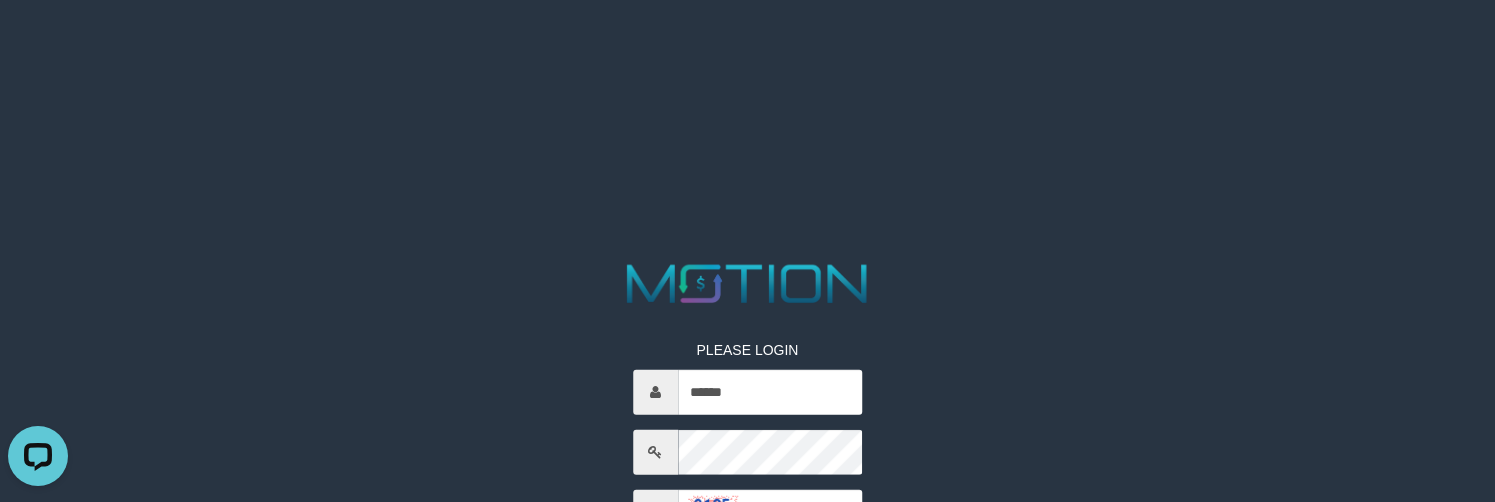 scroll, scrollTop: 0, scrollLeft: 0, axis: both 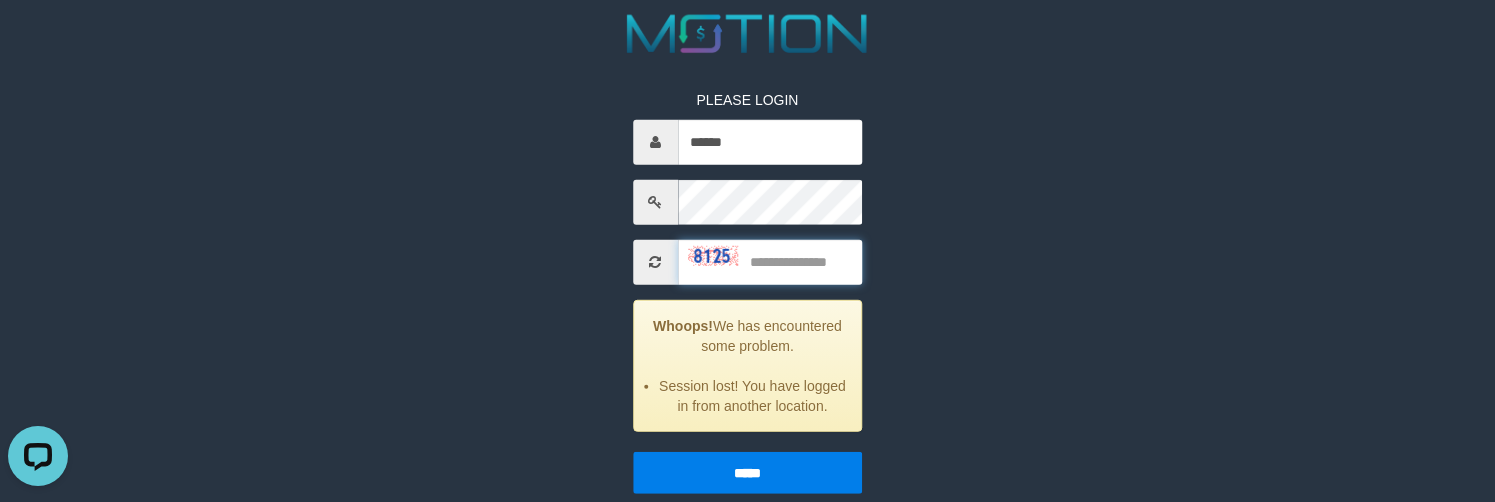 click at bounding box center (770, 261) 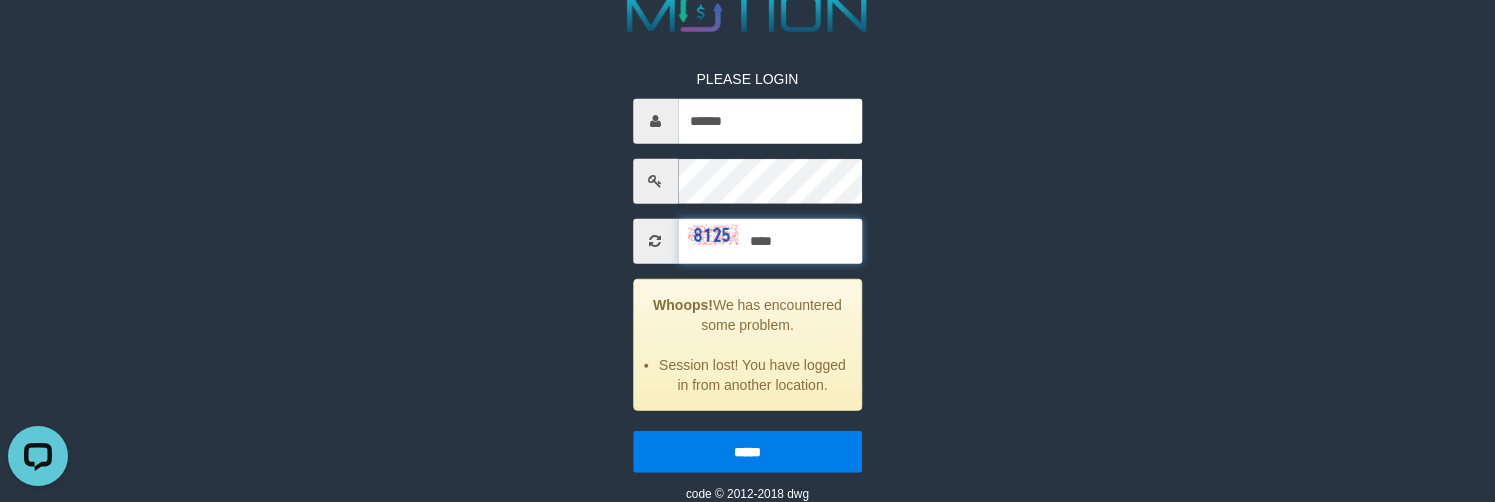 scroll, scrollTop: 302, scrollLeft: 0, axis: vertical 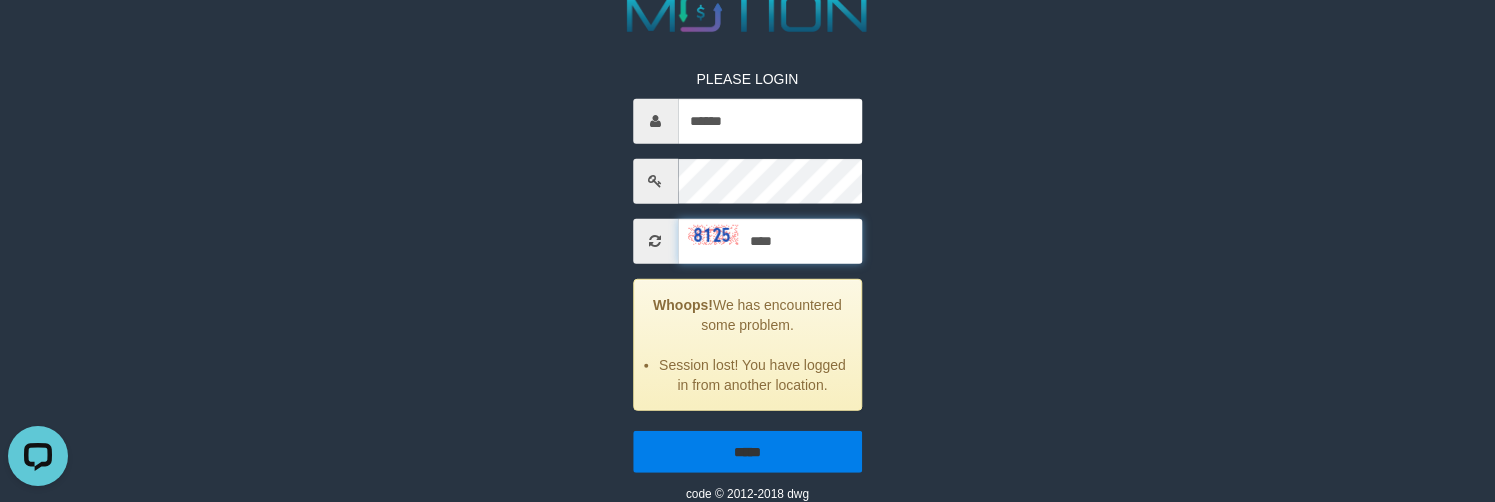 type on "****" 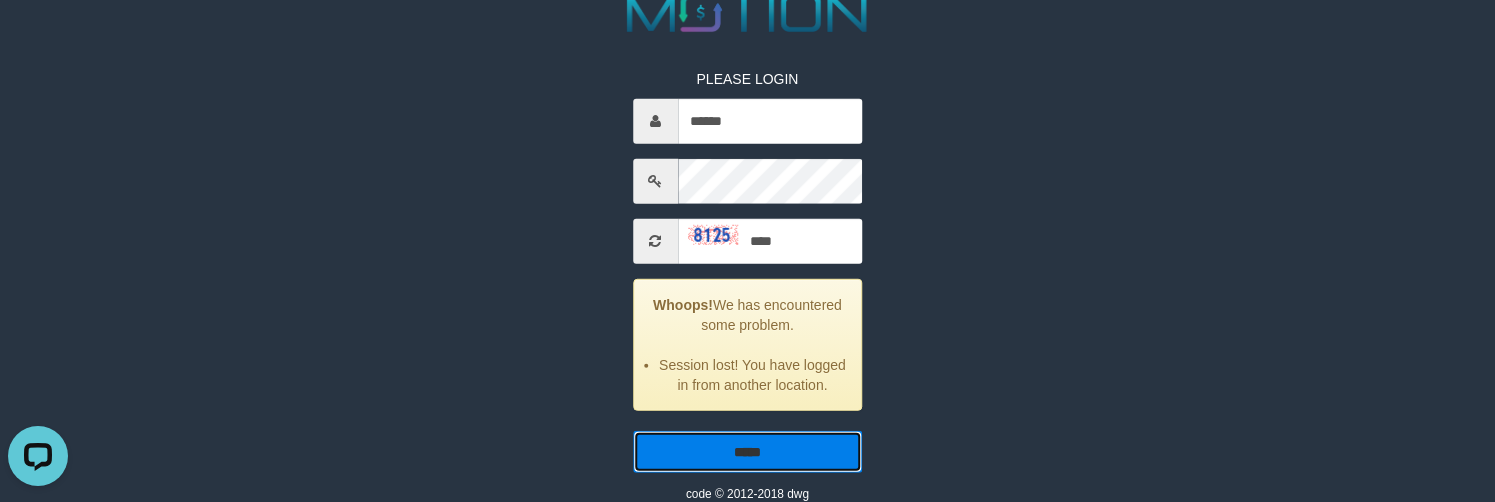 click on "*****" at bounding box center (747, 451) 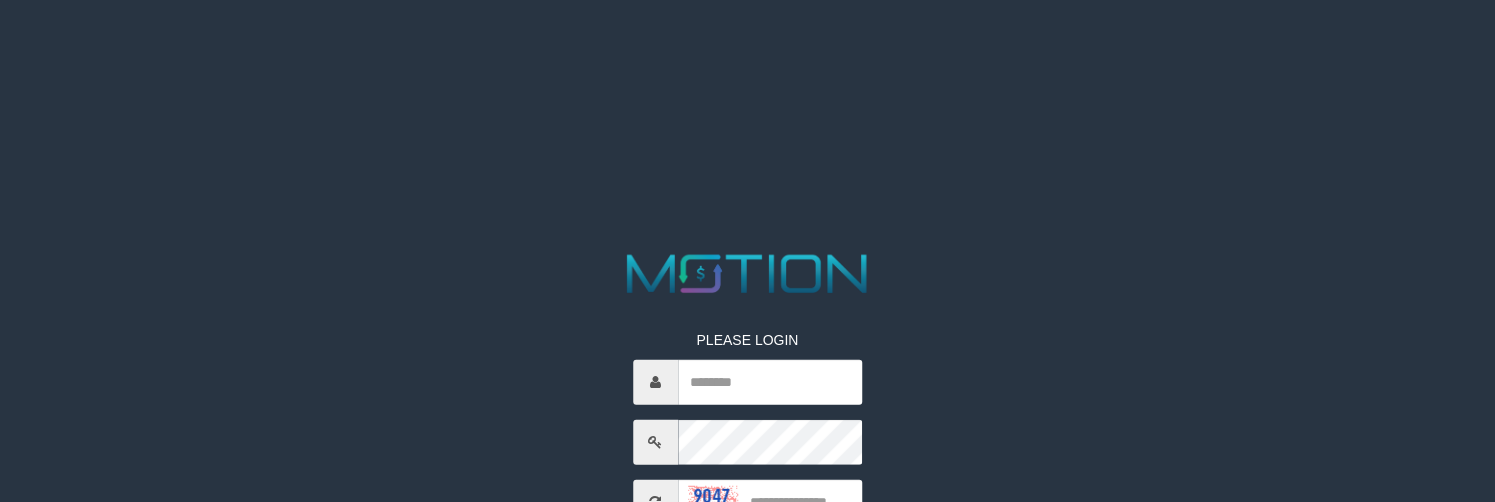 scroll, scrollTop: 0, scrollLeft: 0, axis: both 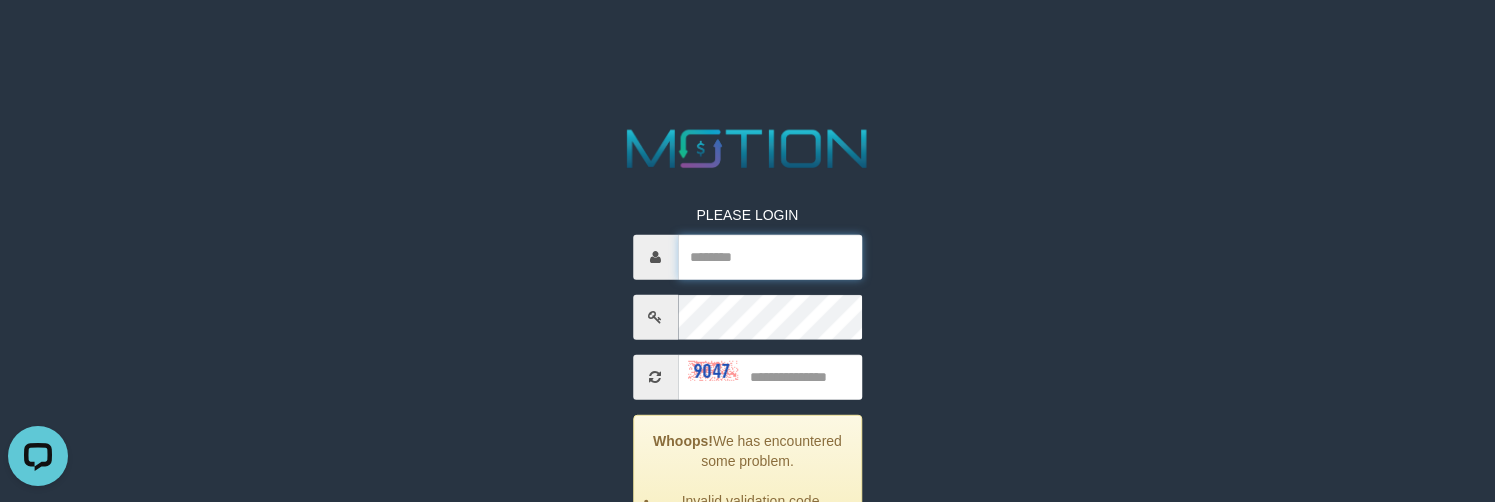 type on "******" 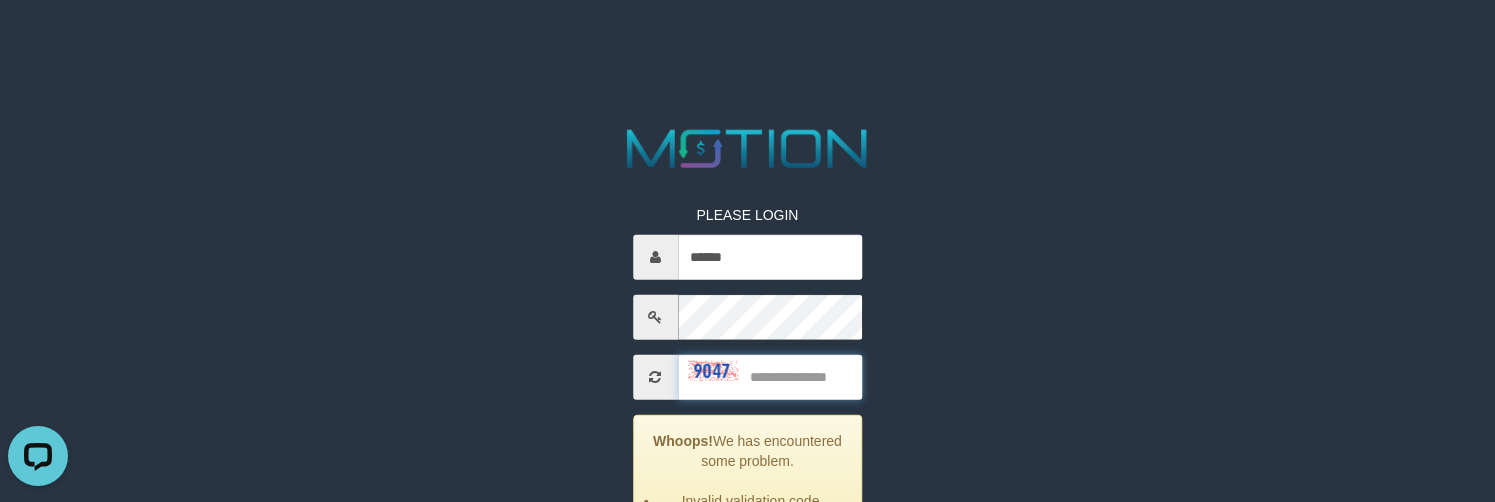 click at bounding box center (770, 376) 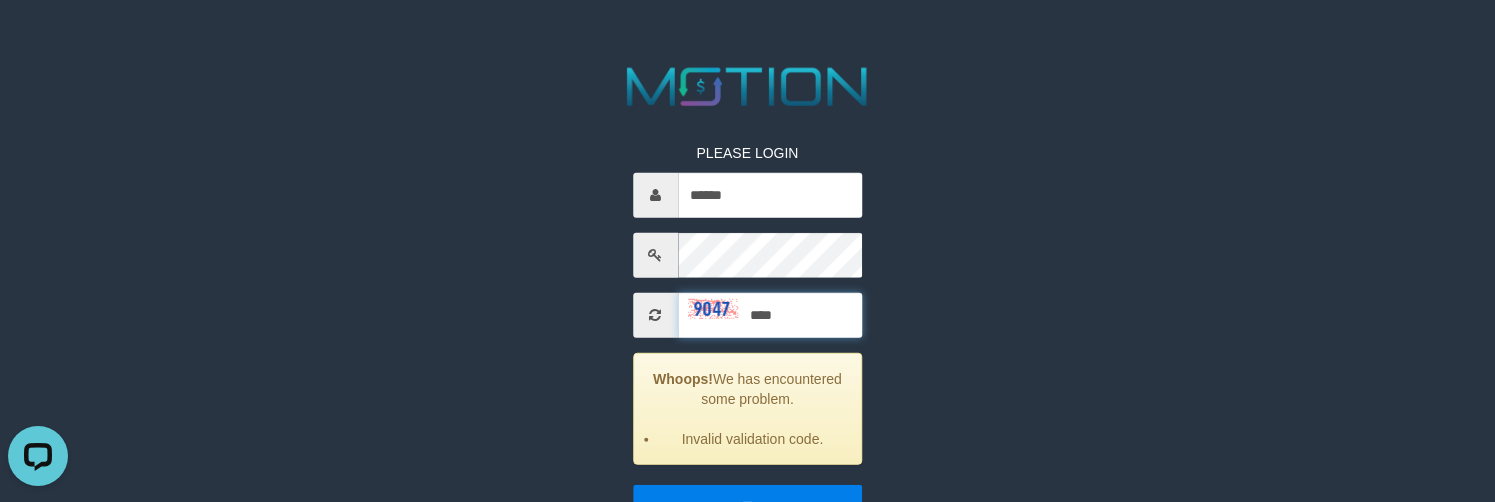 scroll, scrollTop: 242, scrollLeft: 0, axis: vertical 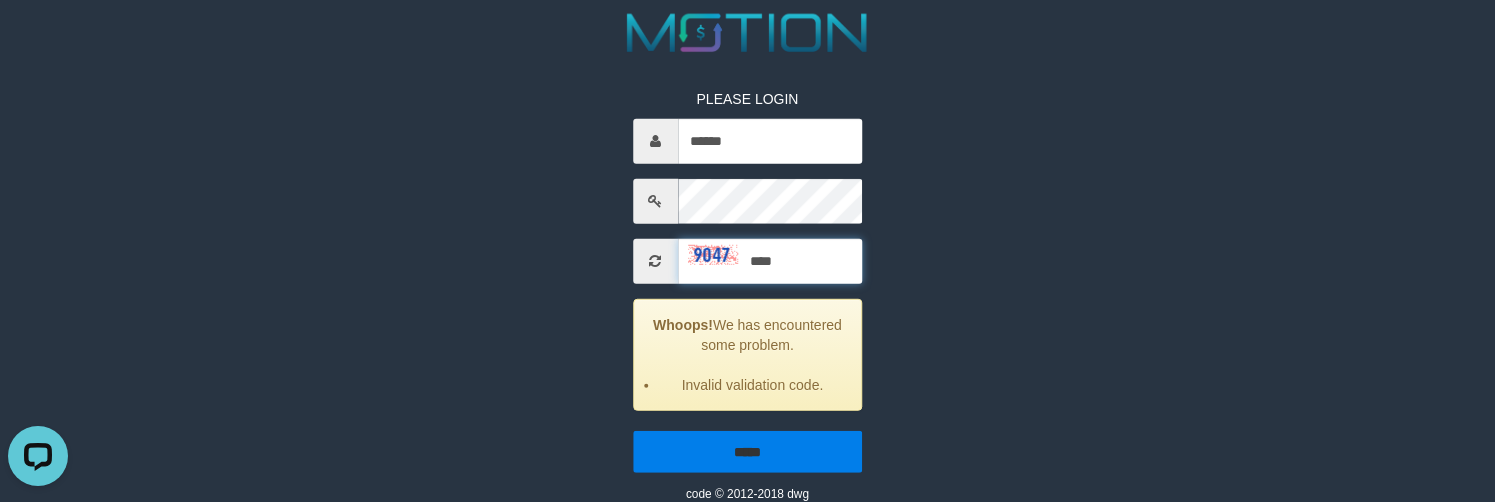 type on "****" 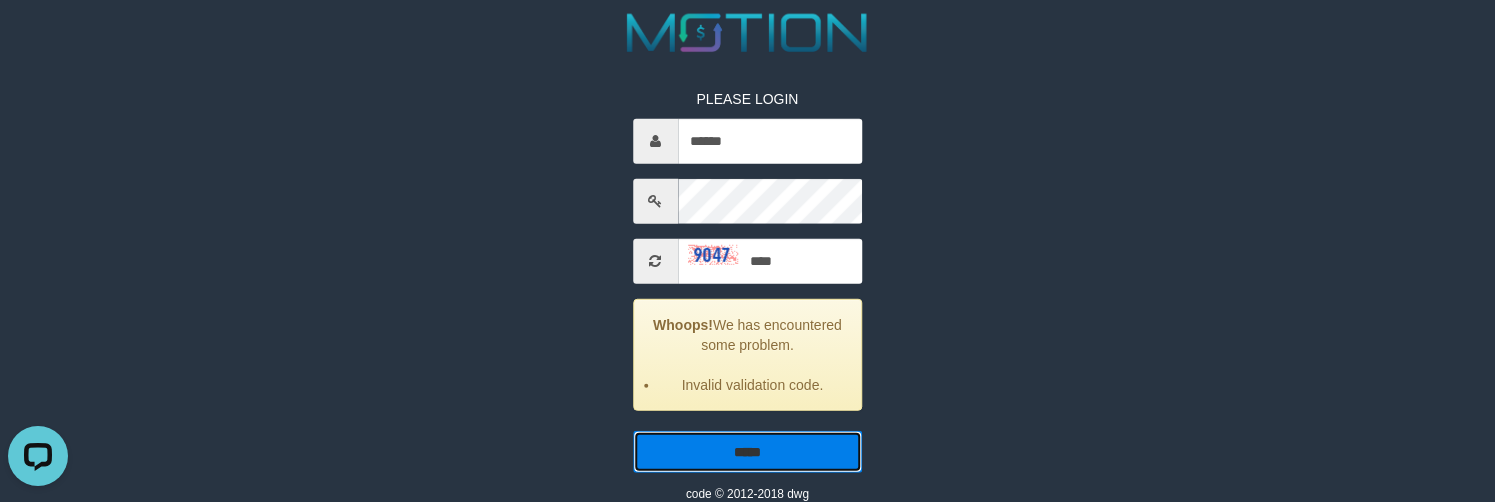 click on "*****" at bounding box center (747, 451) 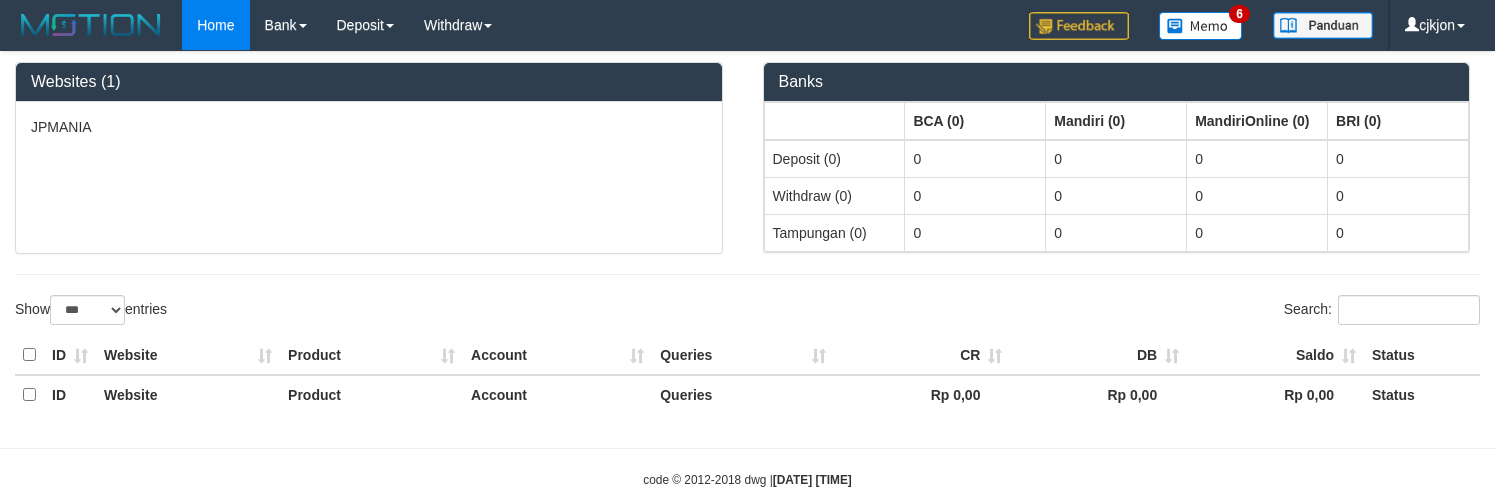 select on "***" 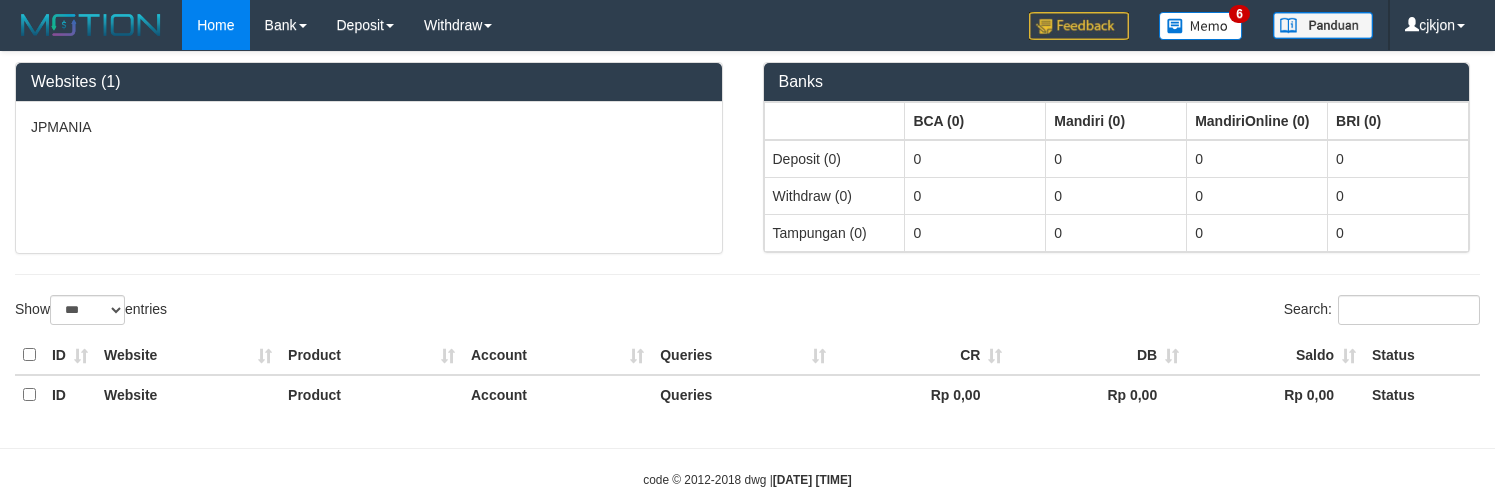 scroll, scrollTop: 0, scrollLeft: 0, axis: both 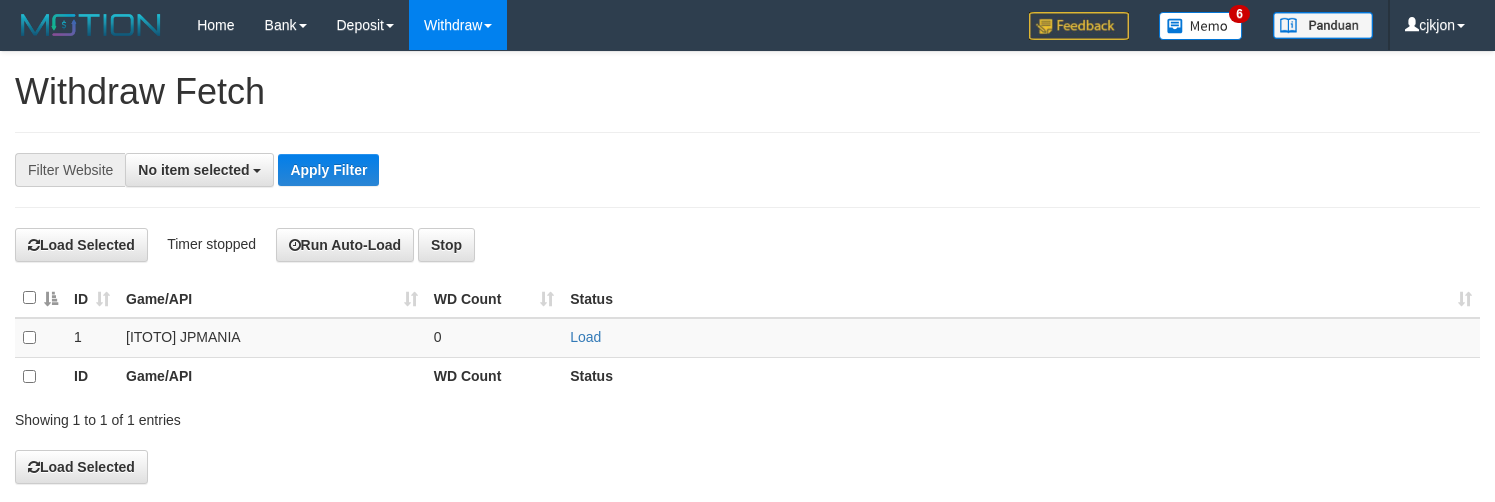 select 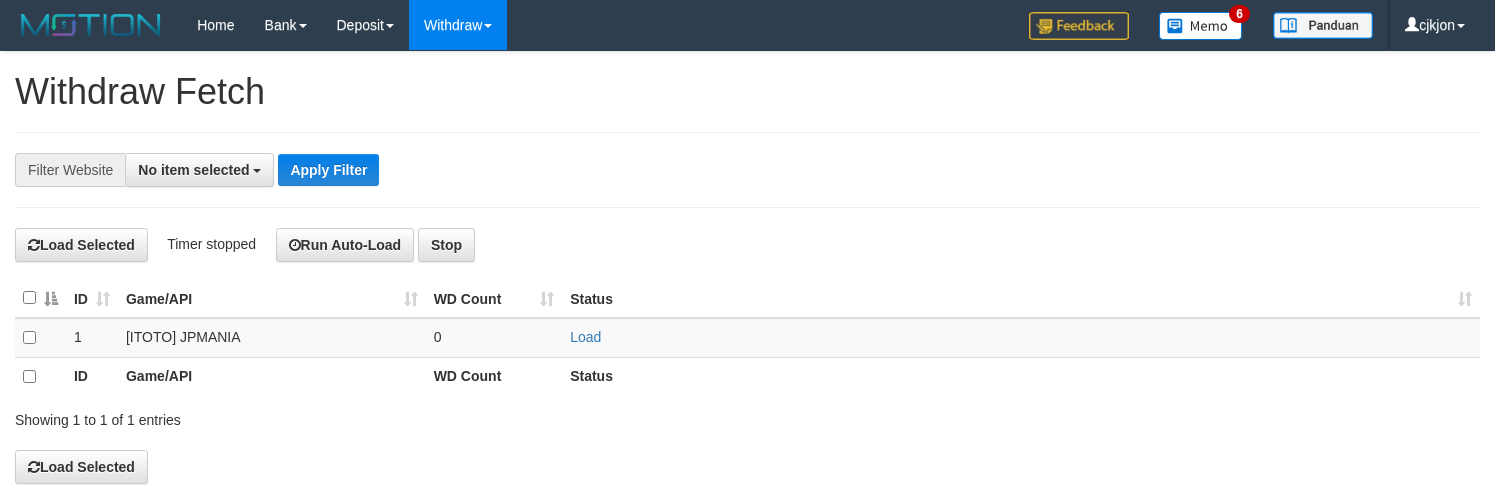 scroll, scrollTop: 0, scrollLeft: 0, axis: both 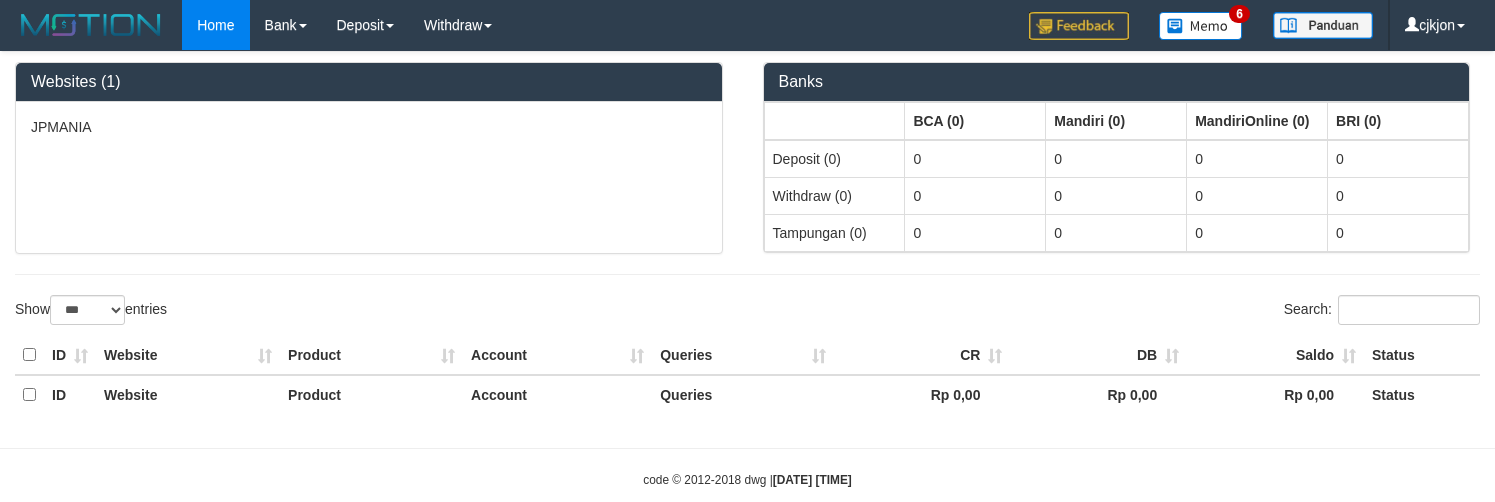select on "***" 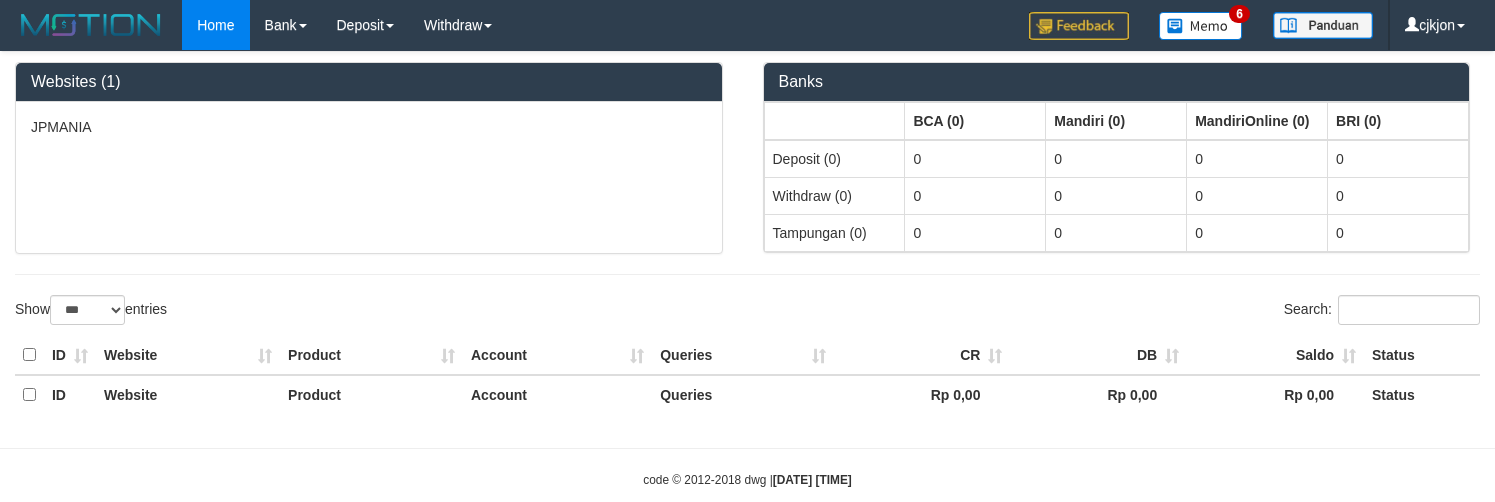 scroll, scrollTop: 0, scrollLeft: 0, axis: both 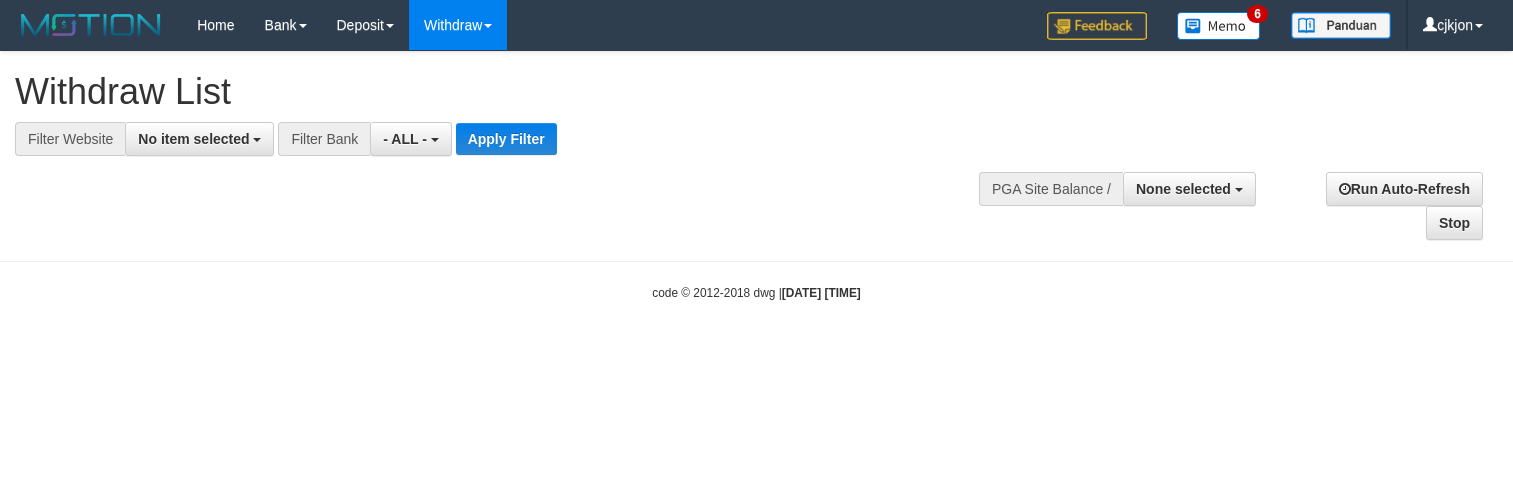 select 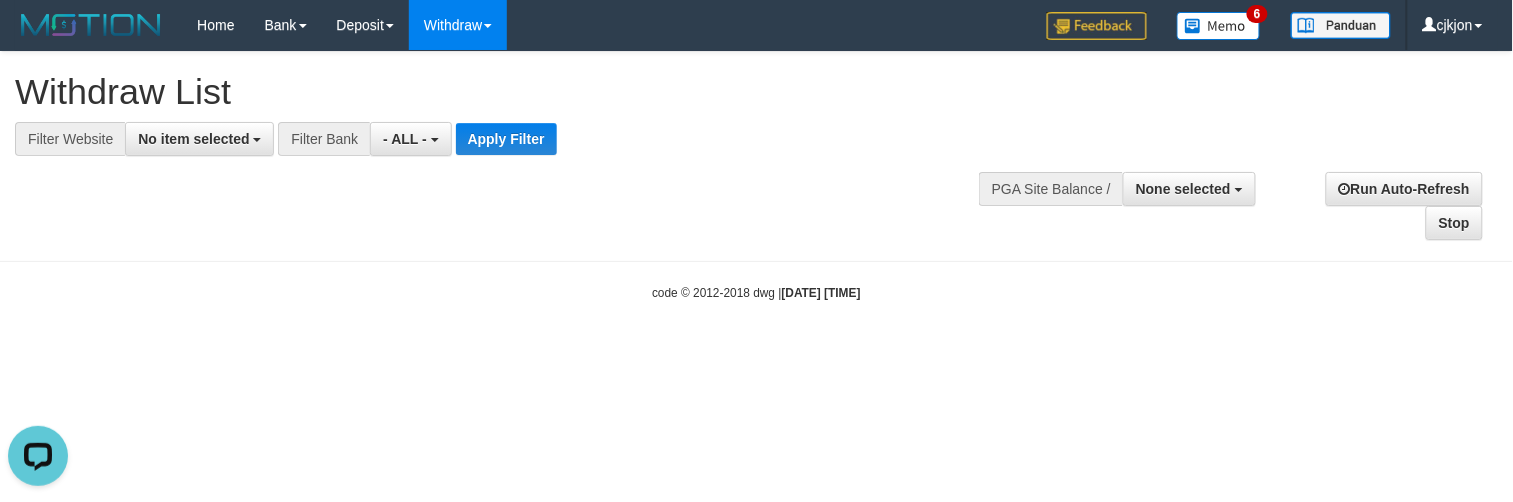 scroll, scrollTop: 0, scrollLeft: 0, axis: both 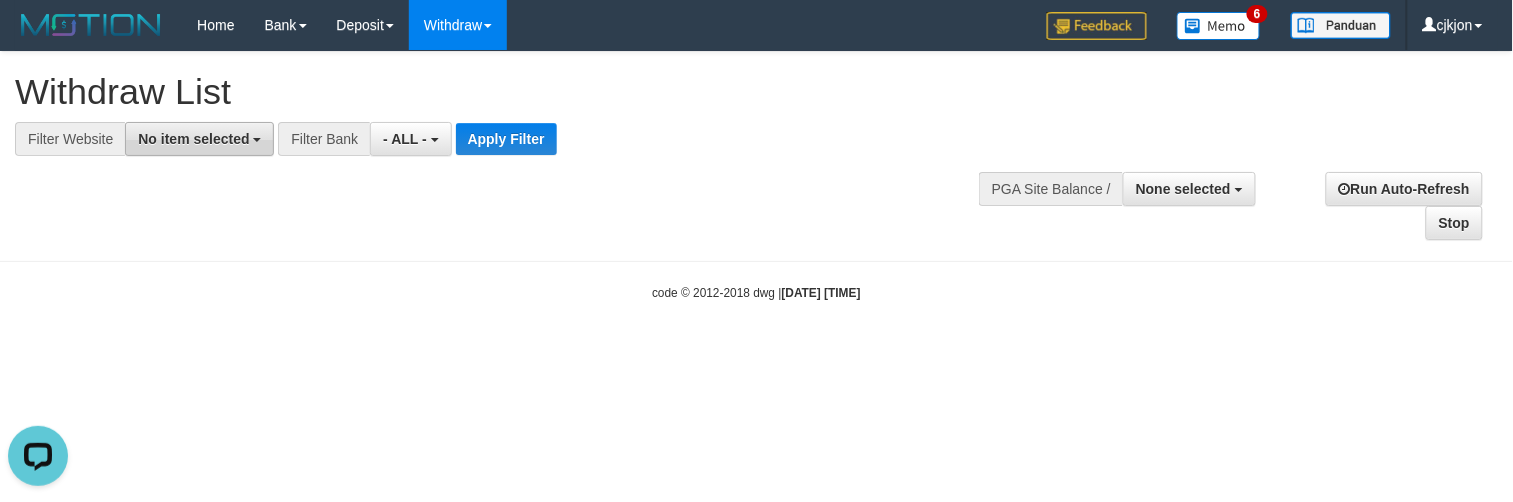 click on "No item selected" at bounding box center [193, 139] 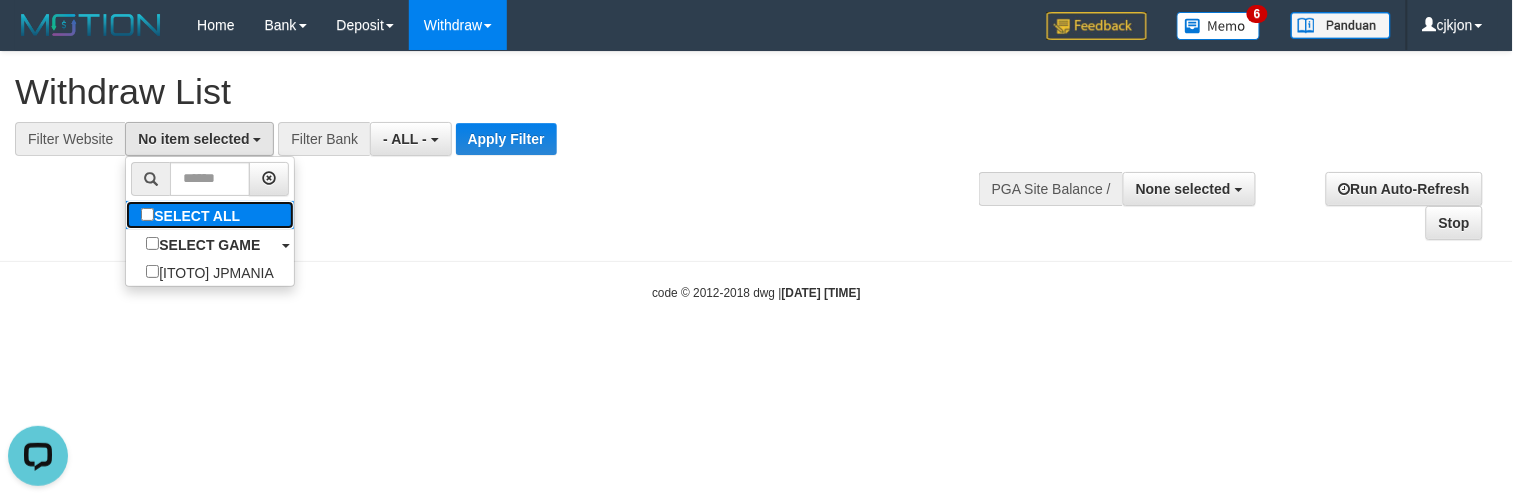 click on "SELECT ALL" at bounding box center (193, 215) 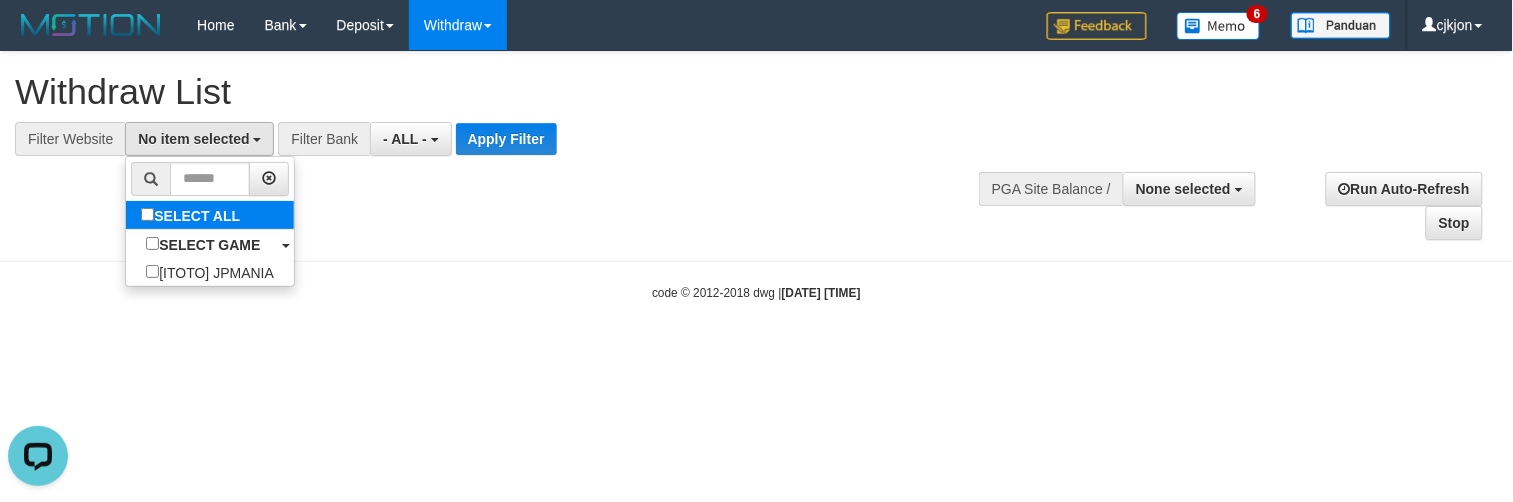 select on "****" 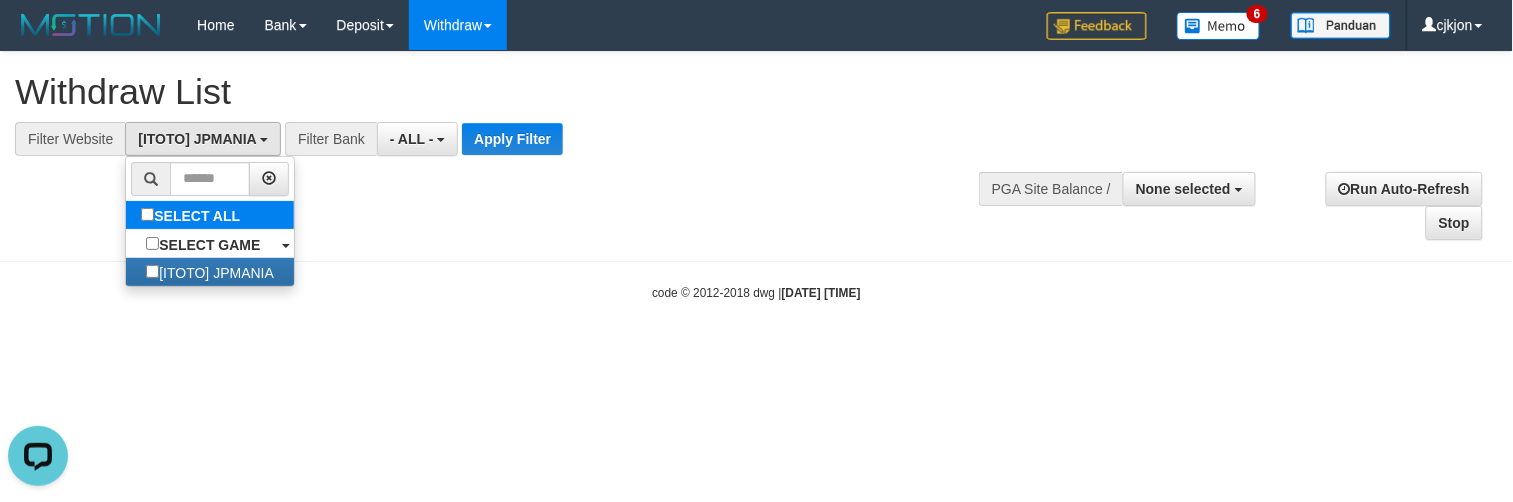 scroll, scrollTop: 17, scrollLeft: 0, axis: vertical 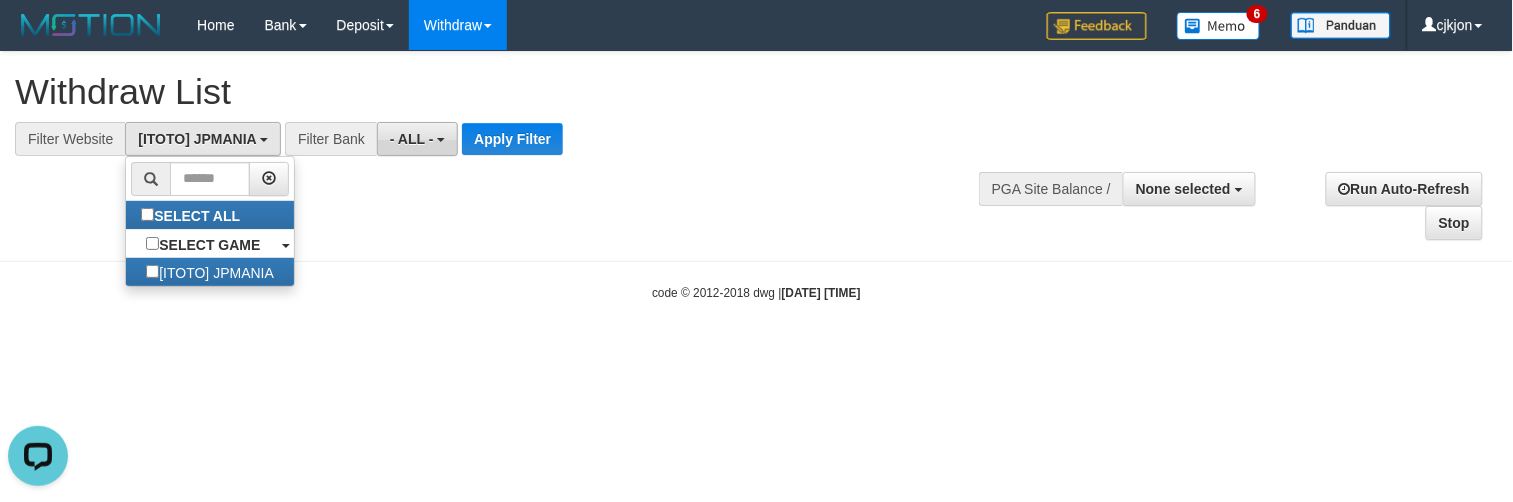 click on "- ALL -" at bounding box center [417, 139] 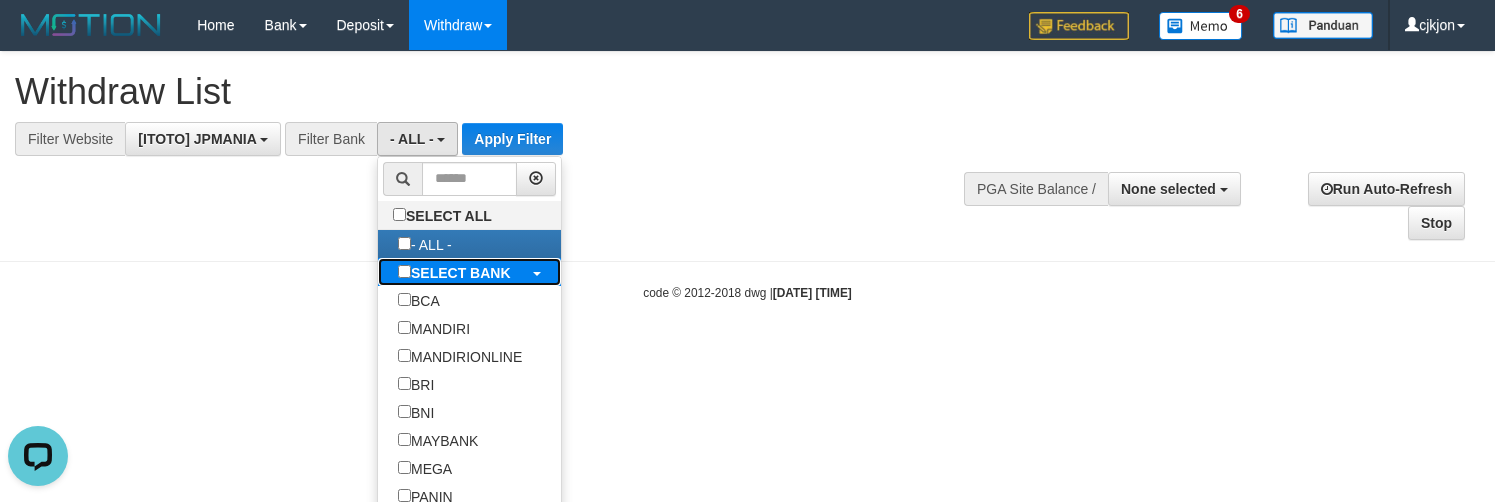 click on "SELECT BANK" at bounding box center [461, 273] 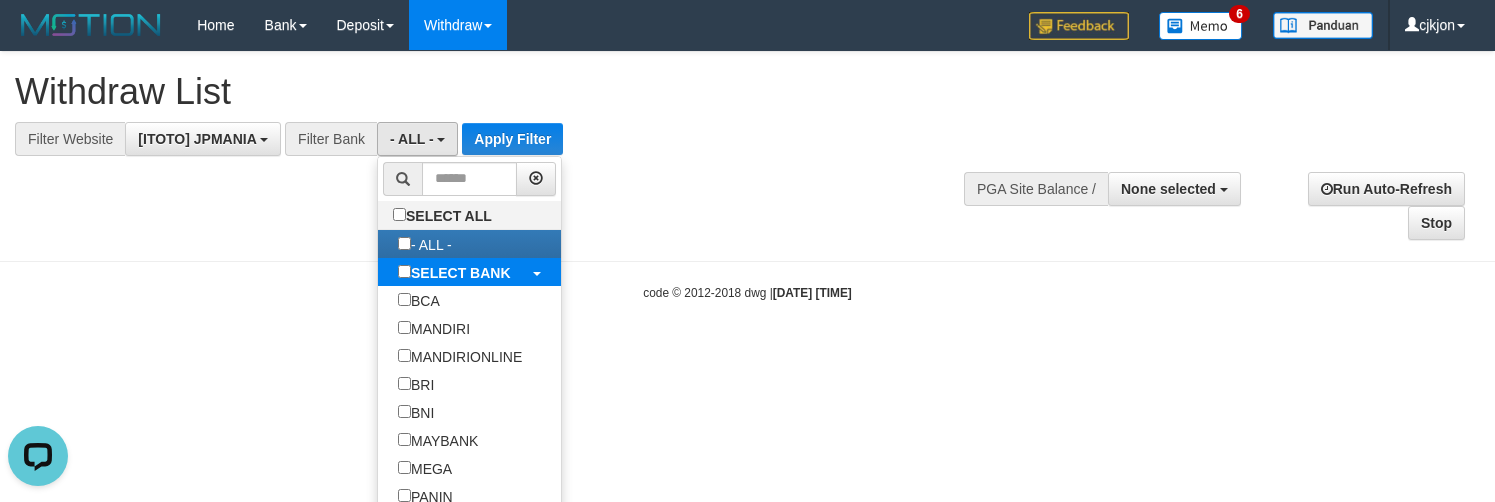 select on "***" 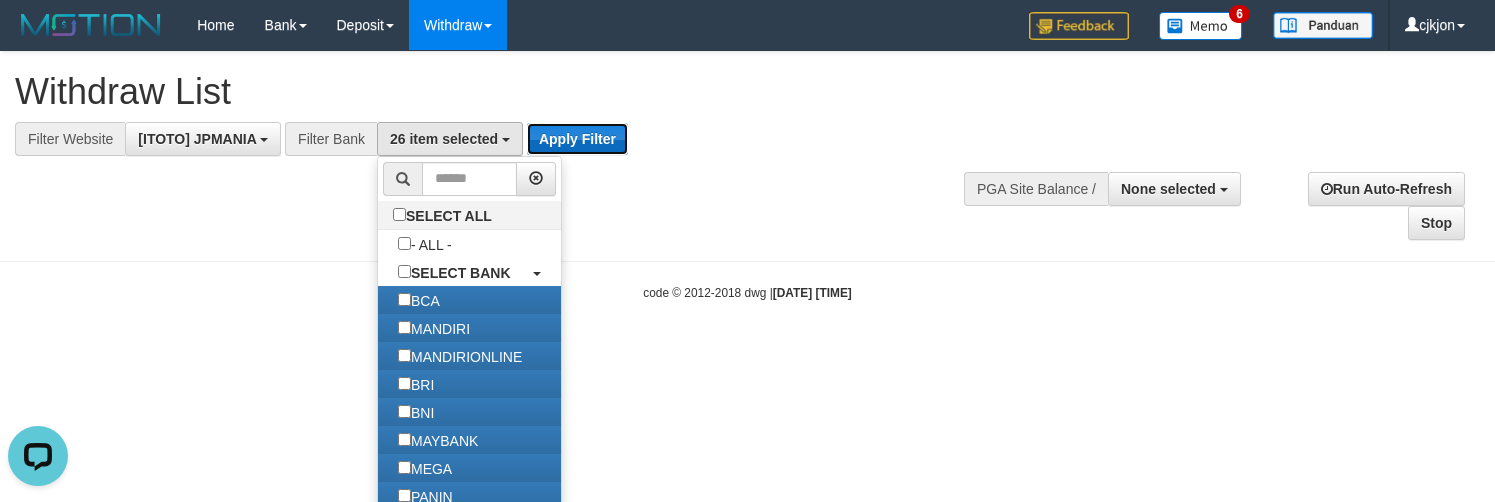 click on "Apply Filter" at bounding box center [577, 139] 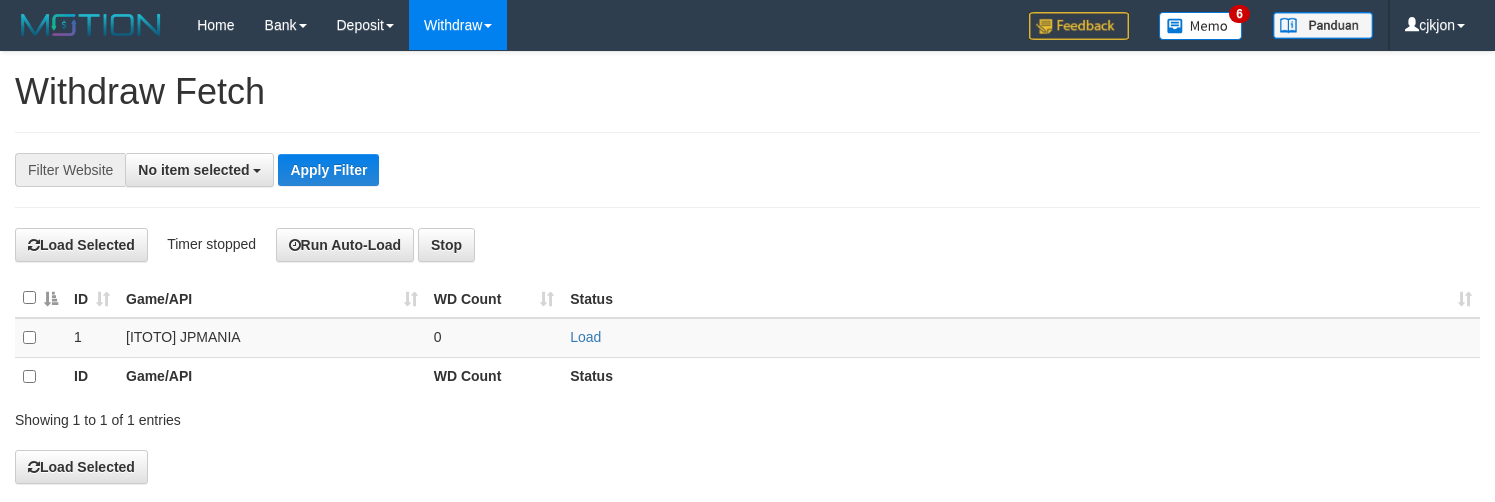 select 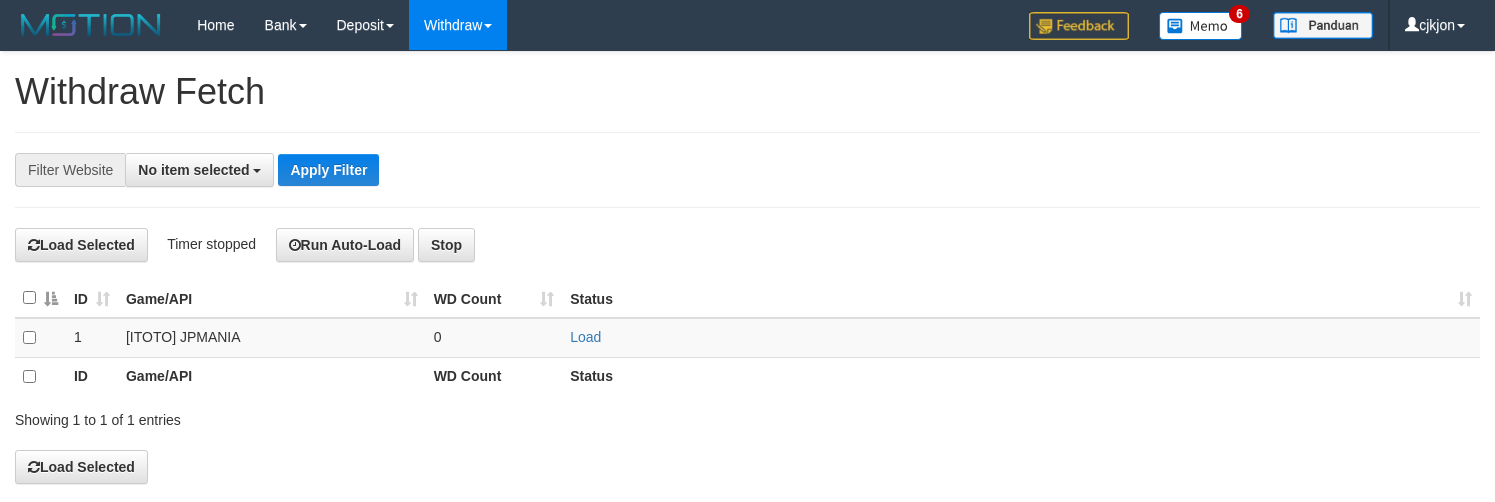 scroll, scrollTop: 0, scrollLeft: 0, axis: both 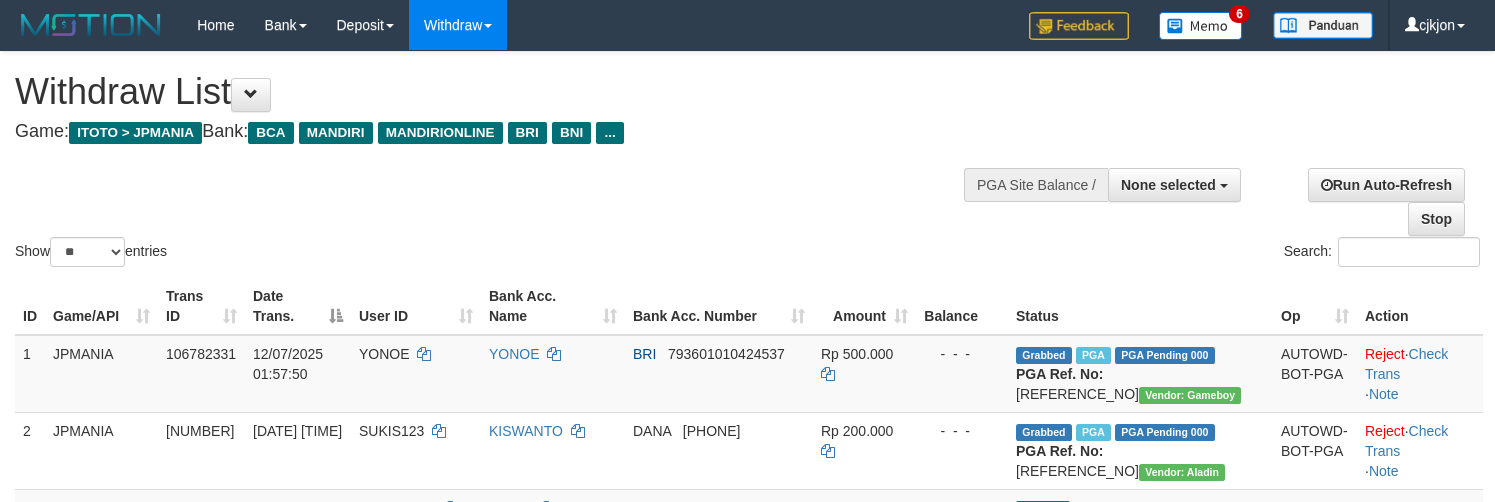 select 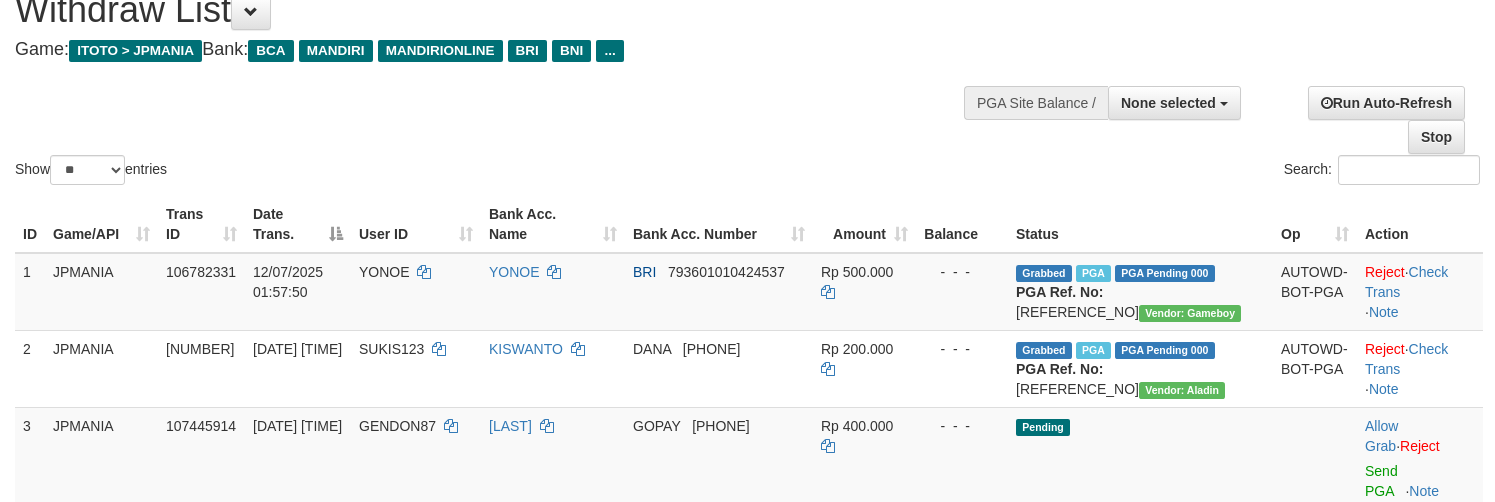 scroll, scrollTop: 125, scrollLeft: 0, axis: vertical 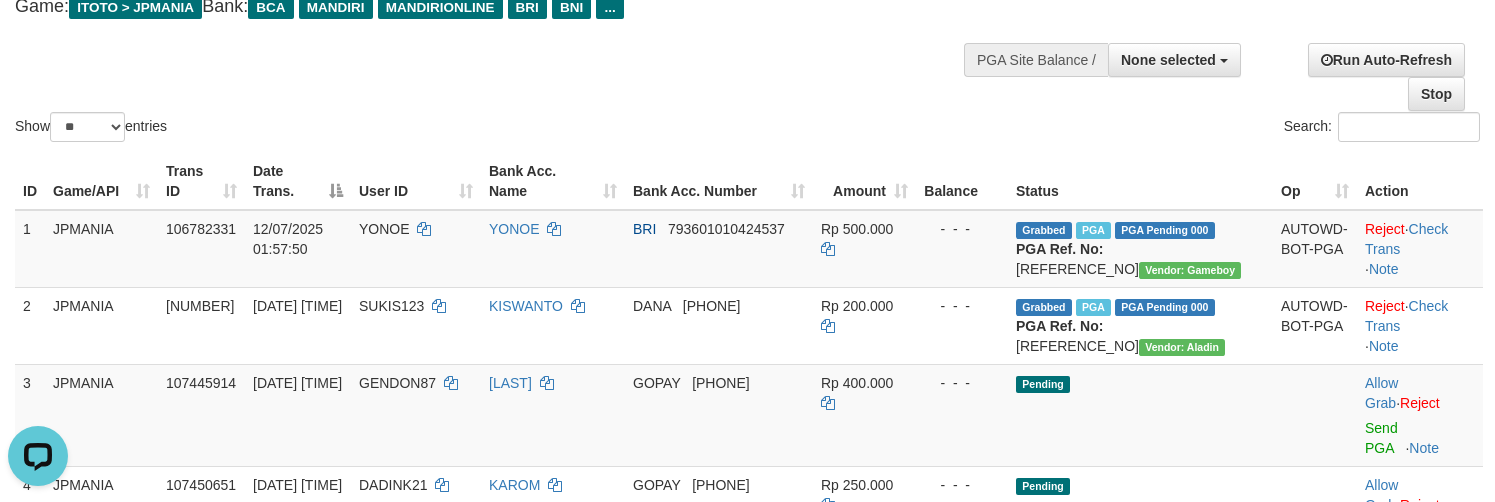 click on "Show  ** ** ** ***  entries Search:" at bounding box center (747, 36) 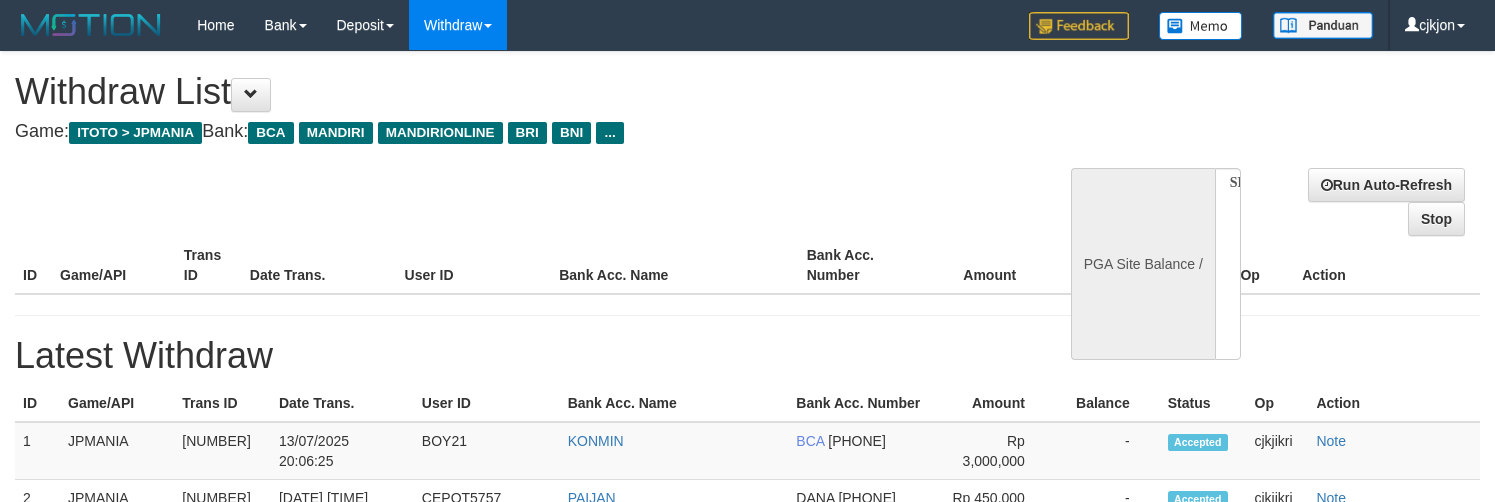 select 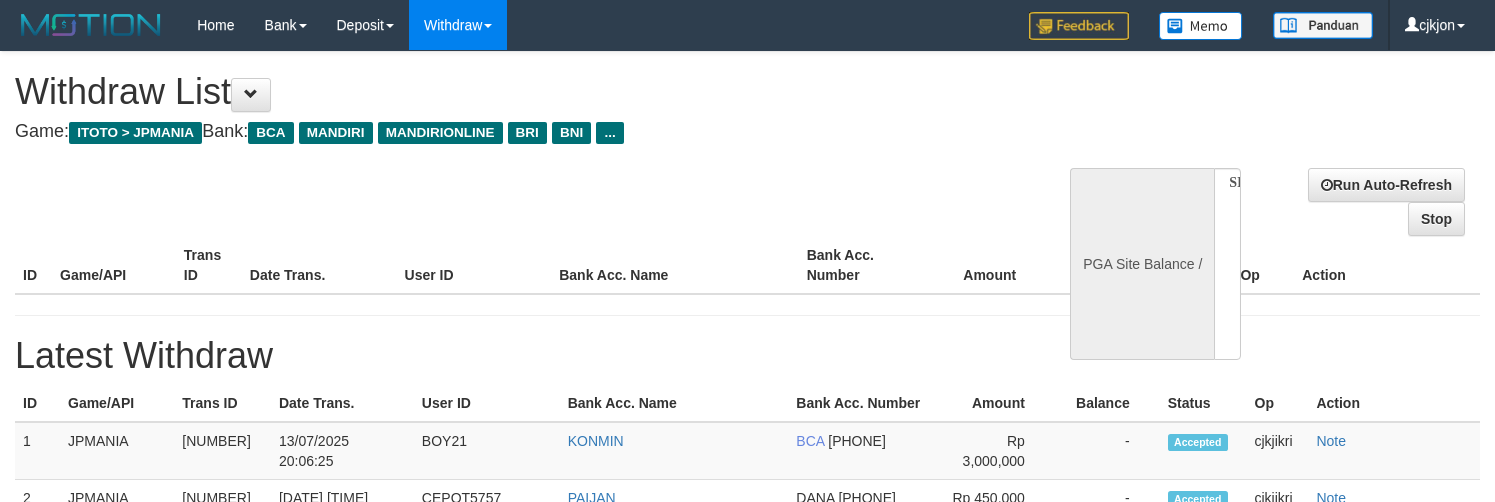 scroll, scrollTop: 126, scrollLeft: 0, axis: vertical 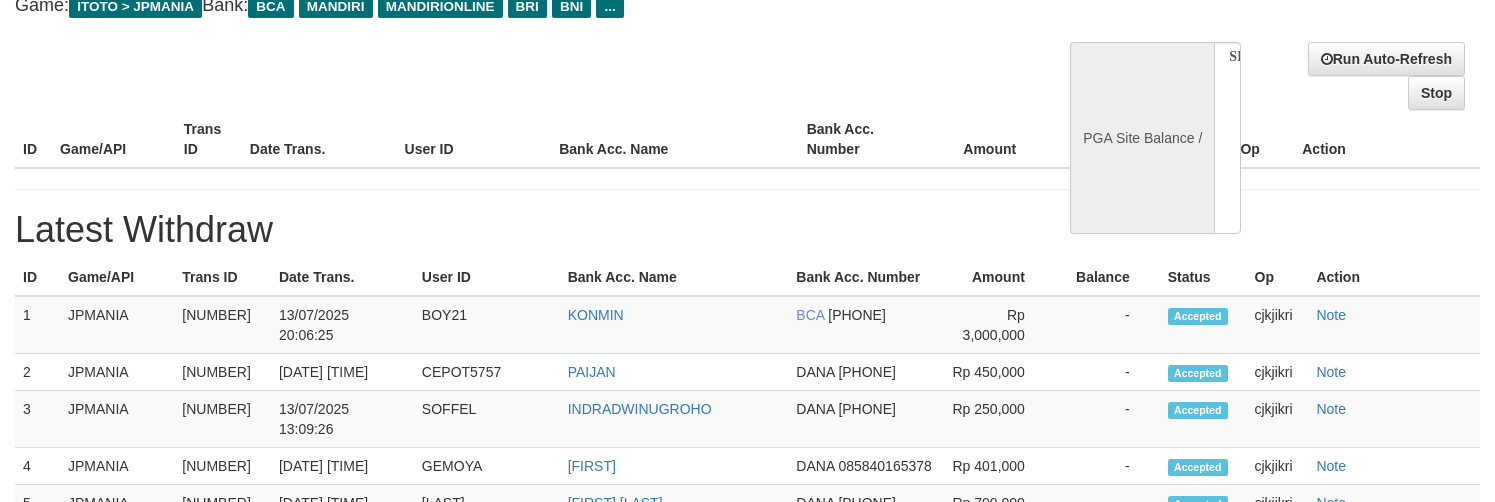 select on "**" 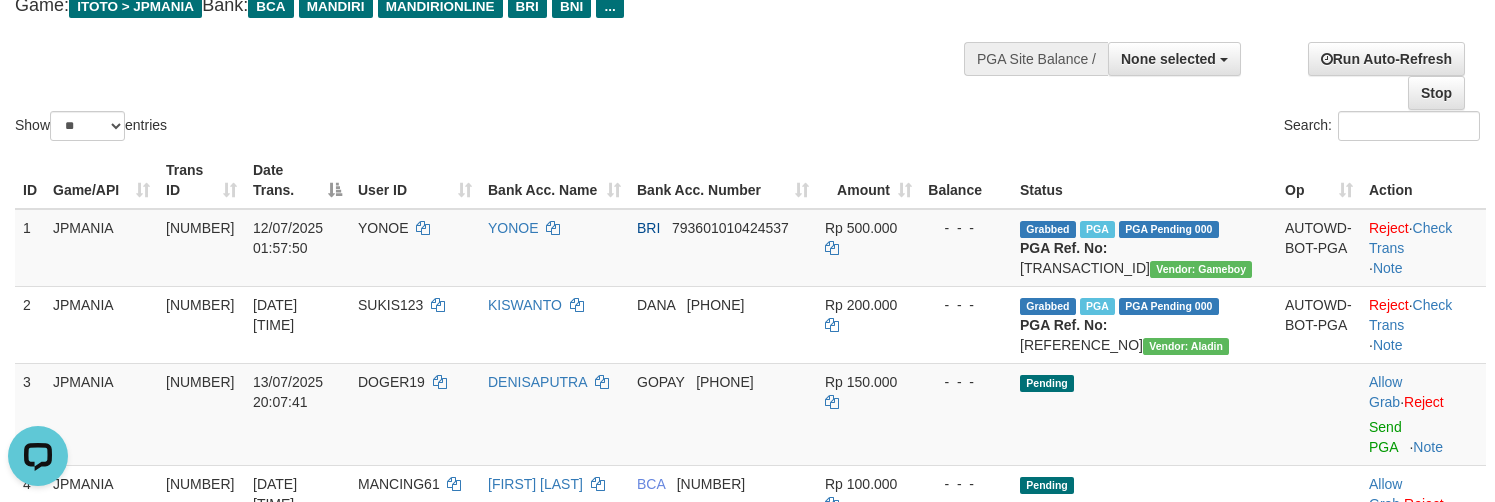 scroll, scrollTop: 0, scrollLeft: 0, axis: both 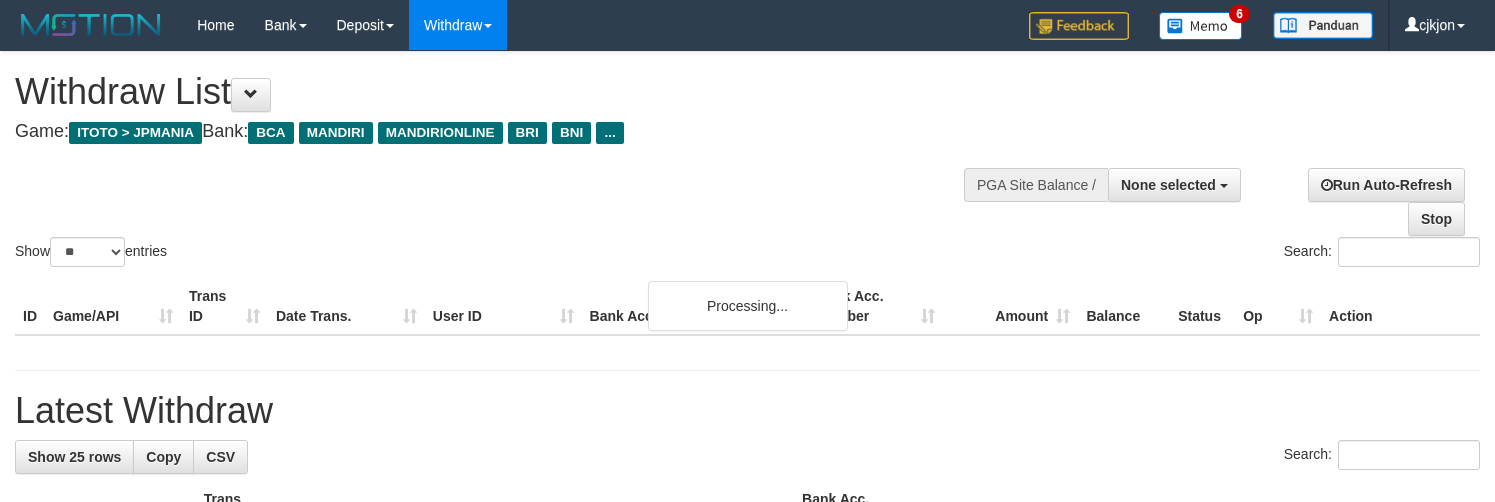 select 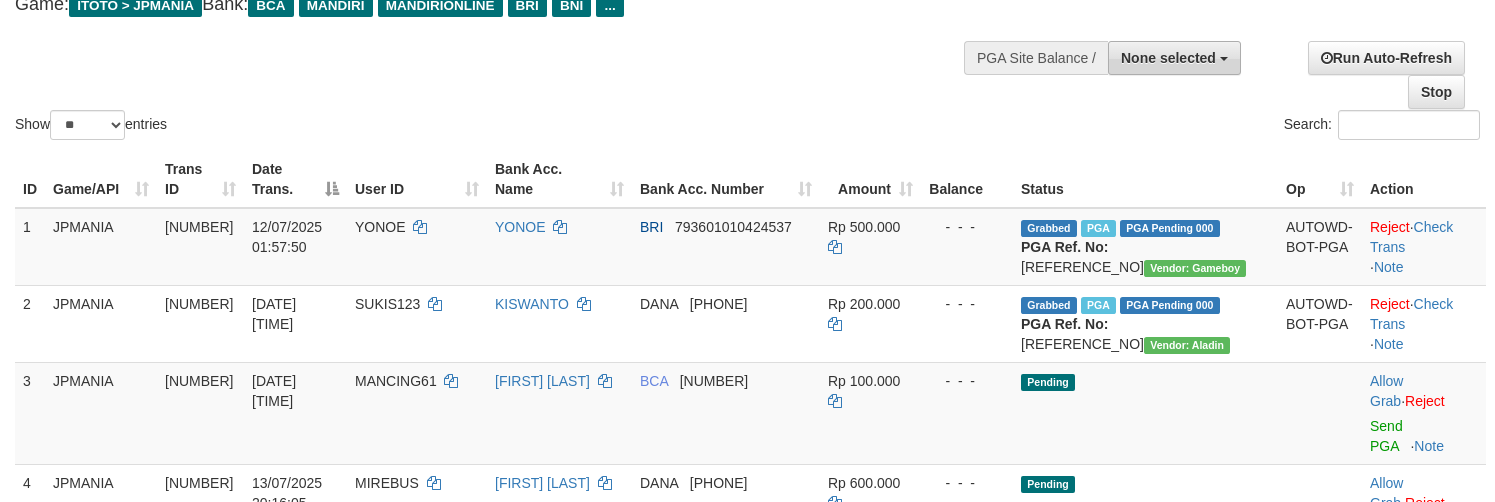 click on "None selected" at bounding box center [1174, 58] 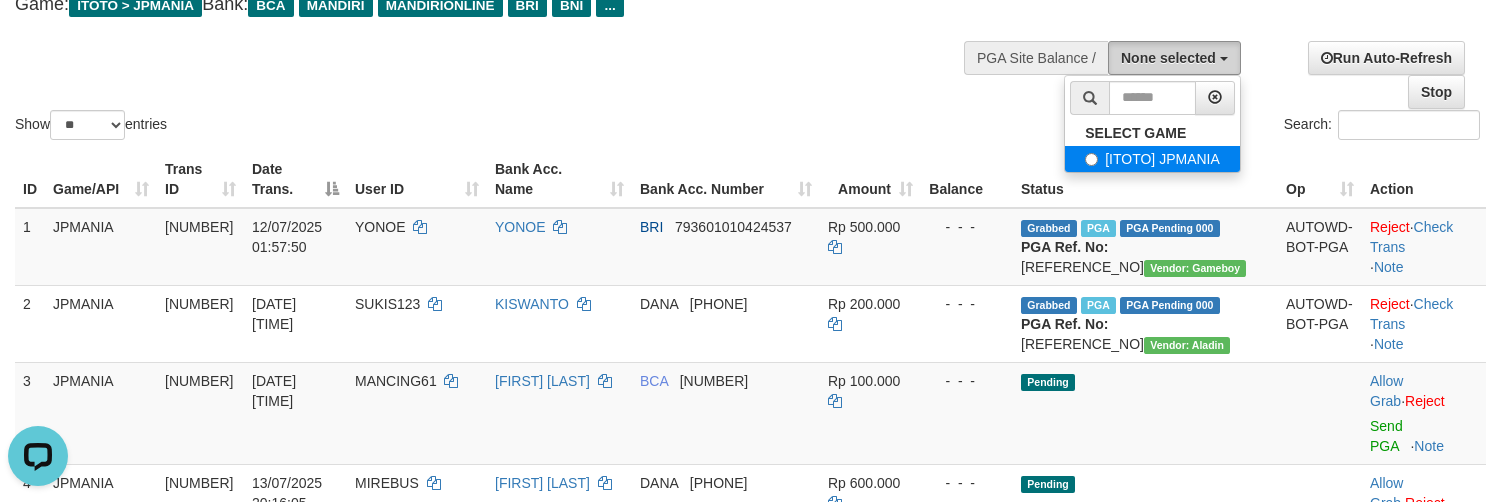 scroll, scrollTop: 0, scrollLeft: 0, axis: both 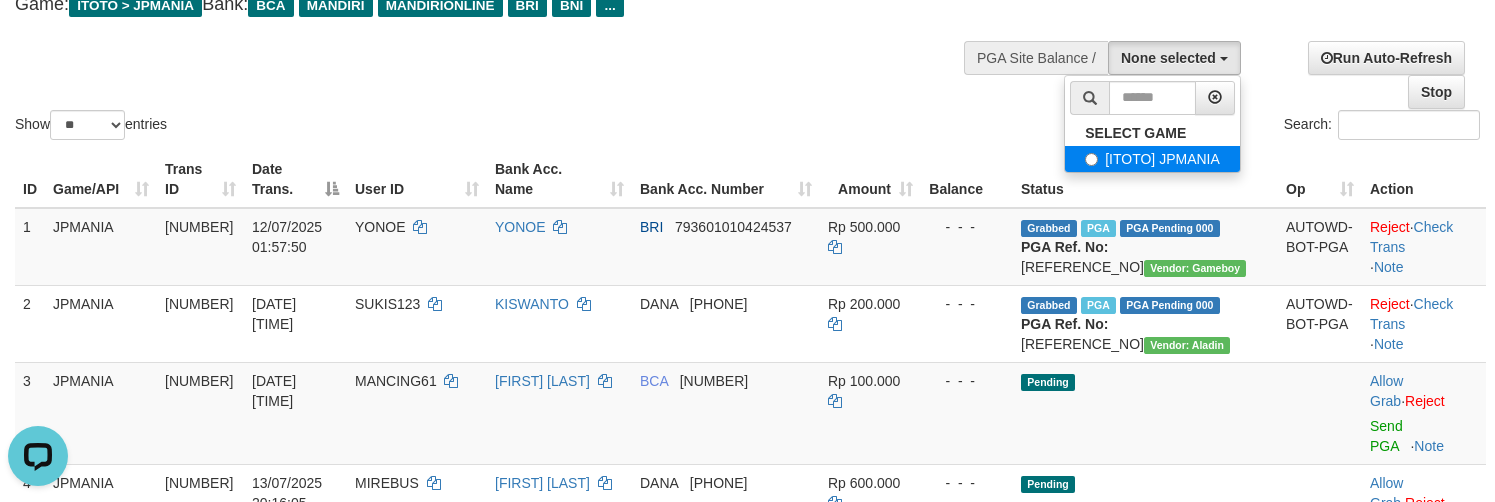 select on "****" 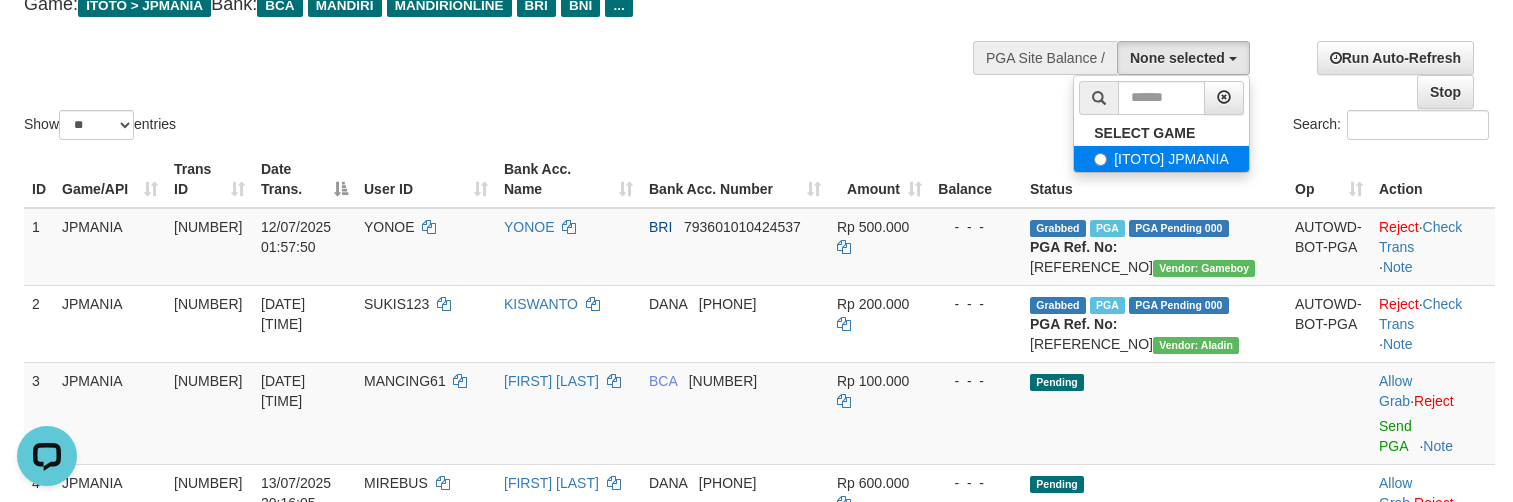 scroll, scrollTop: 17, scrollLeft: 0, axis: vertical 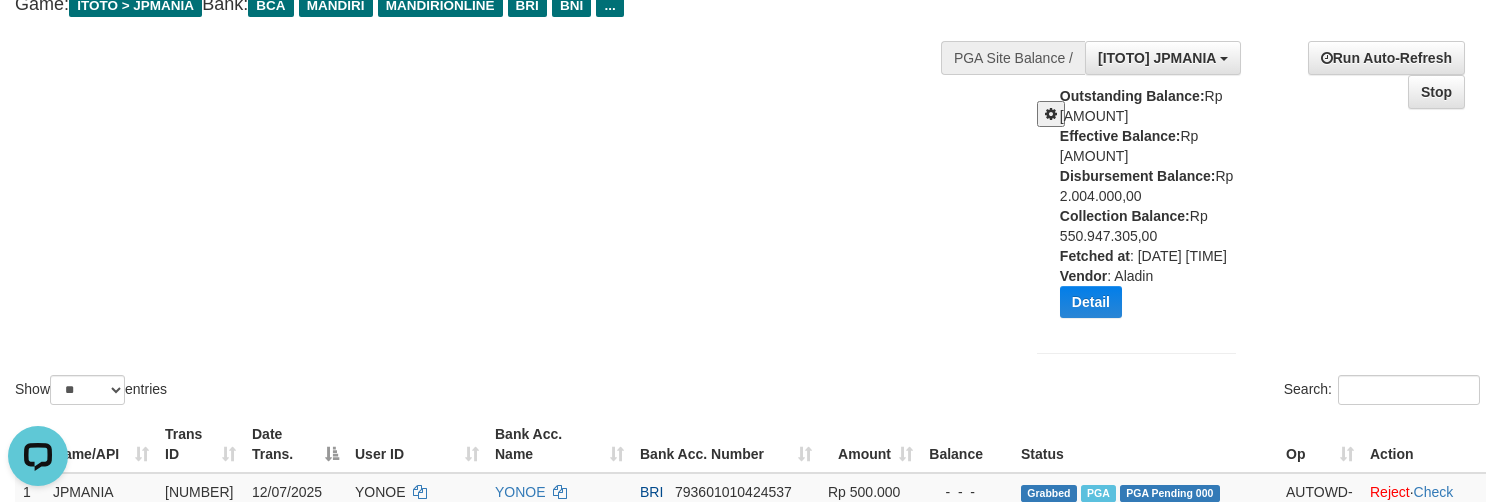 click at bounding box center [1051, 114] 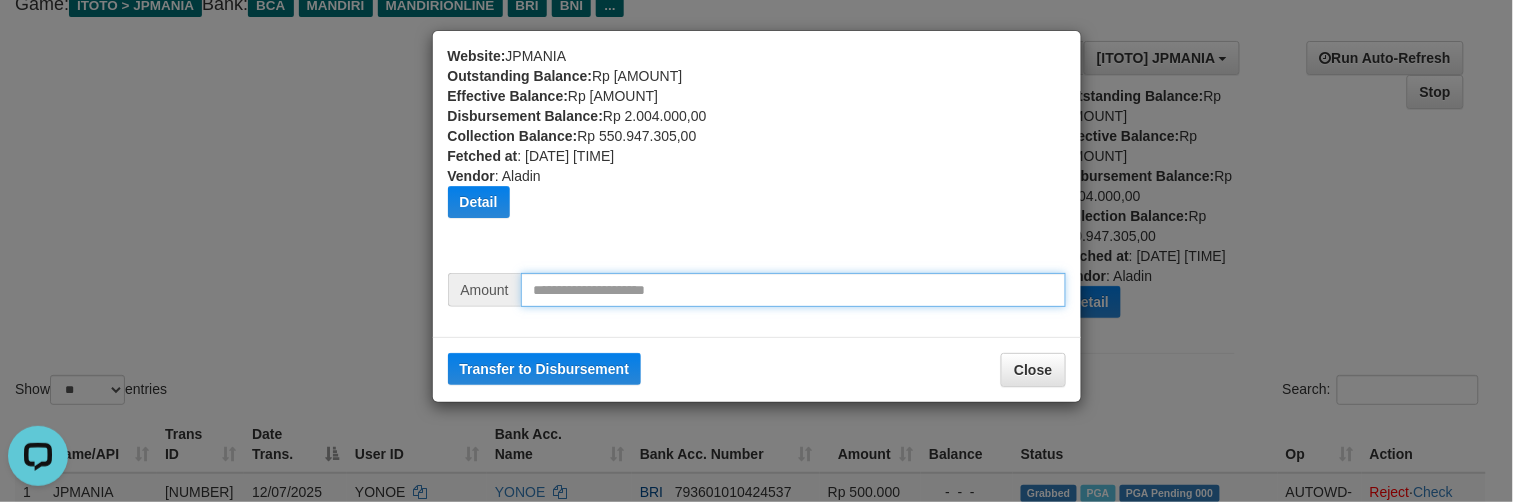 click at bounding box center [793, 290] 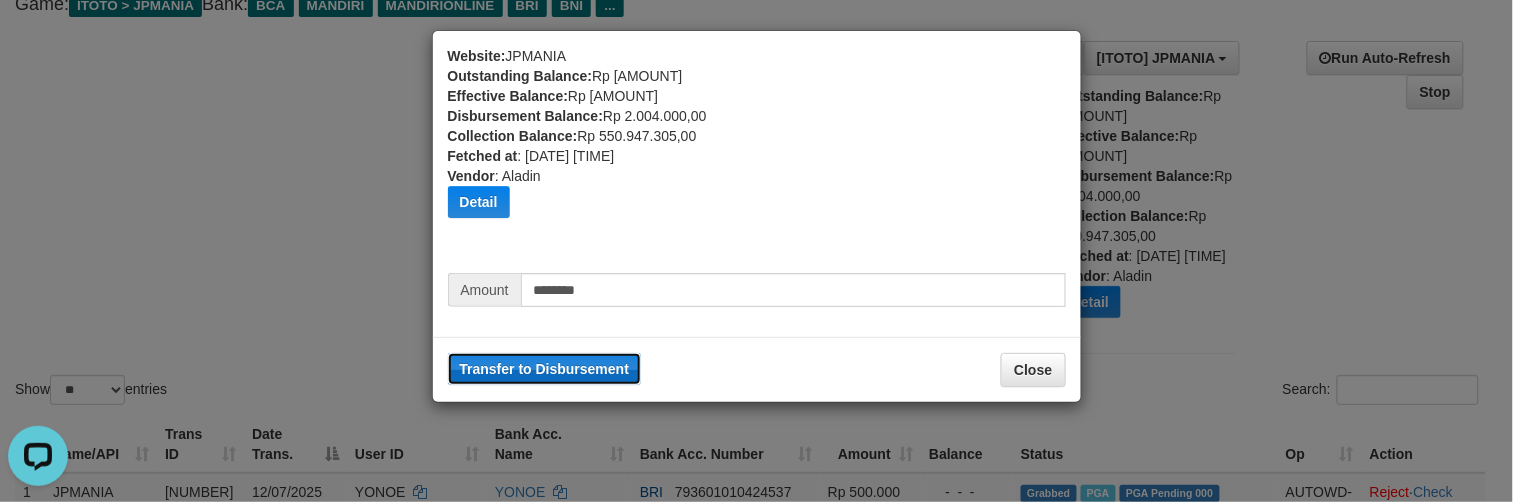 click on "Transfer to Disbursement" at bounding box center [545, 369] 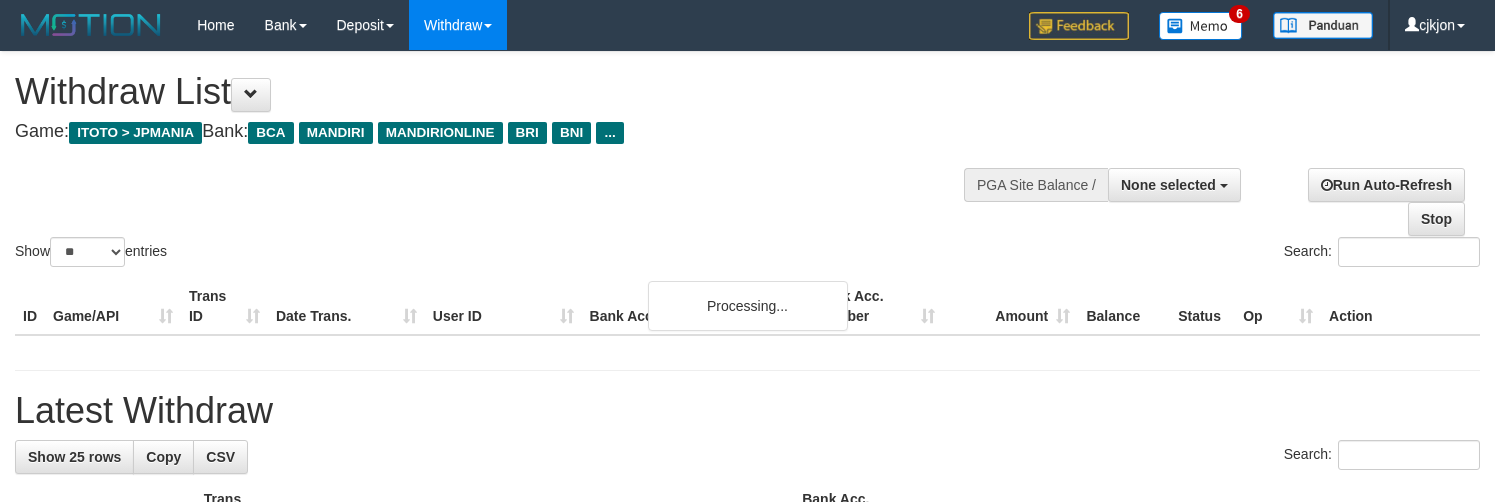 select 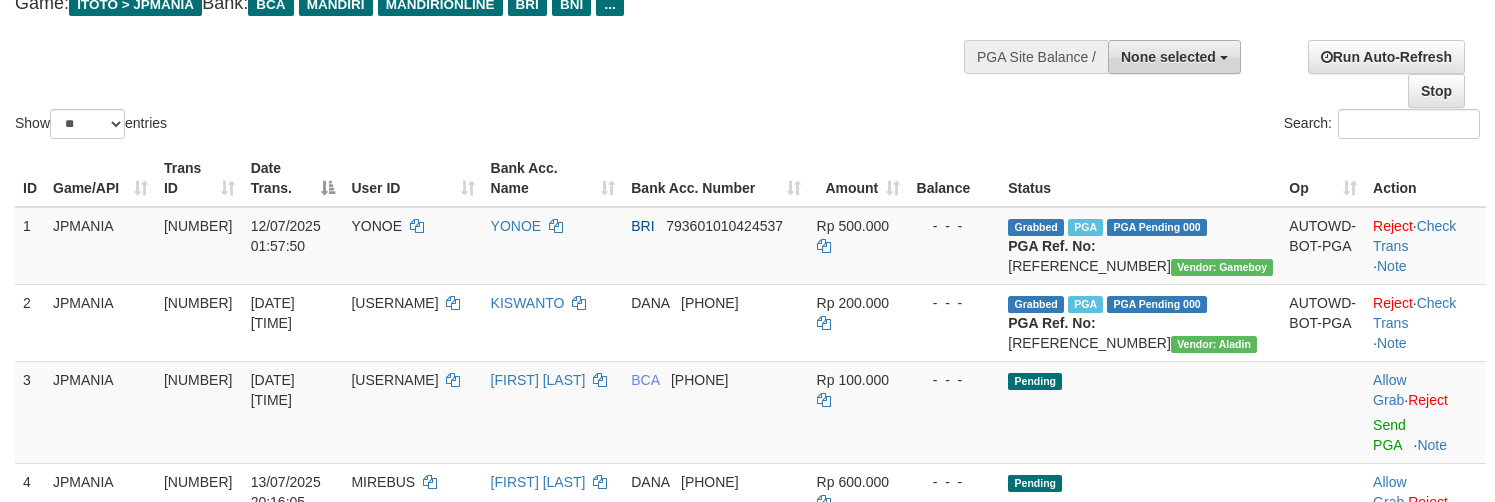 click on "None selected" at bounding box center (1168, 57) 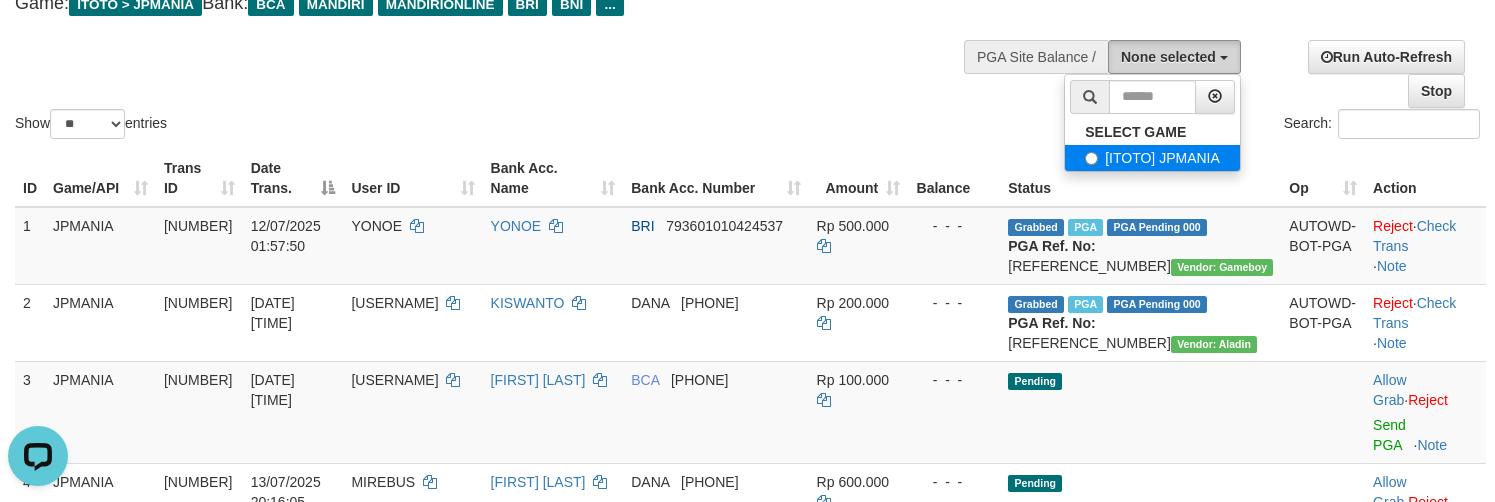 scroll, scrollTop: 0, scrollLeft: 0, axis: both 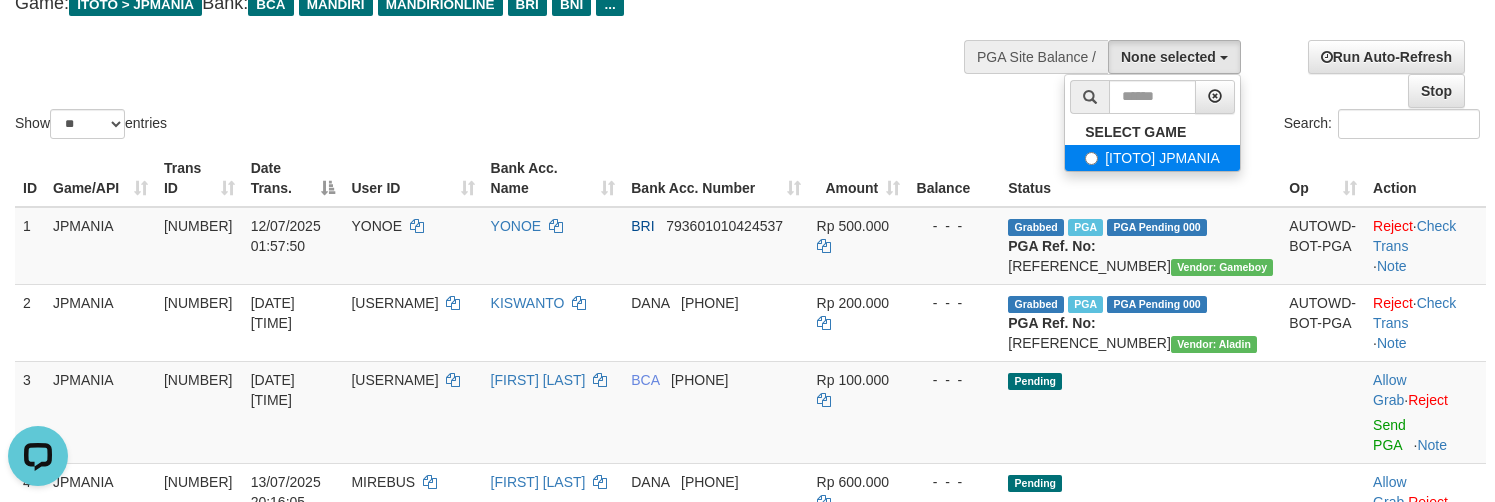 select on "****" 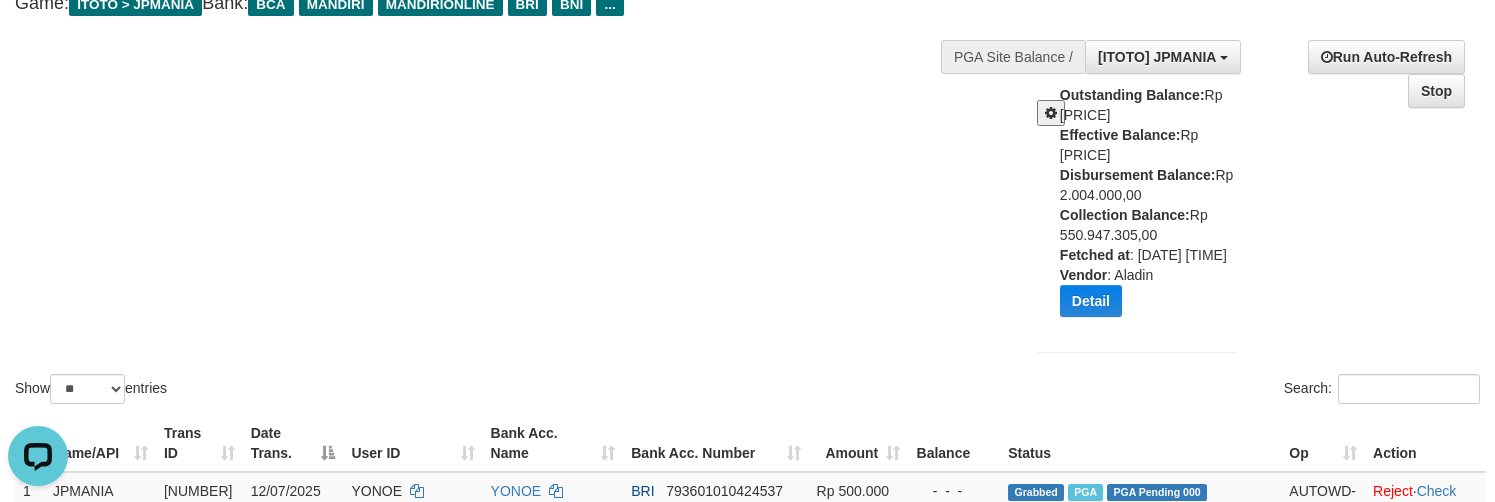 click on "Show  ** ** ** ***  entries Search:" at bounding box center (747, 166) 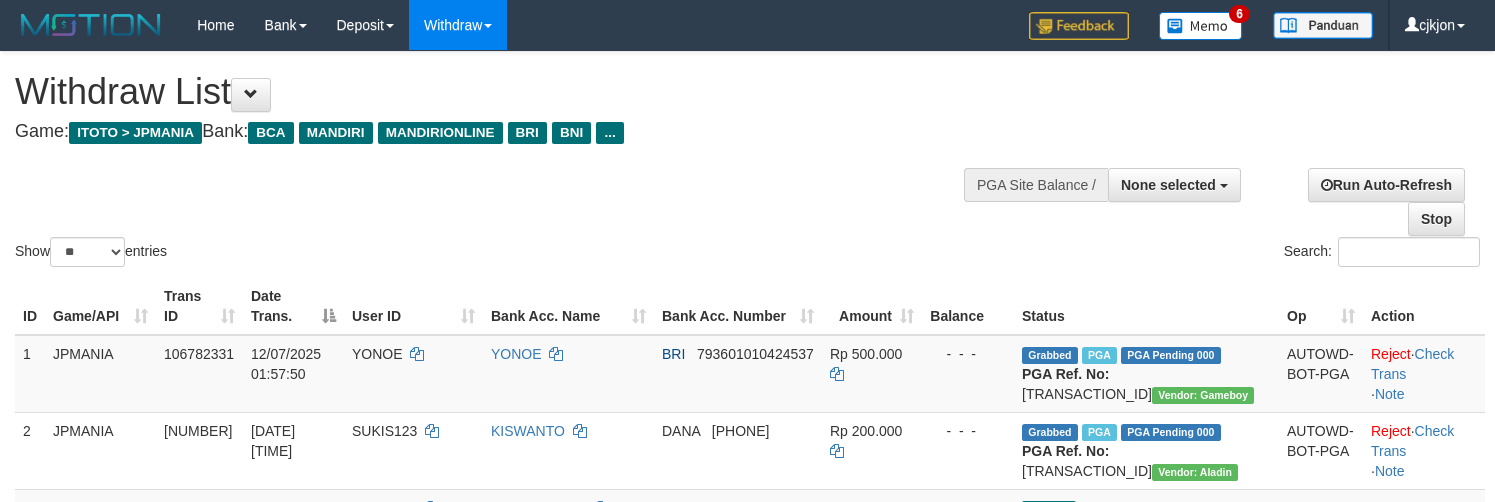 select 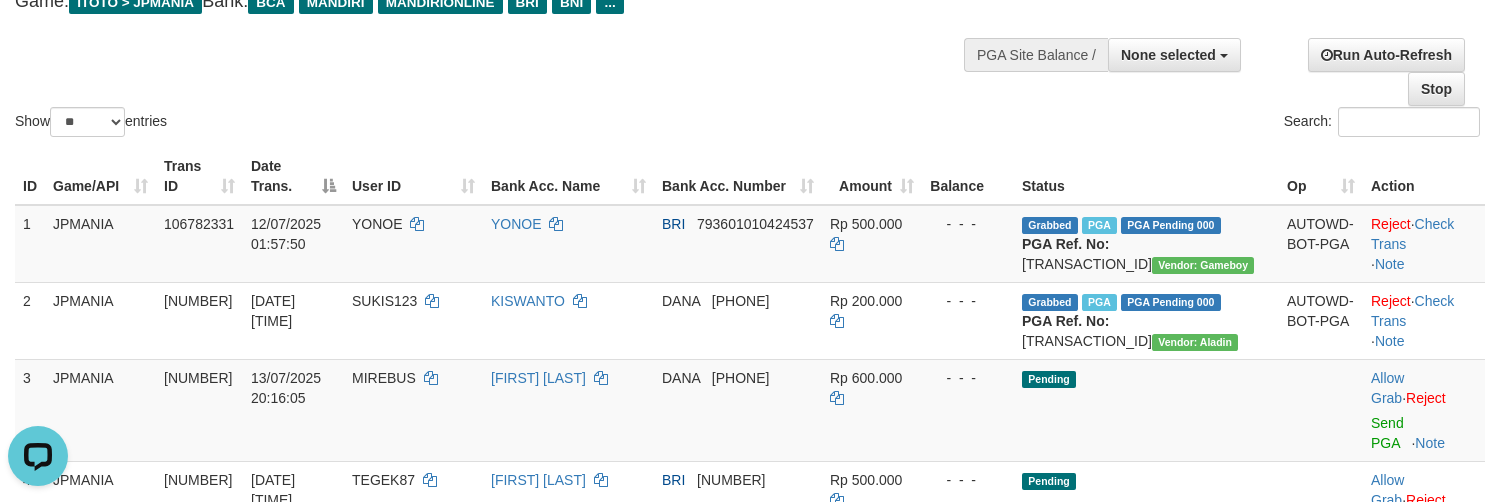 scroll, scrollTop: 0, scrollLeft: 0, axis: both 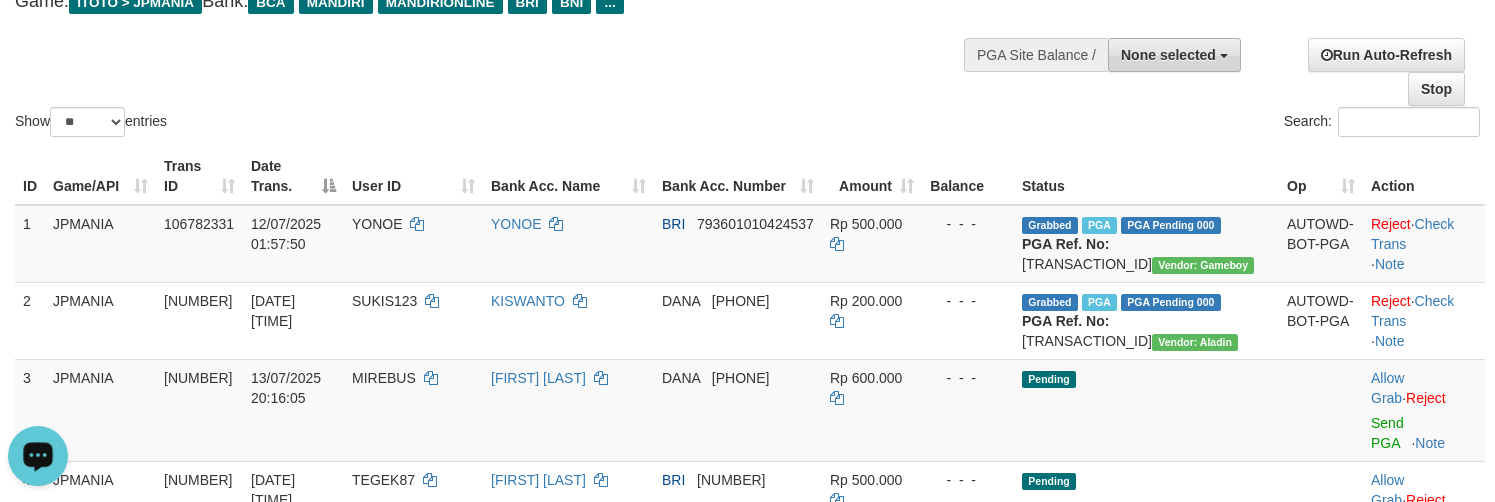 click on "None selected" at bounding box center (1174, 55) 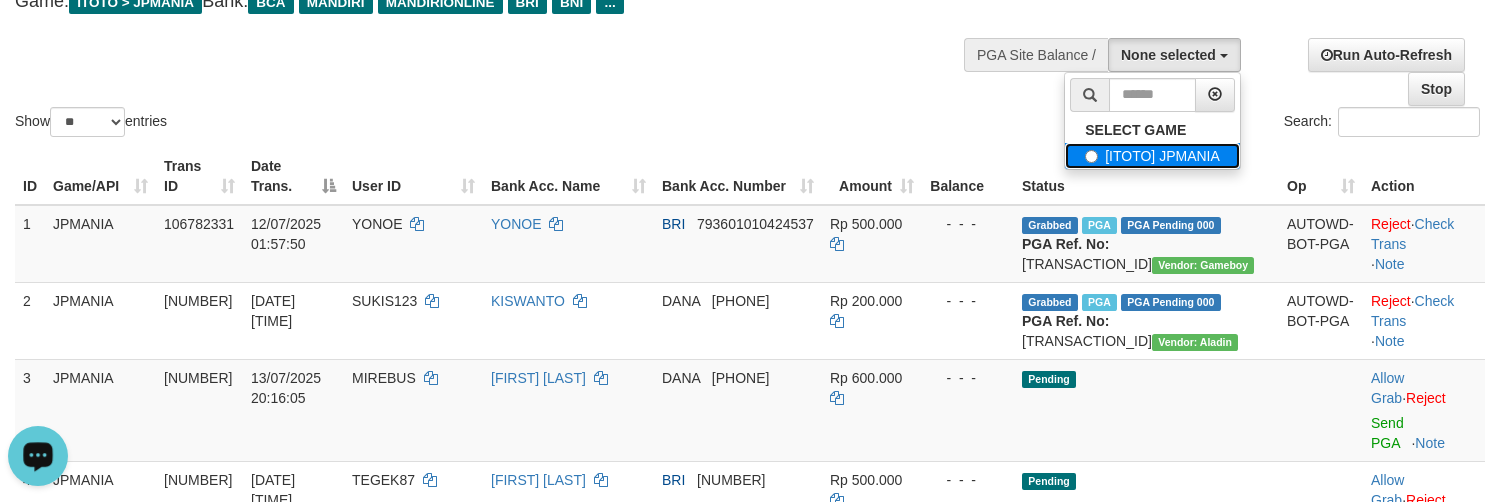 click on "[ITOTO] JPMANIA" at bounding box center (1152, 156) 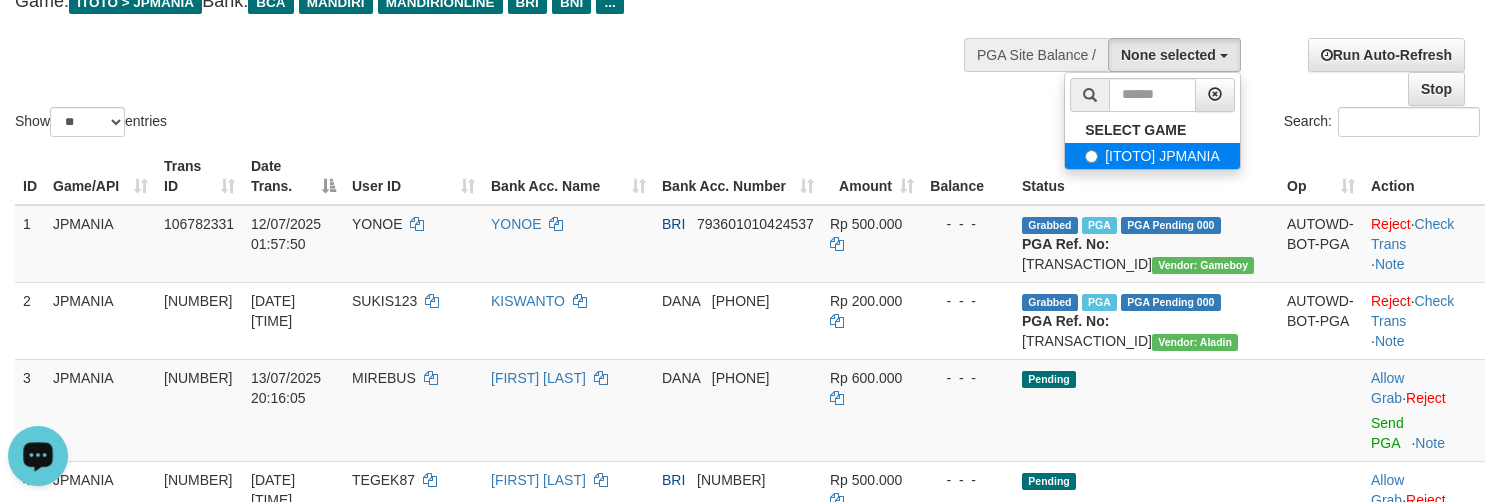 select on "****" 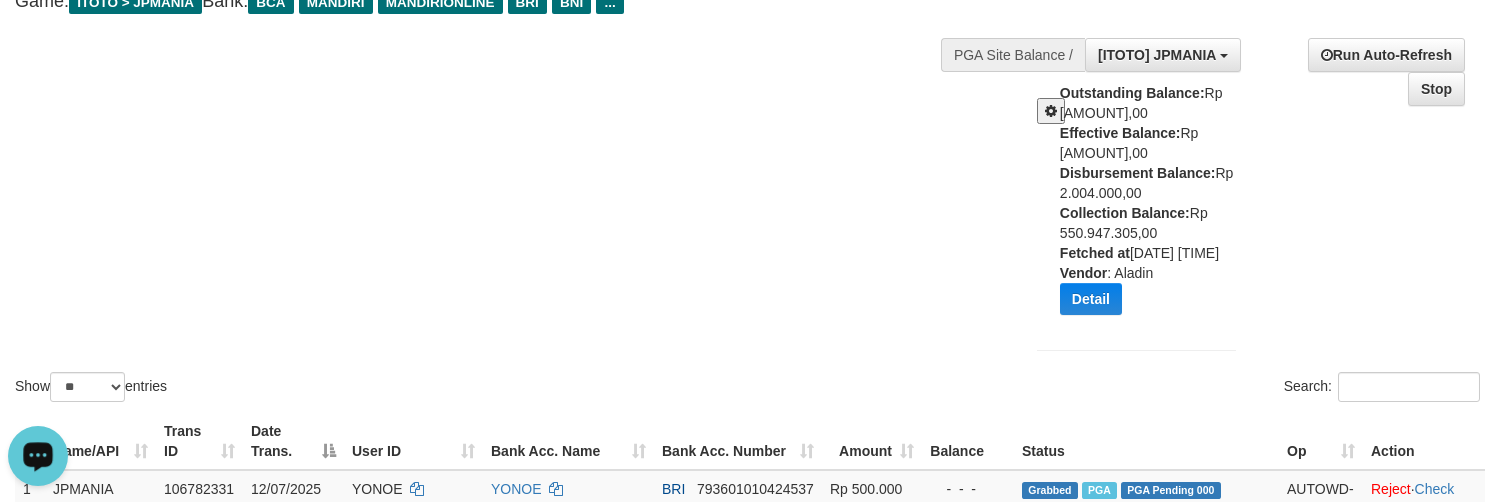 click at bounding box center [1051, 111] 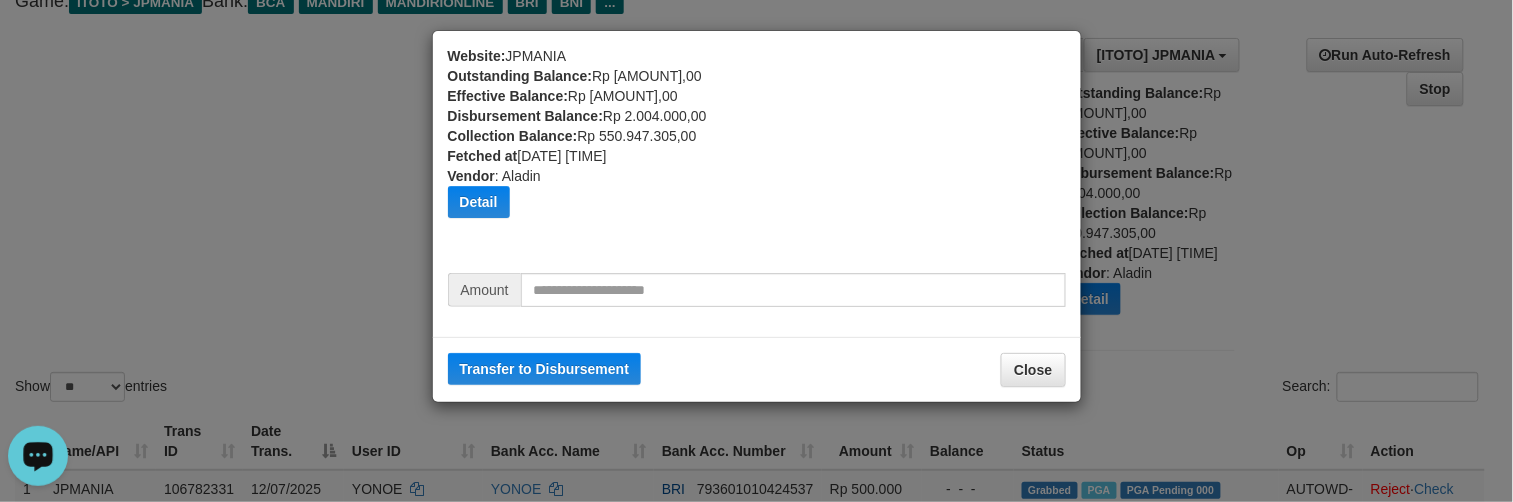 click on "Website:  JPMANIA
Outstanding Balance:  Rp [AMOUNT],00
Effective Balance:  Rp [AMOUNT],00
Disbursement Balance:  Rp [AMOUNT],00
Collection Balance:  Rp [AMOUNT],00
Fetched at : [DATE] [TIME]
Vendor : Aladin
Detail
Vendor Name
Outstanding Balance
Effective Balance
Disbursment Balance
Collection Balance
No data found
Fetched at:   [DATE] [TIME]
Vendor:   Aladin
Amount
Transfer toDisbursement
Close" at bounding box center (757, 159) 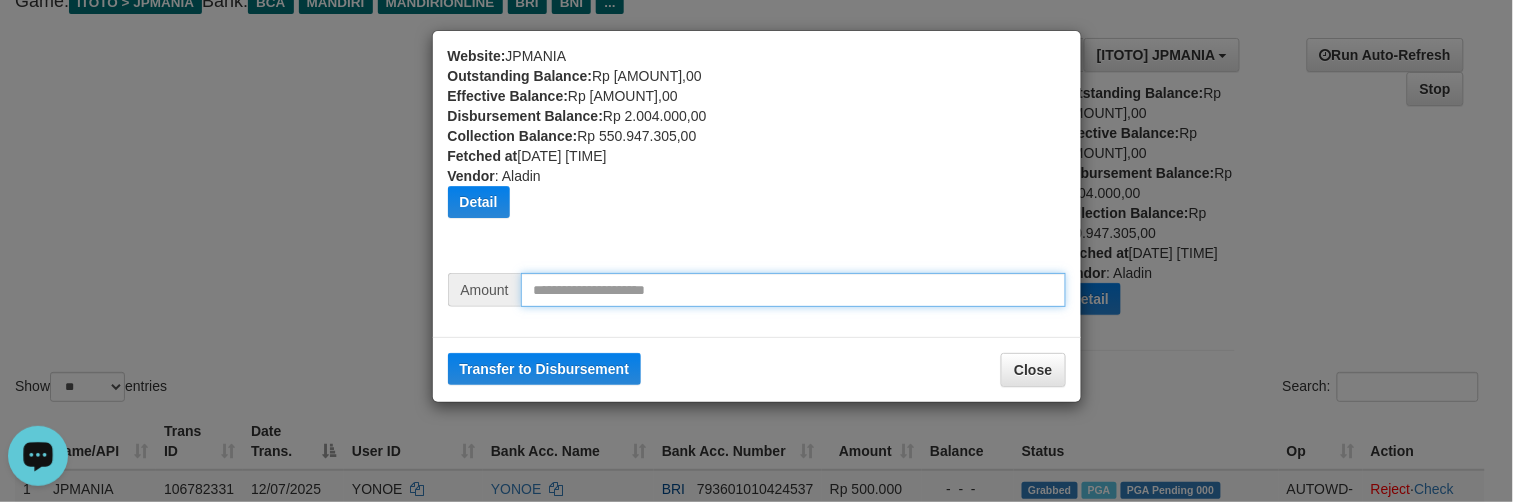click at bounding box center [793, 290] 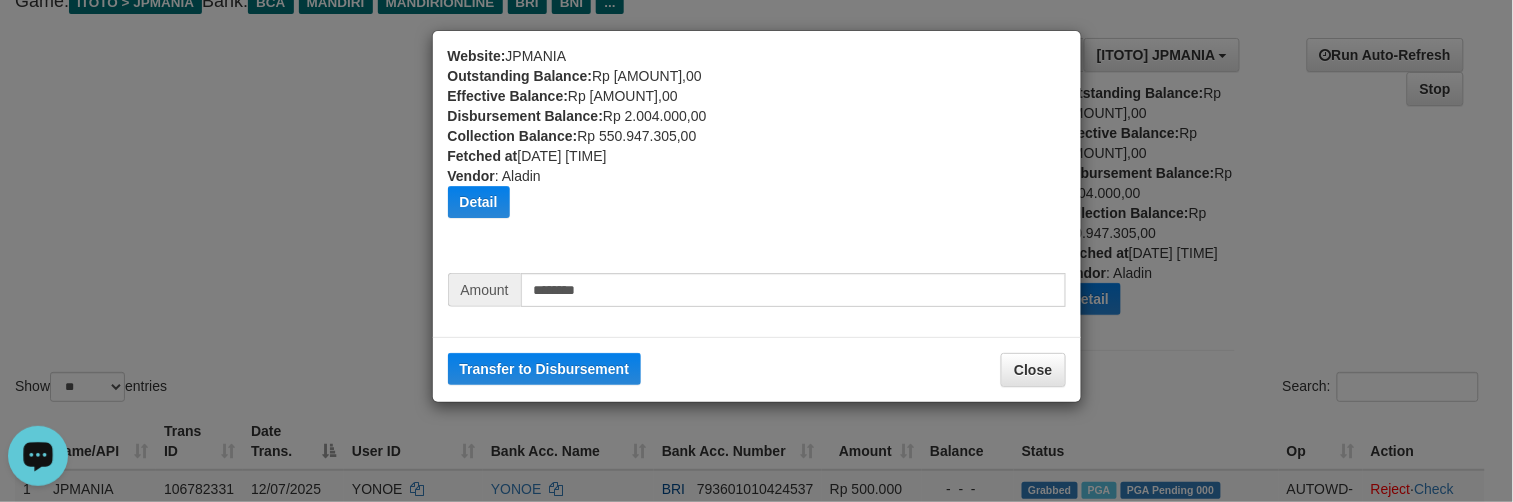 click on "Website:  JPMANIA
Outstanding Balance:  Rp [AMOUNT],00
Effective Balance:  Rp [AMOUNT],00
Disbursement Balance:  Rp [AMOUNT],00
Collection Balance:  Rp [AMOUNT],00
Fetched at : [DATE] [TIME]
Vendor : Aladin
Detail
Vendor Name
Outstanding Balance
Effective Balance
Disbursment Balance
Collection Balance
No data found
Fetched at:   [DATE] [TIME]
Vendor:   Aladin
Amount
Transfer toDisbursement
Close" at bounding box center [756, 251] 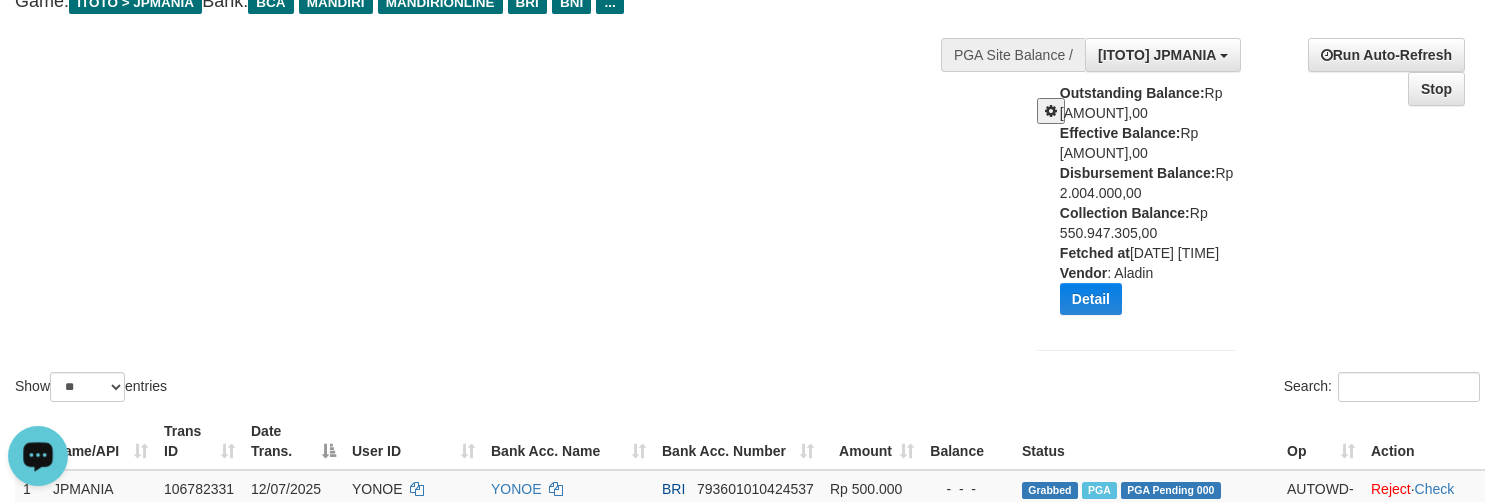 click at bounding box center [1051, 111] 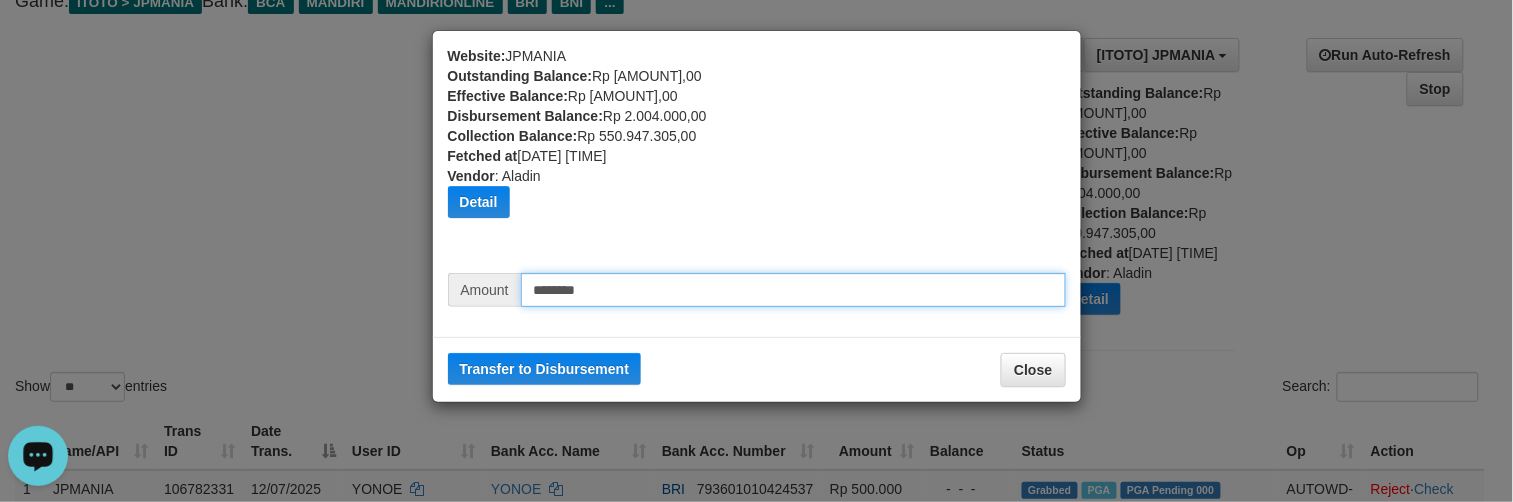 click on "********" at bounding box center [793, 290] 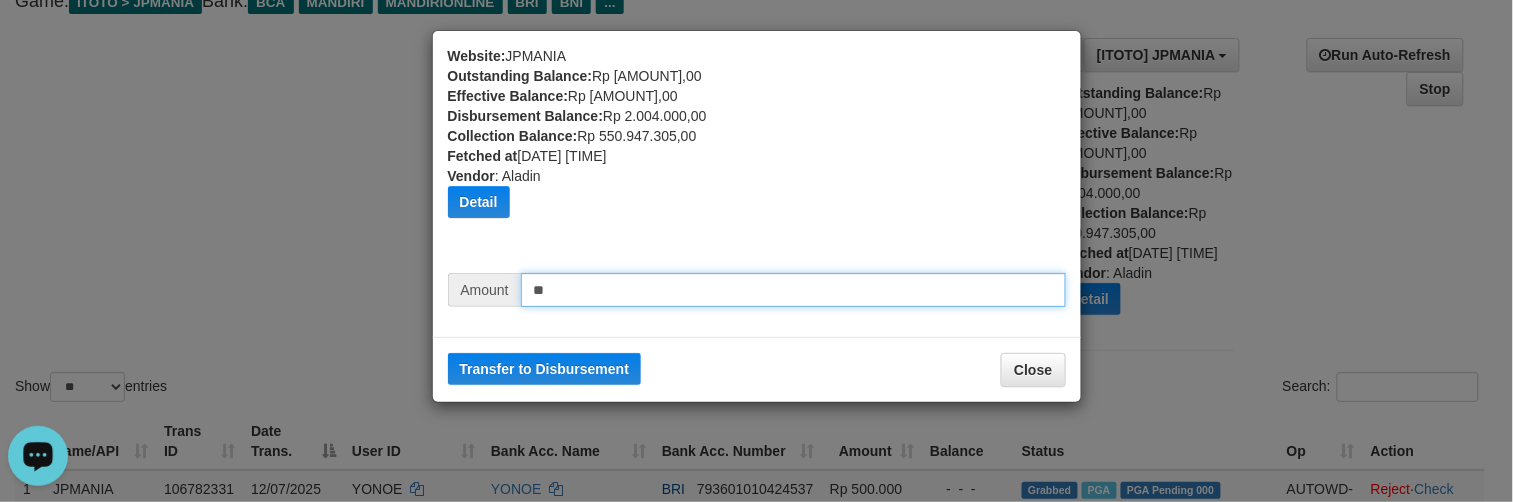 type on "*" 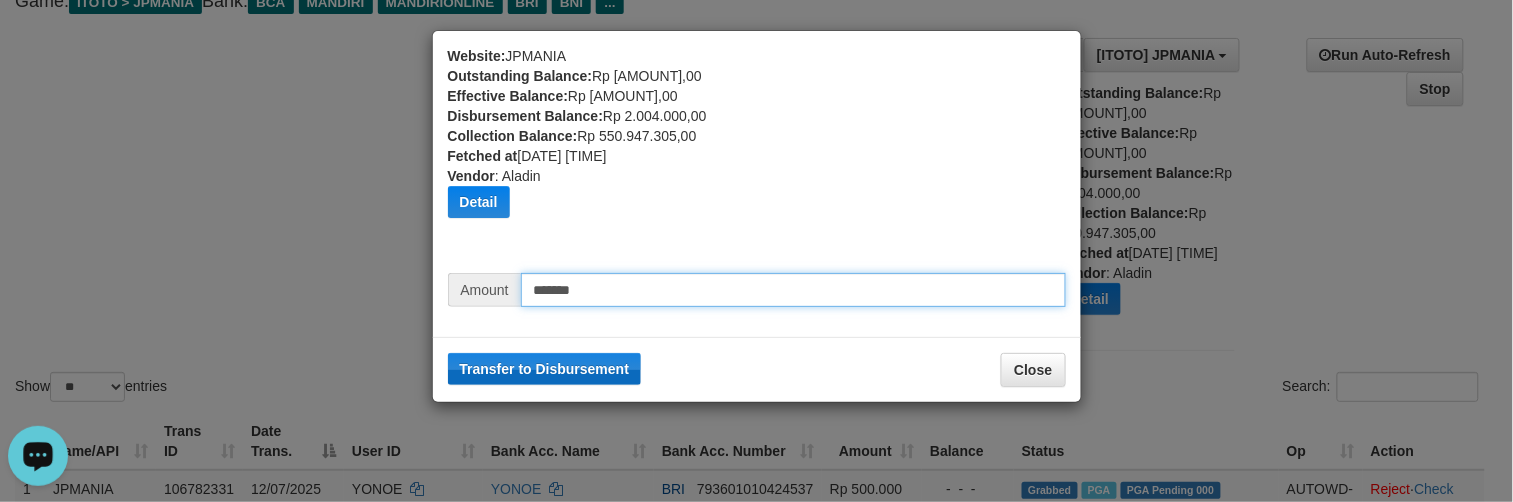 type on "*******" 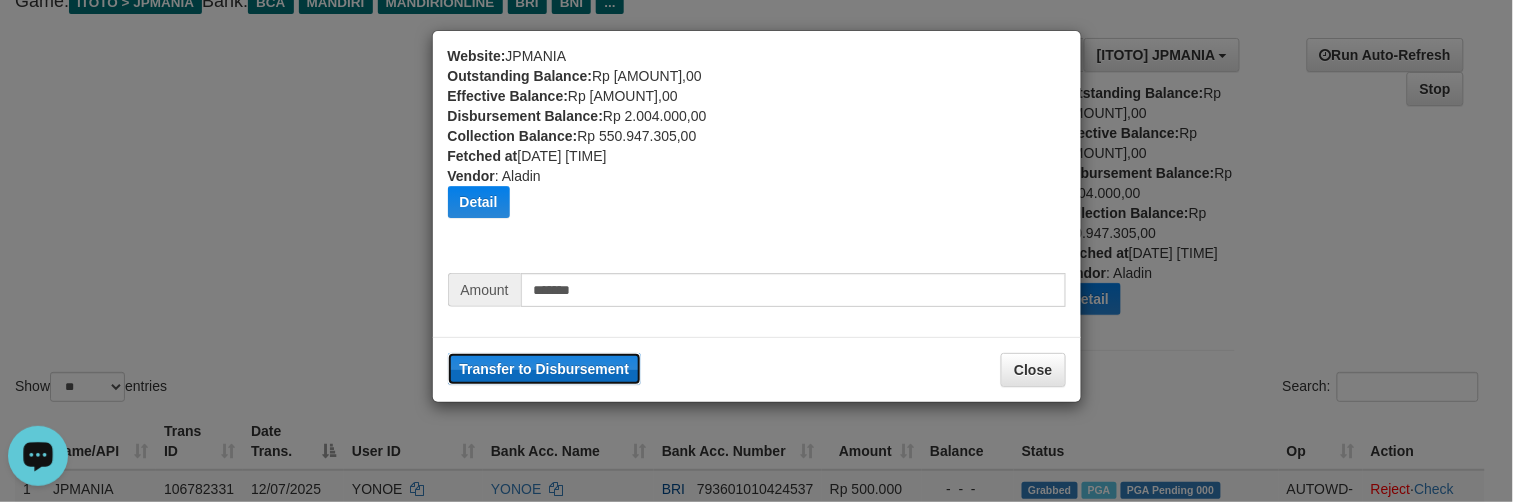 click on "Transfer to Disbursement" at bounding box center (545, 369) 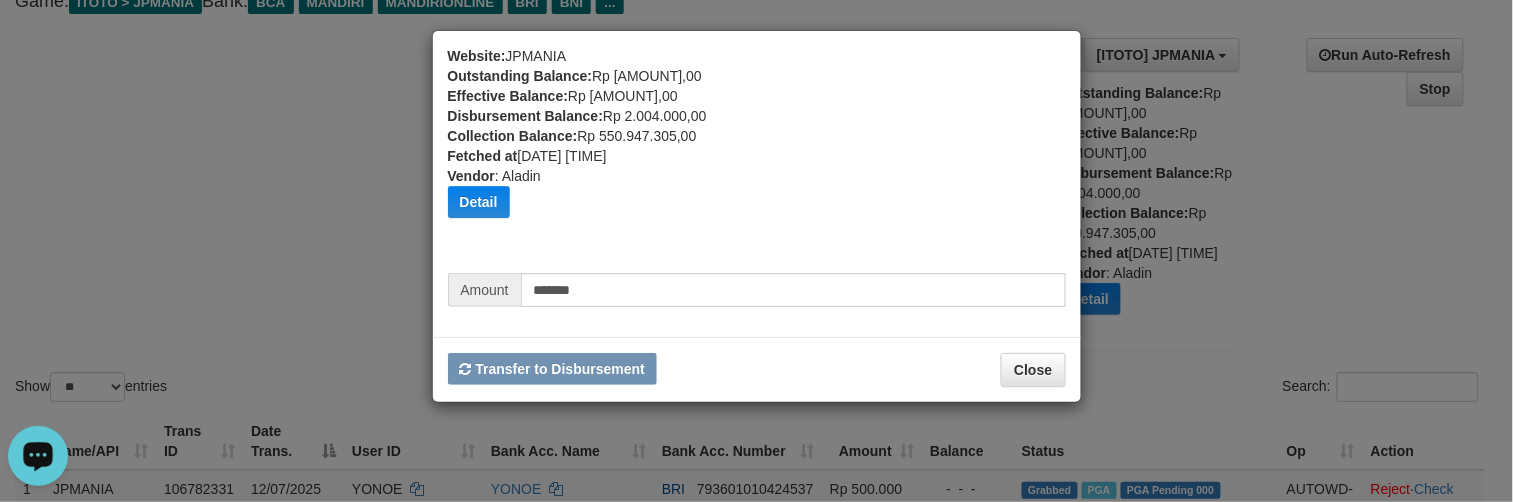 type 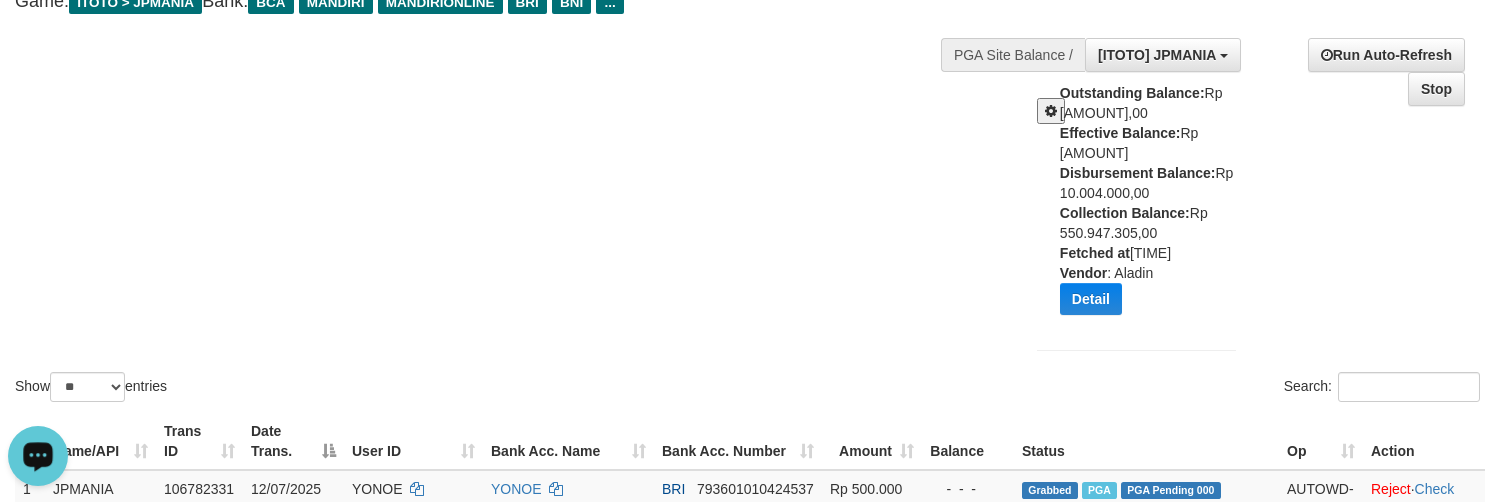 click on "Show  ** ** ** ***  entries Search:" at bounding box center [747, 164] 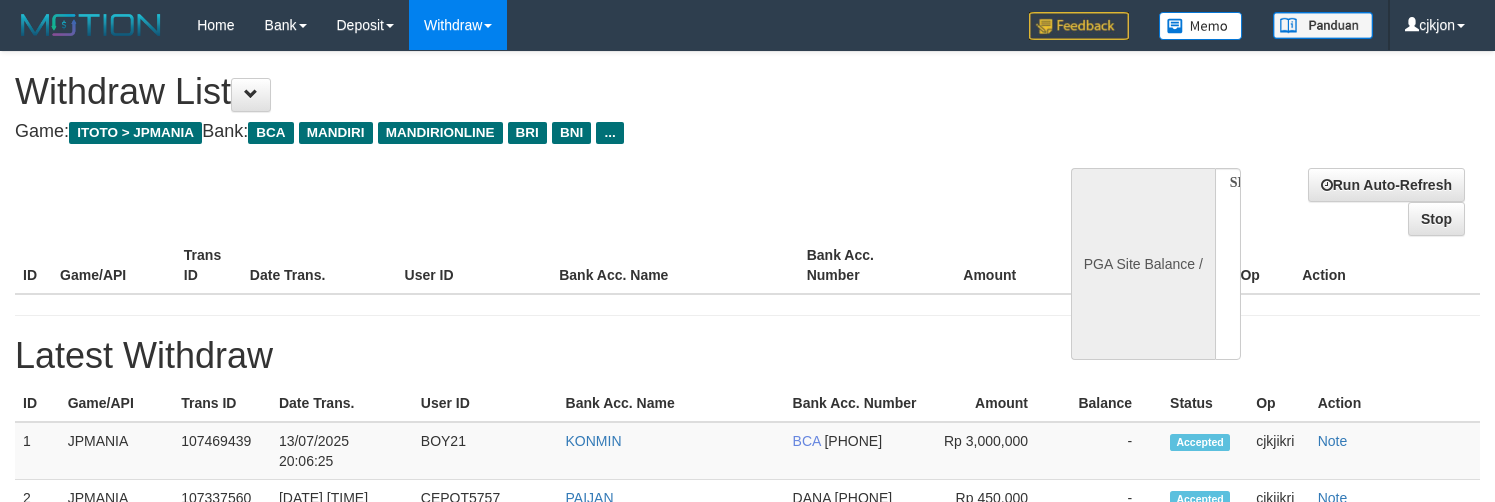 select 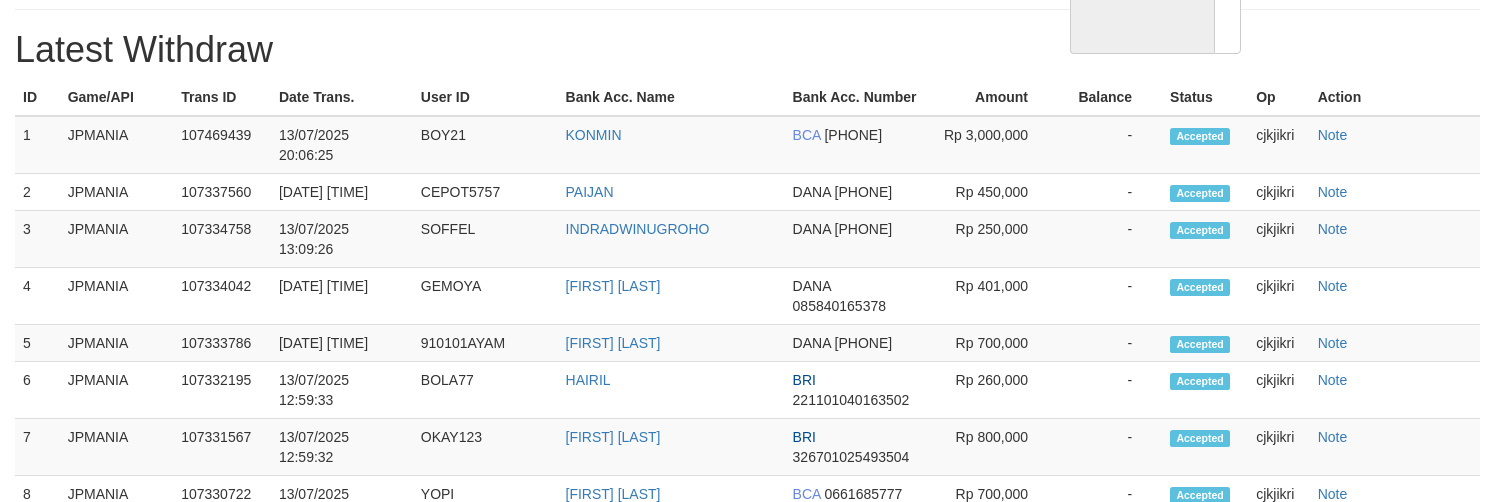 select on "**" 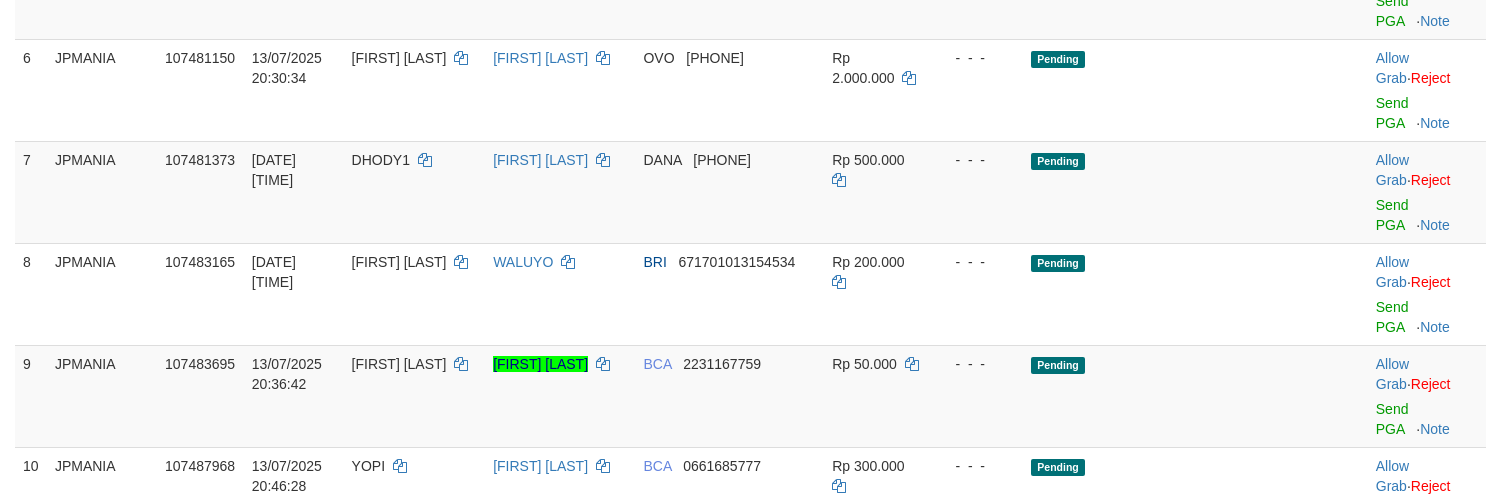 scroll, scrollTop: 677, scrollLeft: 0, axis: vertical 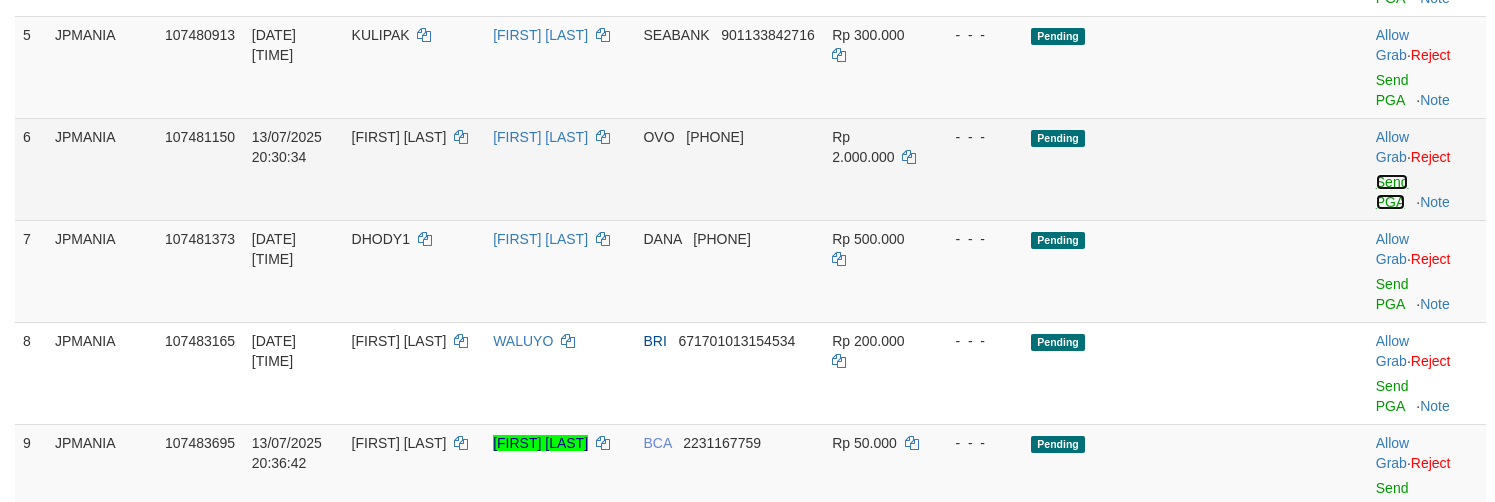 click on "Send PGA" at bounding box center [1392, 192] 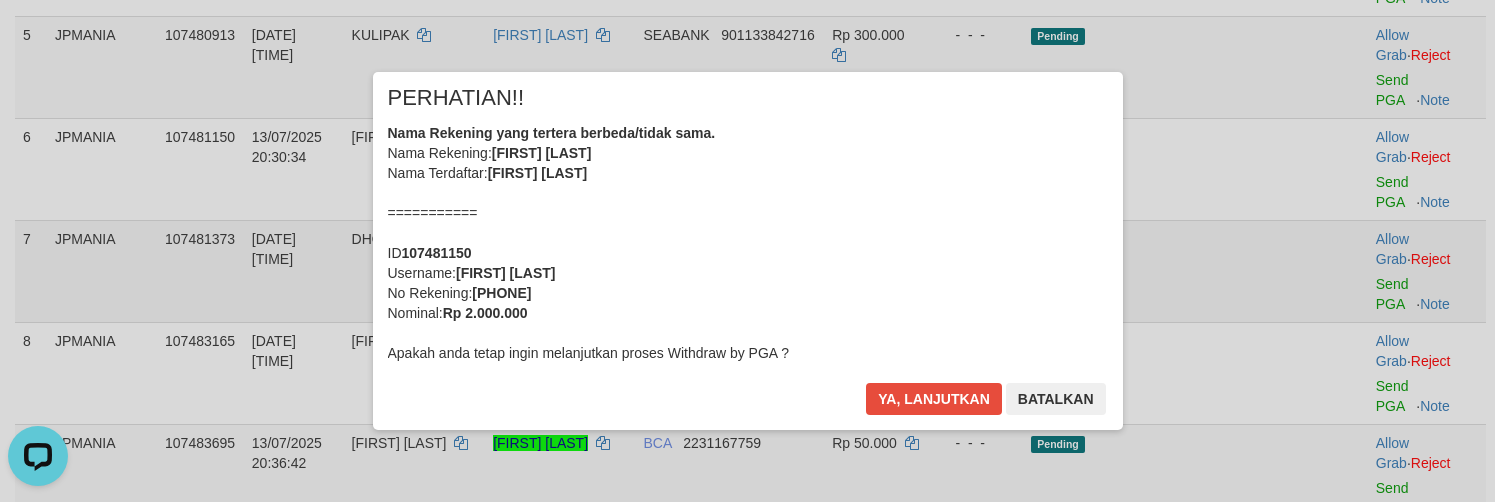 scroll, scrollTop: 0, scrollLeft: 0, axis: both 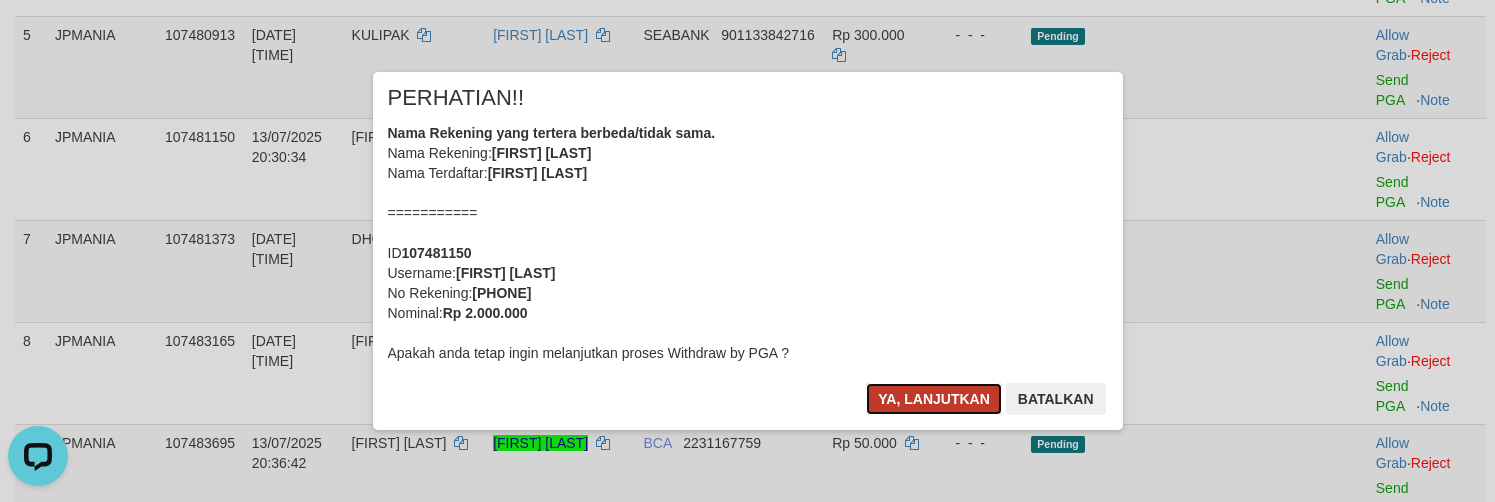 click on "Ya, lanjutkan" at bounding box center (934, 399) 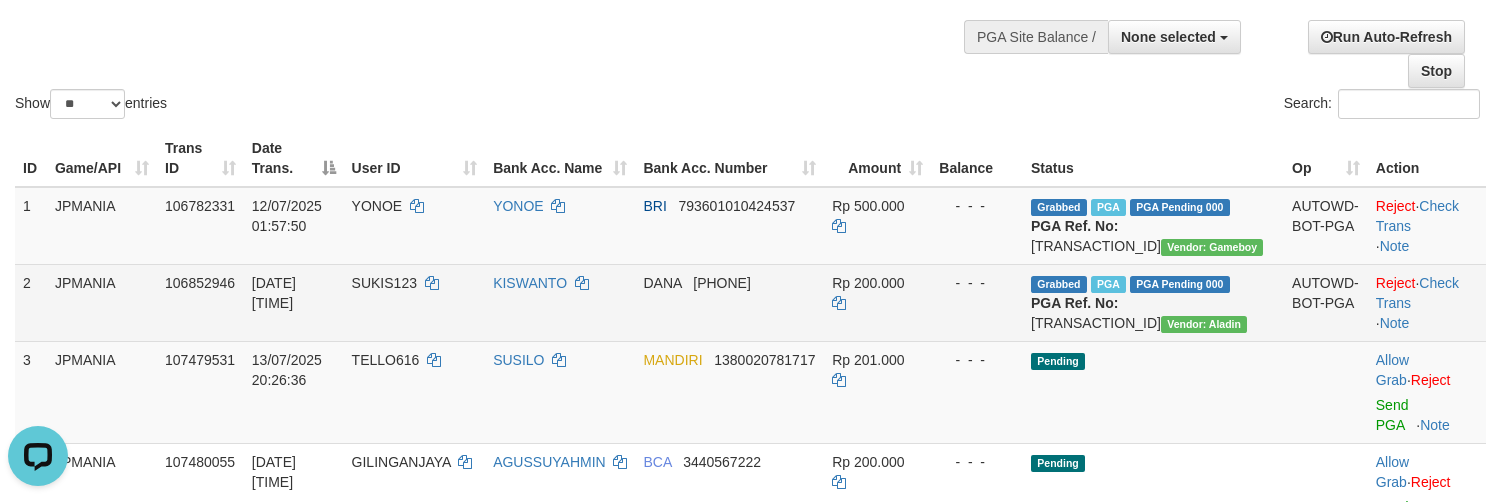 scroll, scrollTop: 0, scrollLeft: 0, axis: both 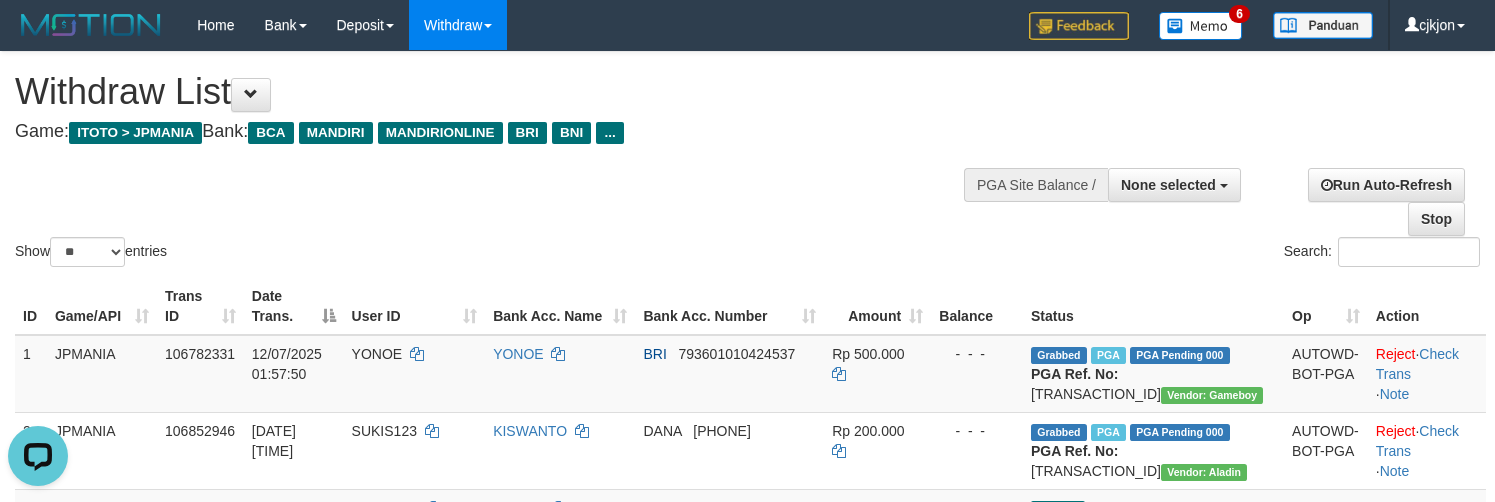 click on "Bank Acc. Number" at bounding box center [729, 306] 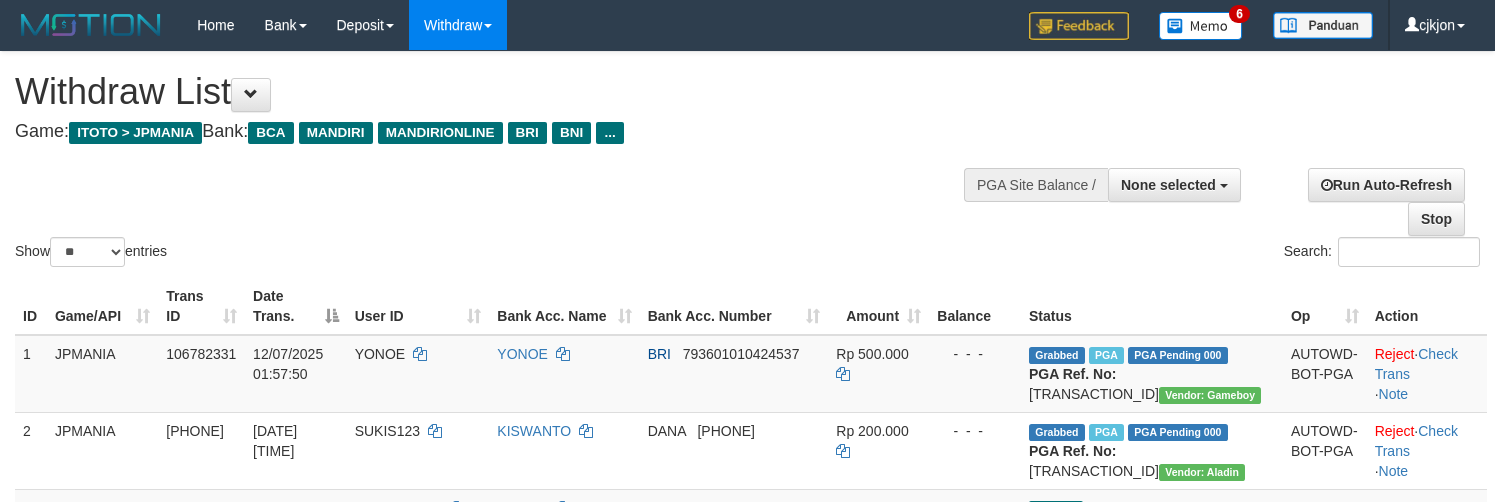 select 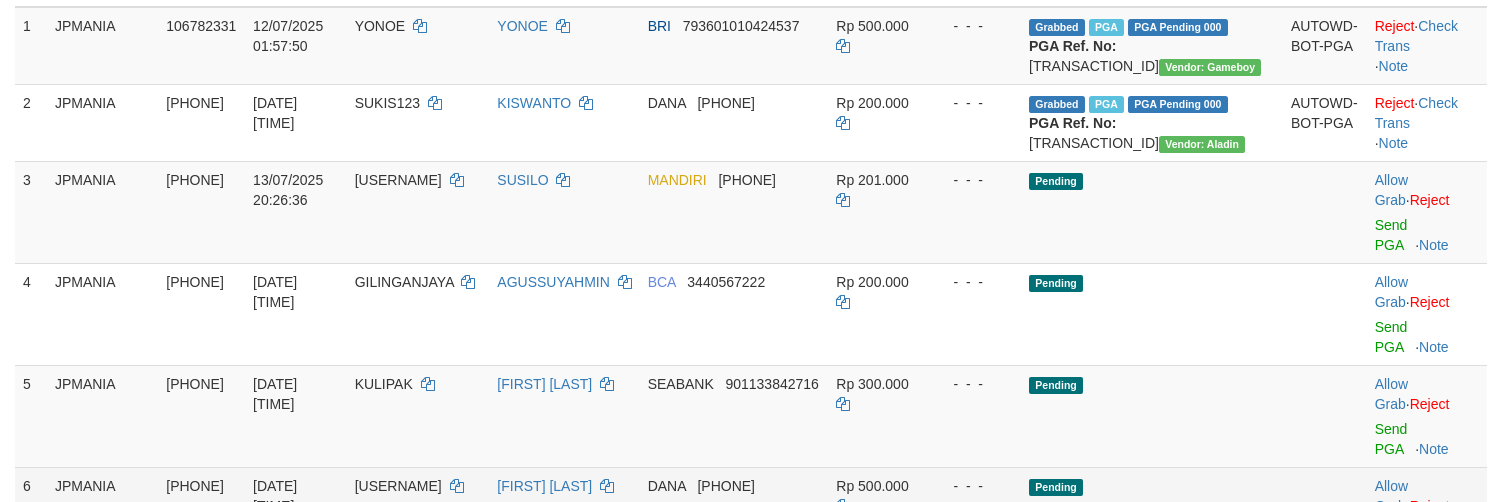 scroll, scrollTop: 625, scrollLeft: 0, axis: vertical 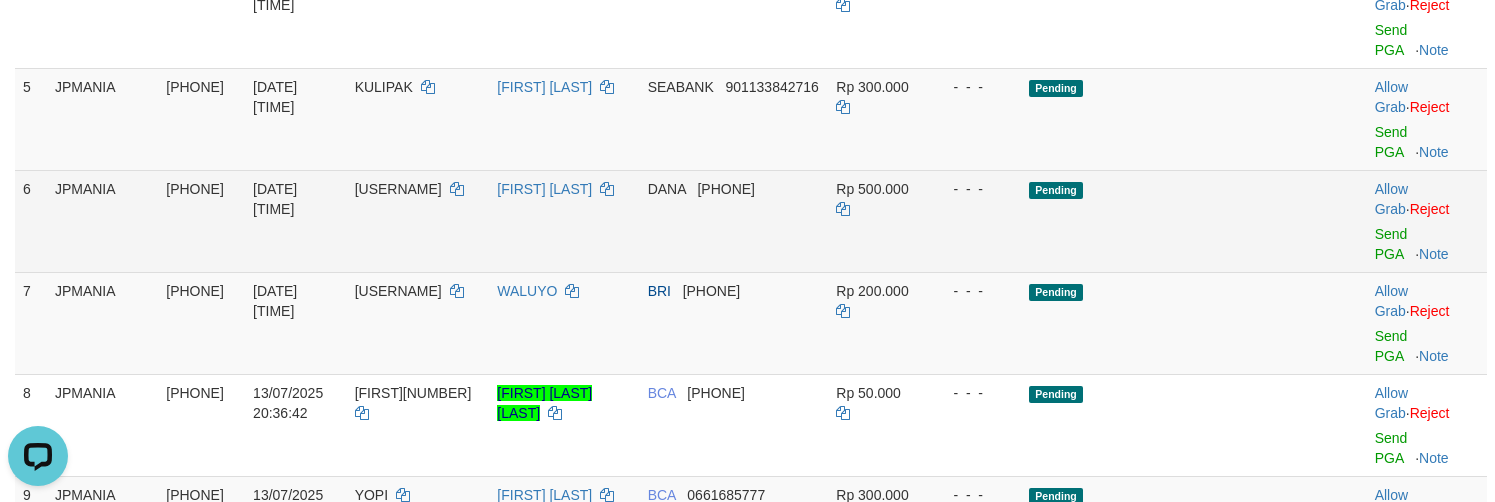 click on "Send PGA" at bounding box center (1427, 240) 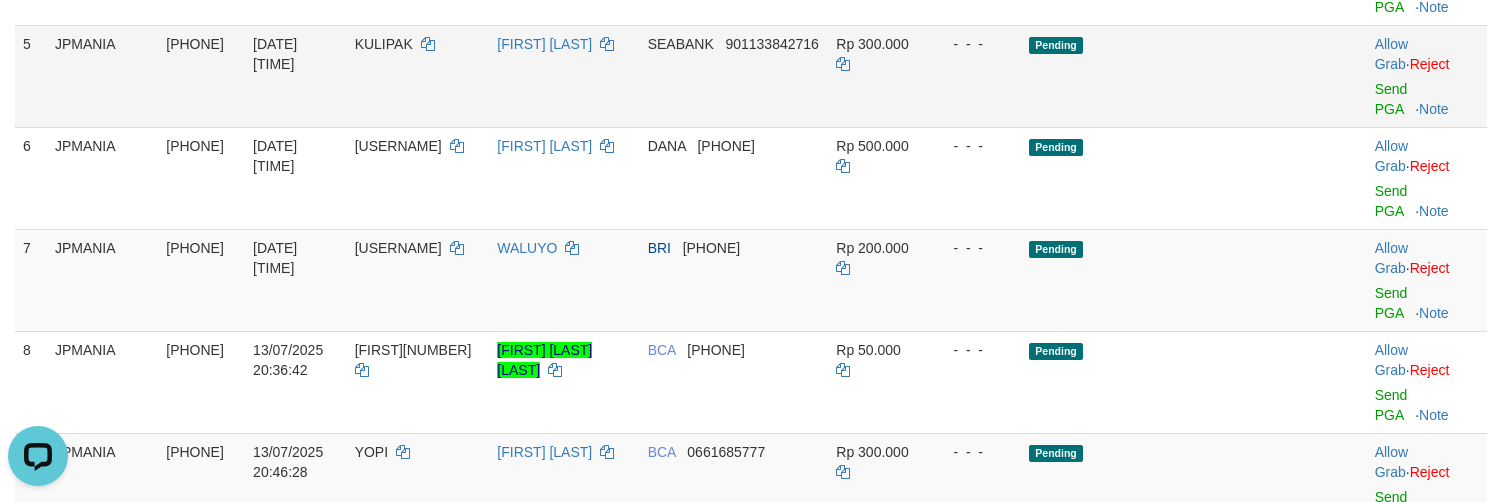 scroll, scrollTop: 625, scrollLeft: 0, axis: vertical 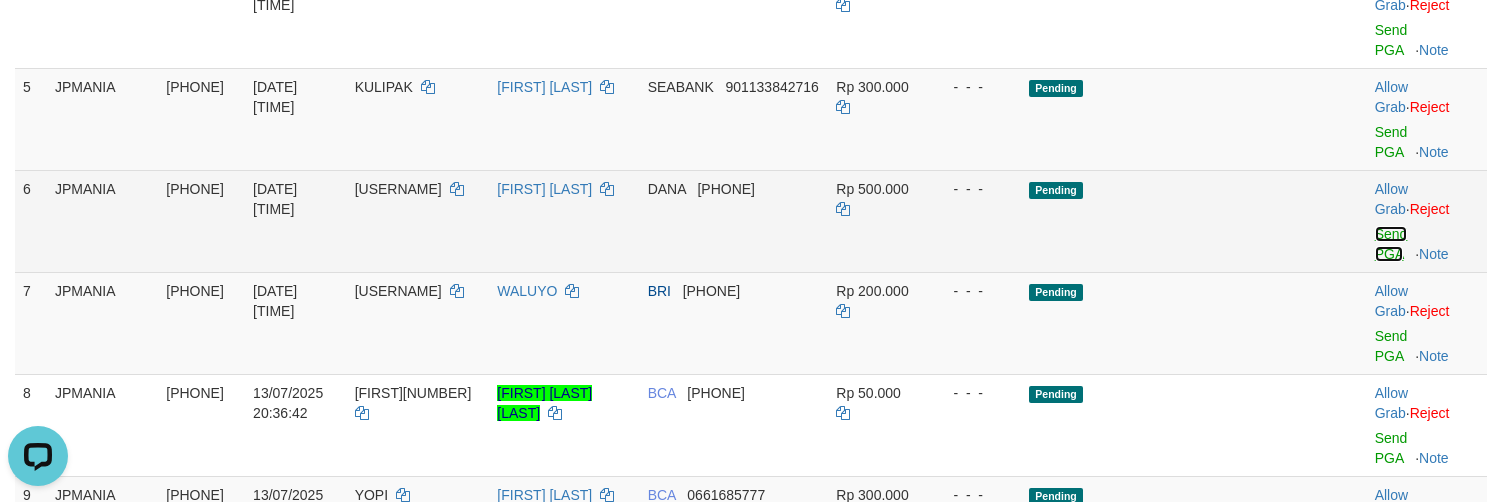 click on "Send PGA" at bounding box center (1391, 244) 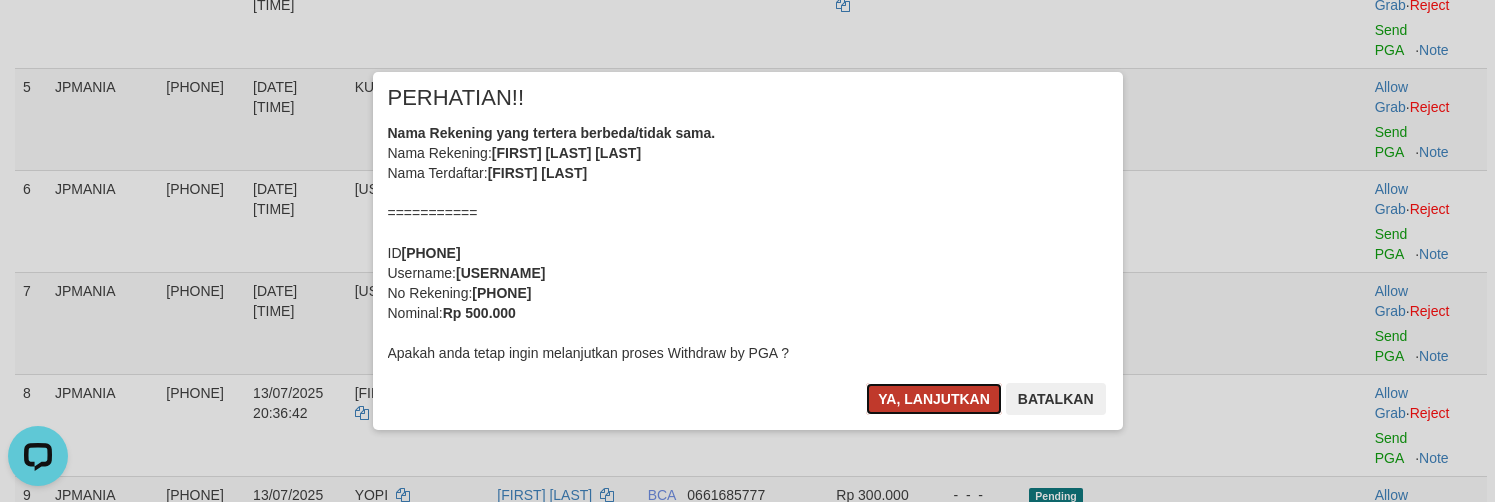 click on "Ya, lanjutkan" at bounding box center [934, 399] 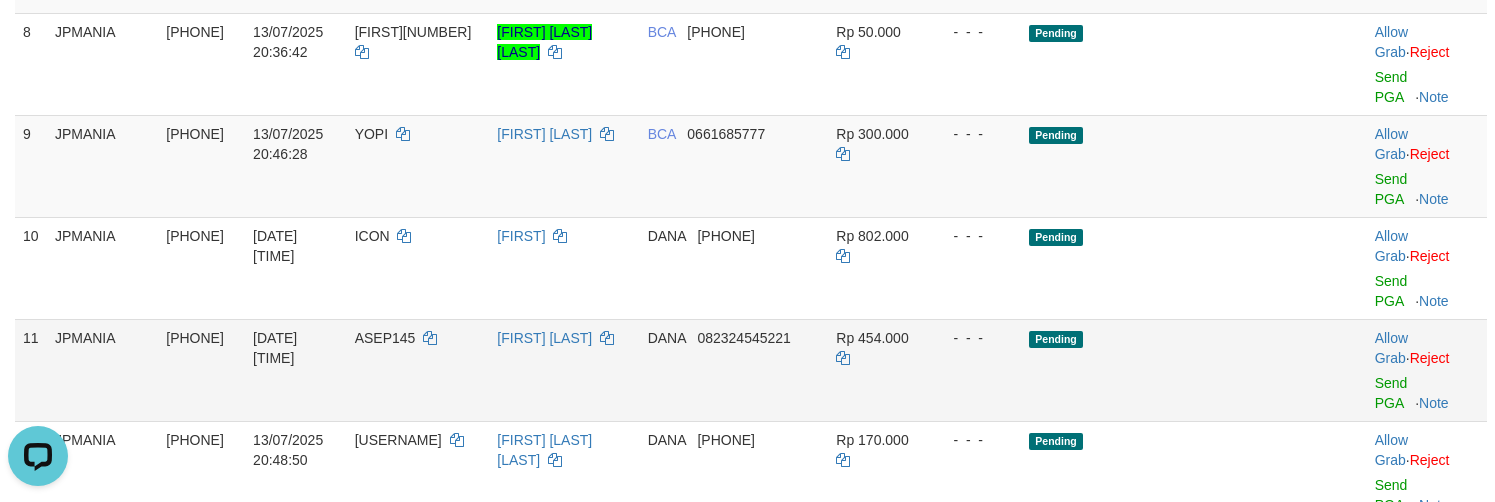 scroll, scrollTop: 1000, scrollLeft: 0, axis: vertical 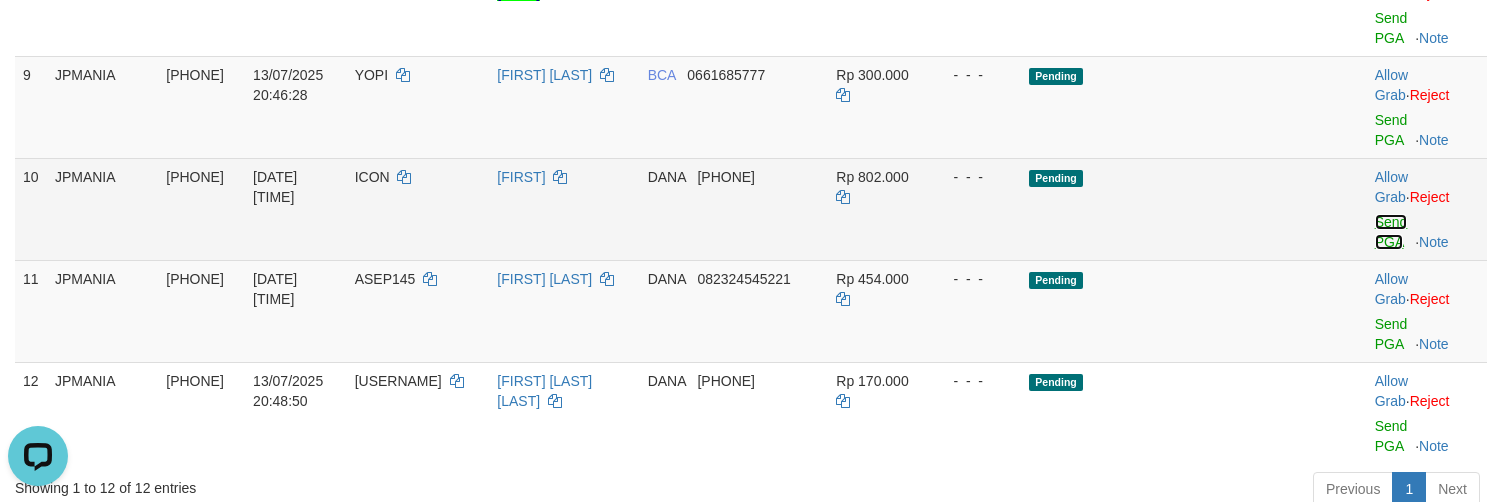 click on "Send PGA" at bounding box center (1391, 232) 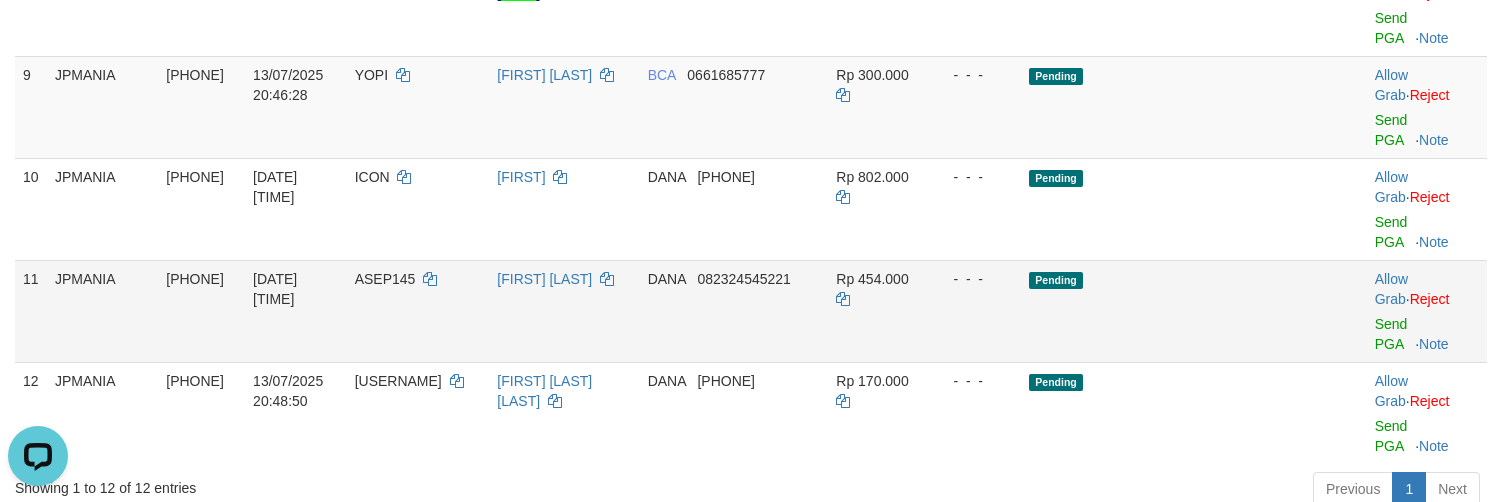 click on "Allow Grab   ·    Reject Send PGA     ·    Note" at bounding box center (1427, 311) 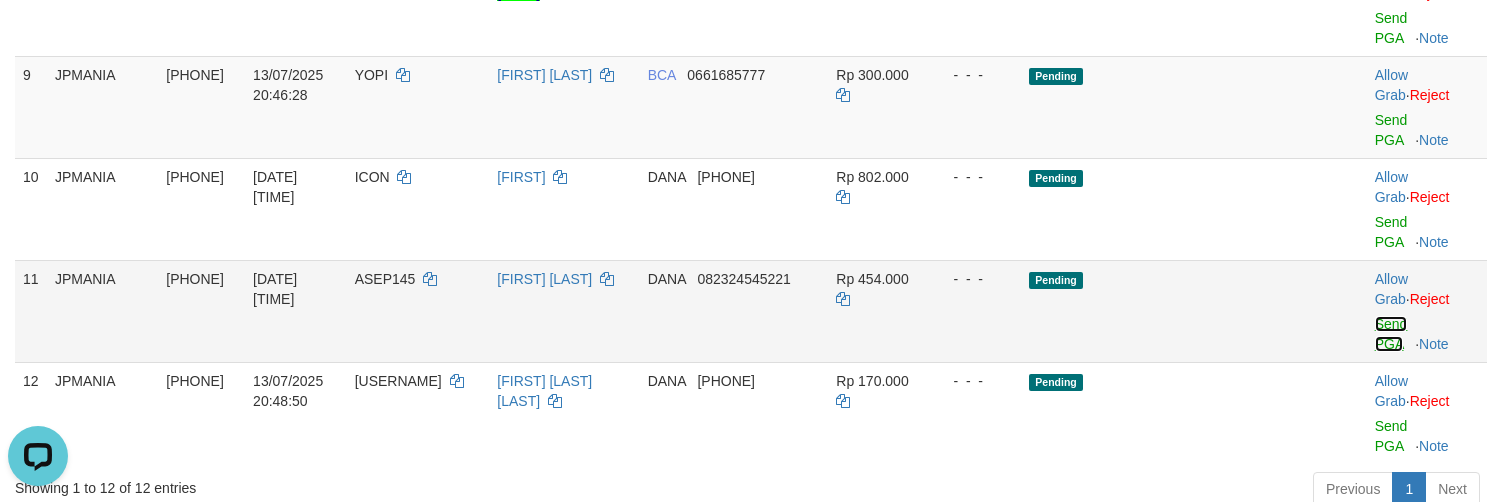 click on "Send PGA" at bounding box center (1391, 334) 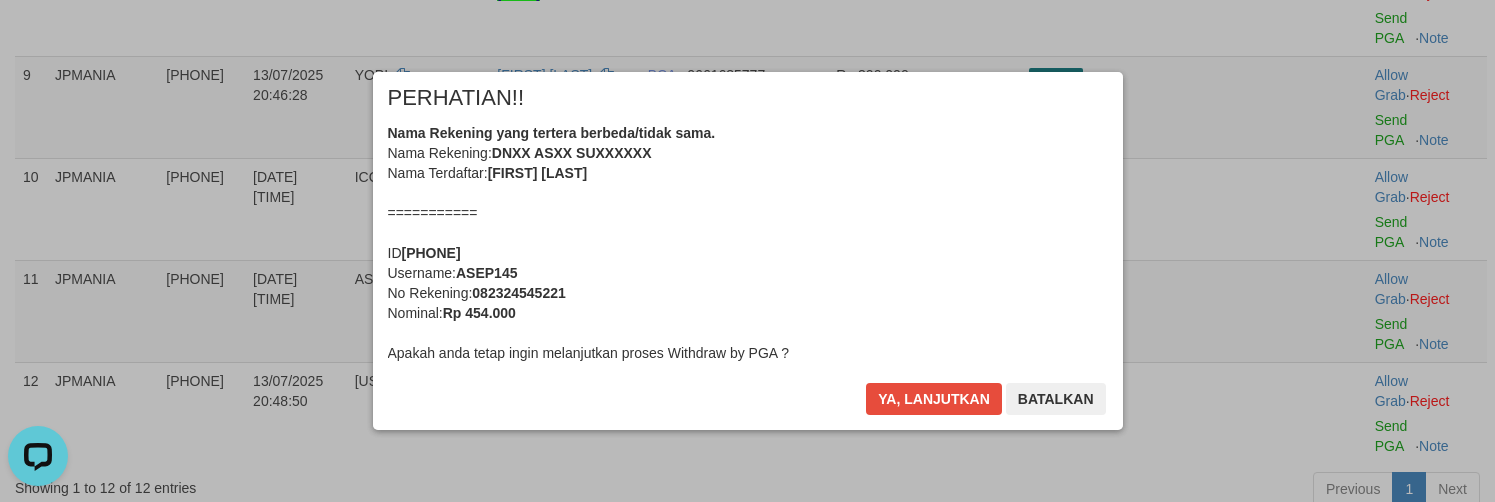 click on "Toggle navigation
Home
Bank
Account List
Load
By Website
Group
[ITOTO]													JPMANIA
Mutasi Bank
Search
Sync
Note Mutasi
Deposit
DPS Fetch
DPS List
History
PGA History
Note DPS" at bounding box center (747, 615) 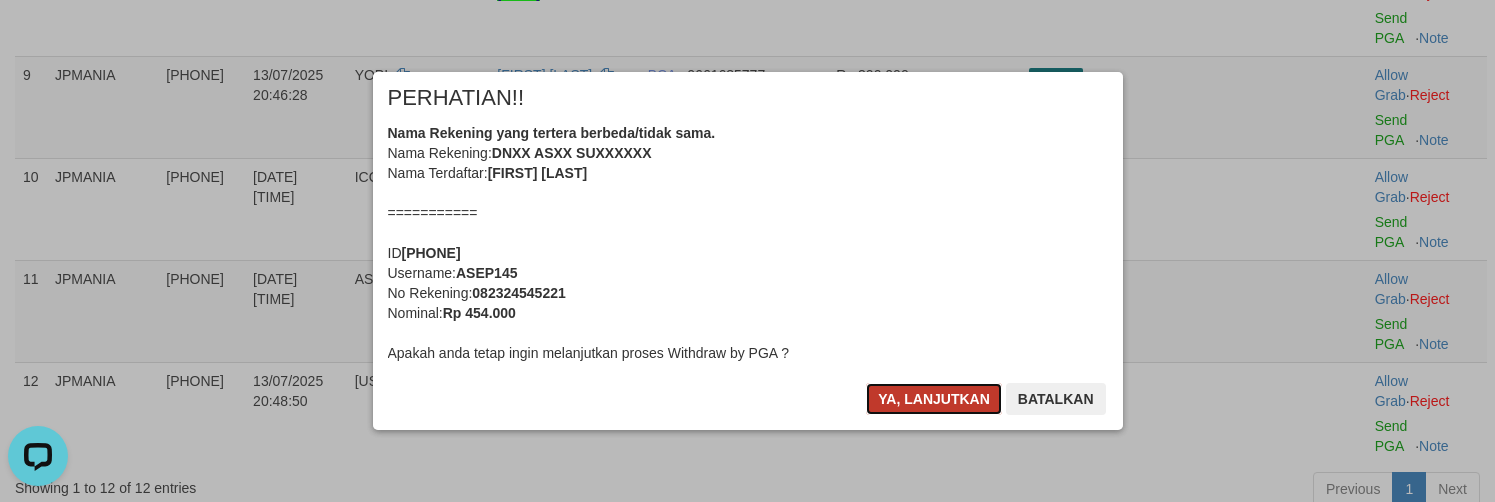 click on "Ya, lanjutkan" at bounding box center (934, 399) 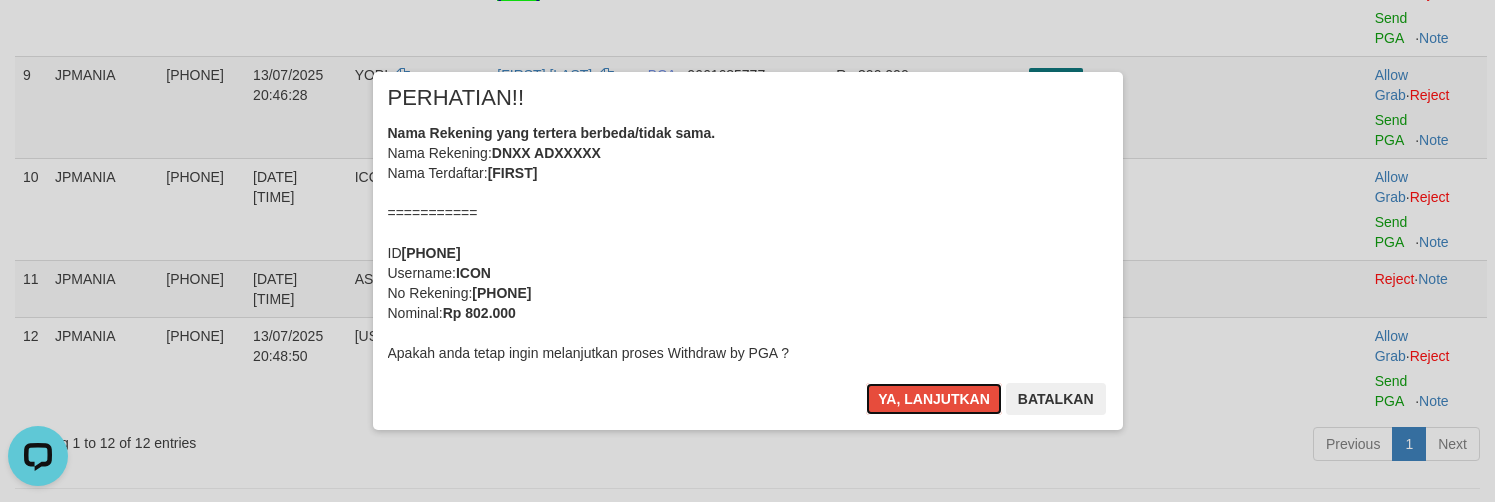 click on "Ya, lanjutkan" at bounding box center [934, 399] 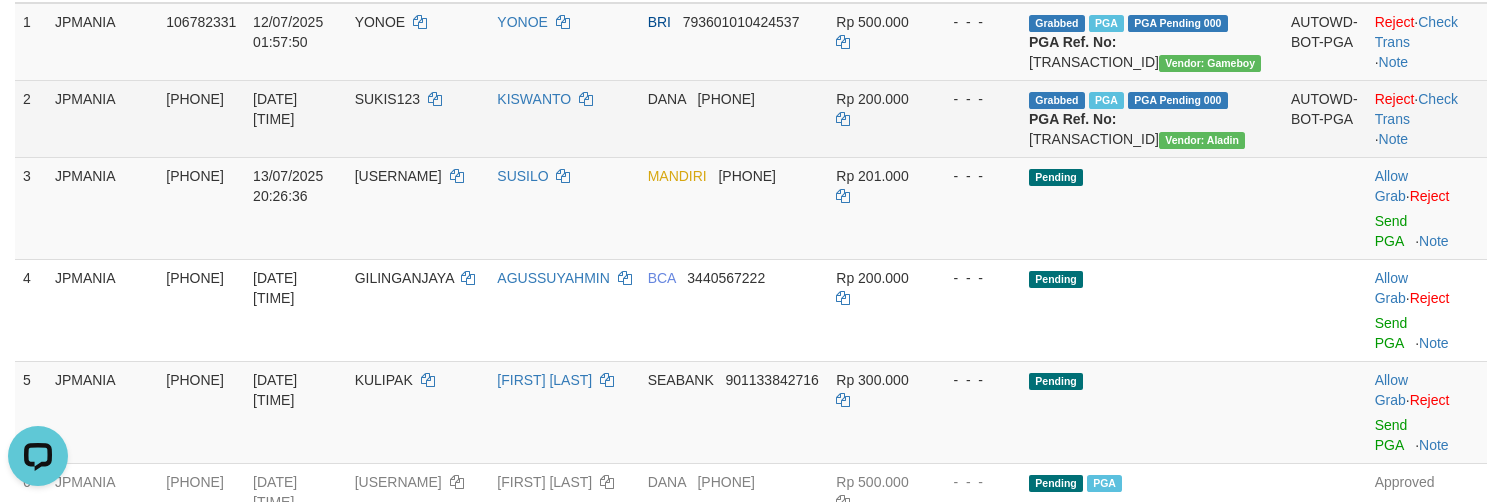 scroll, scrollTop: 0, scrollLeft: 0, axis: both 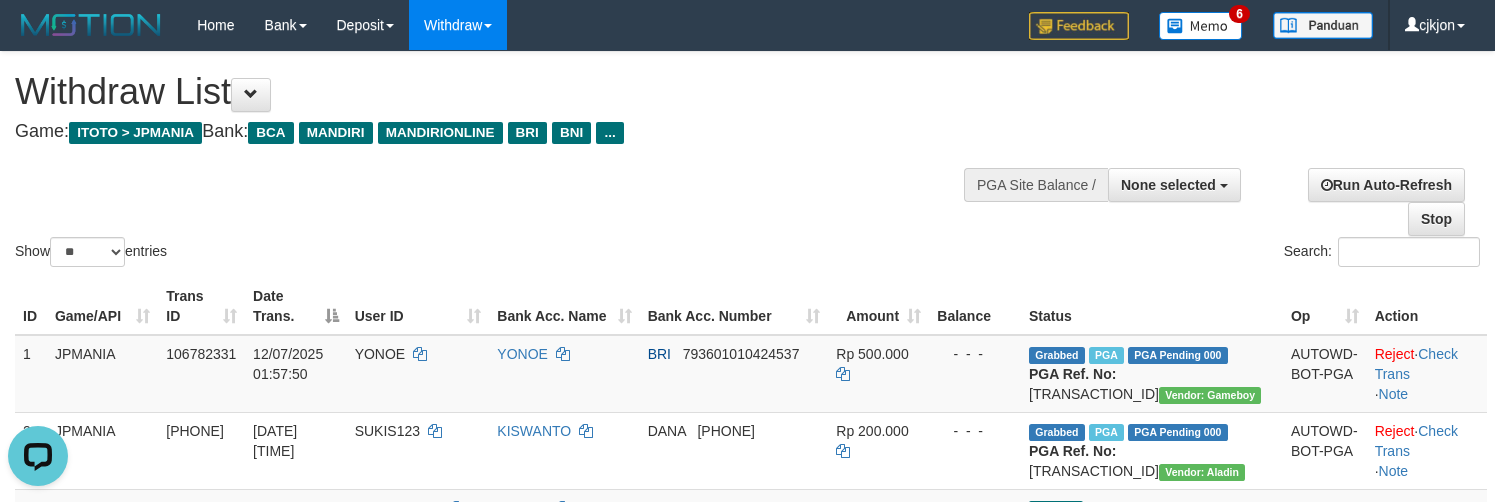 drag, startPoint x: 871, startPoint y: 140, endPoint x: 667, endPoint y: 80, distance: 212.64055 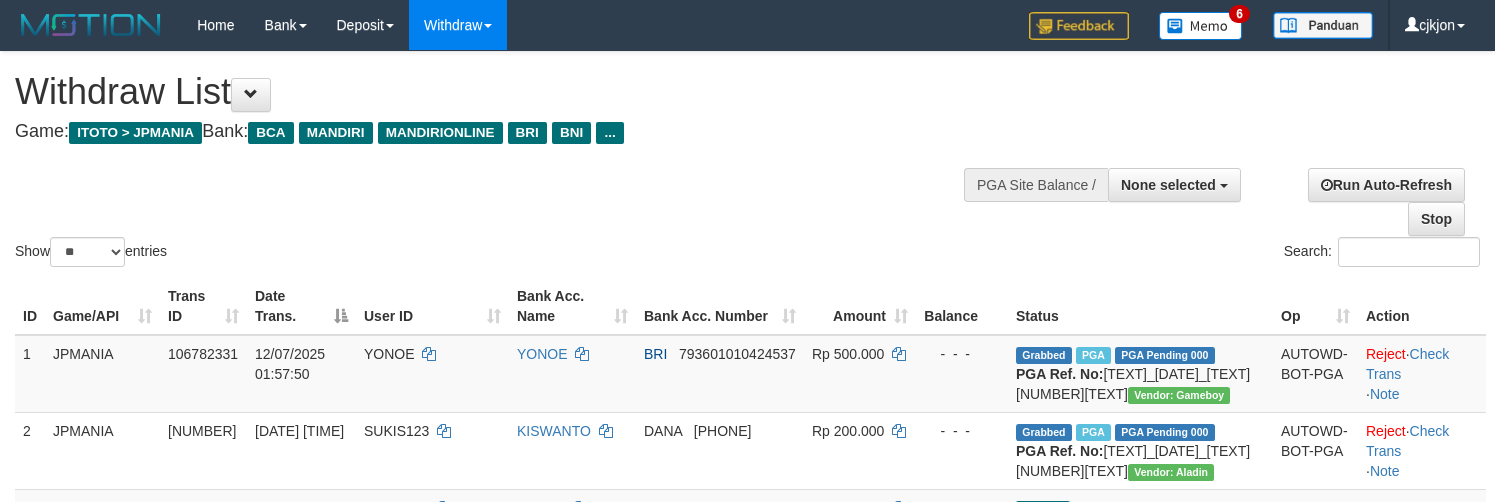 select 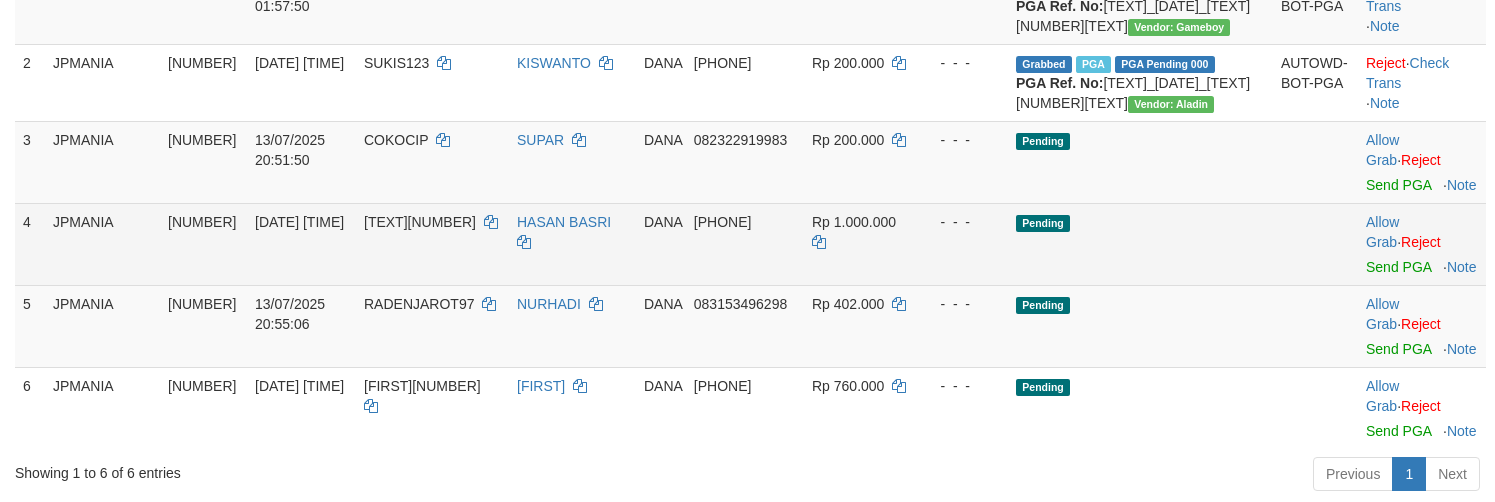 scroll, scrollTop: 375, scrollLeft: 0, axis: vertical 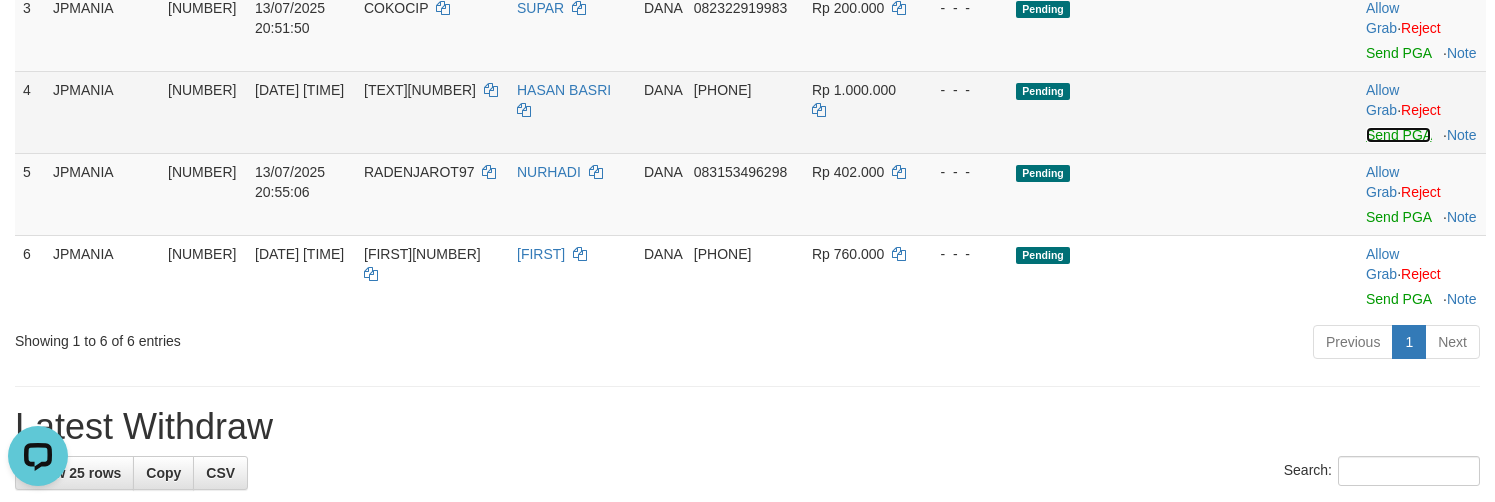 click on "Send PGA" at bounding box center [1398, 135] 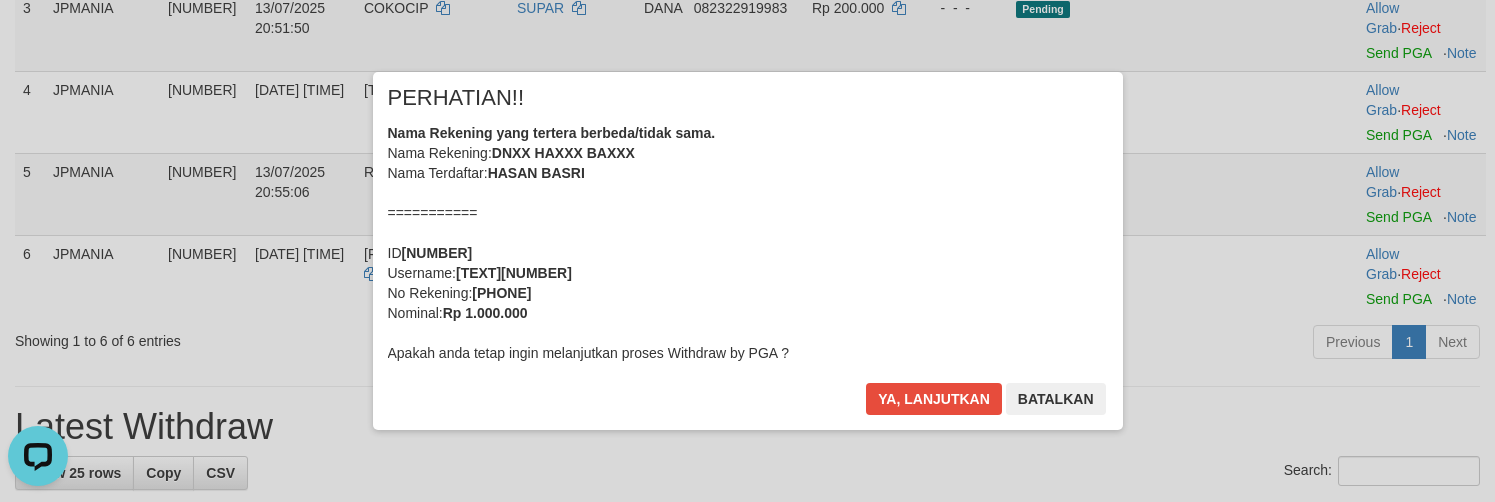 click on "× PERHATIAN!! Nama Rekening yang tertera berbeda/tidak sama. Nama Rekening:  DNXX HAXXX BAXXX Nama Terdaftar:  HASAN BASRI =========== ID  107491531 Username:  KUDA321 No Rekening:  085161935970 Nominal:  Rp 1.000.000 Apakah anda tetap ingin melanjutkan proses Withdraw by PGA ? Ya, lanjutkan Batalkan" at bounding box center (747, 251) 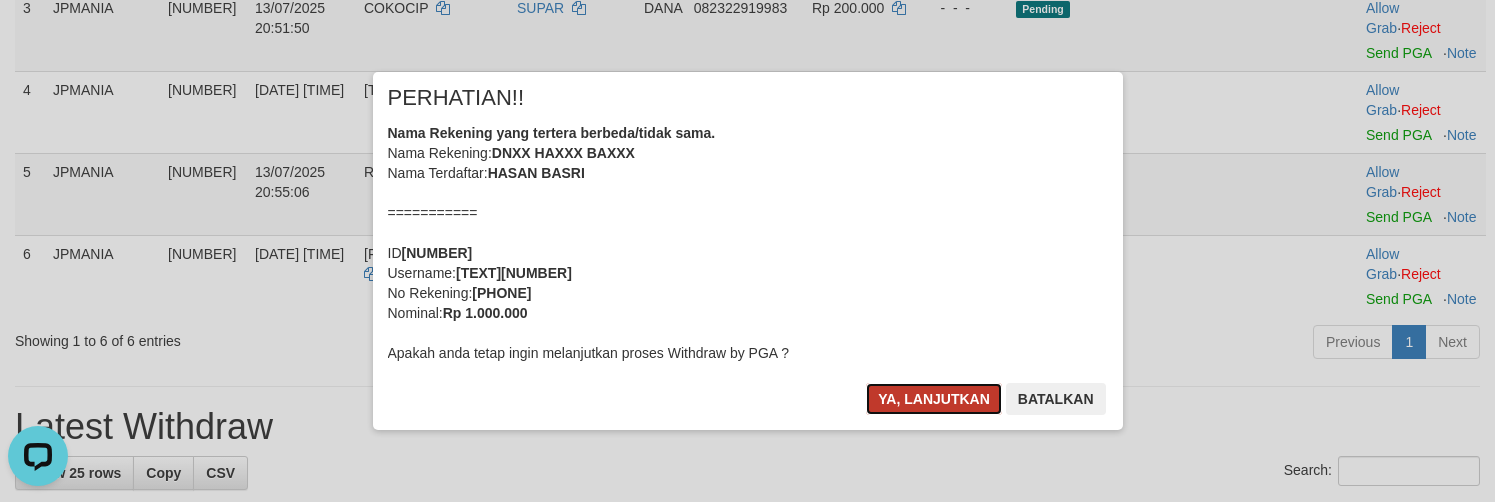 click on "Ya, lanjutkan" at bounding box center [934, 399] 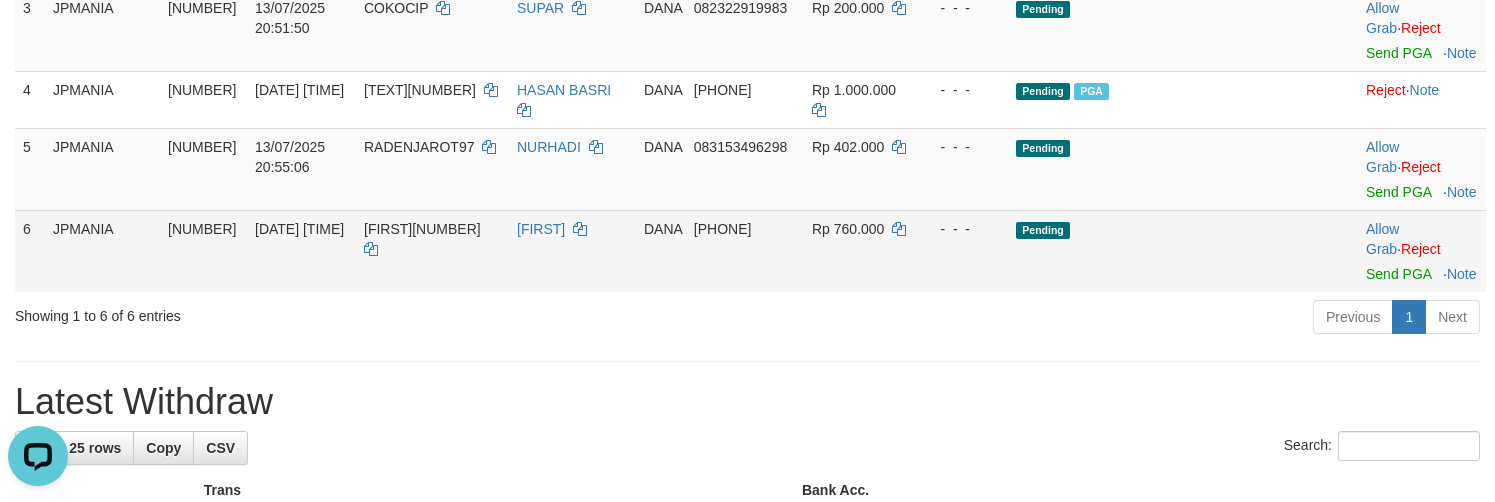 click on "Allow Grab   ·    Reject Send PGA     ·    Note" at bounding box center [1422, 251] 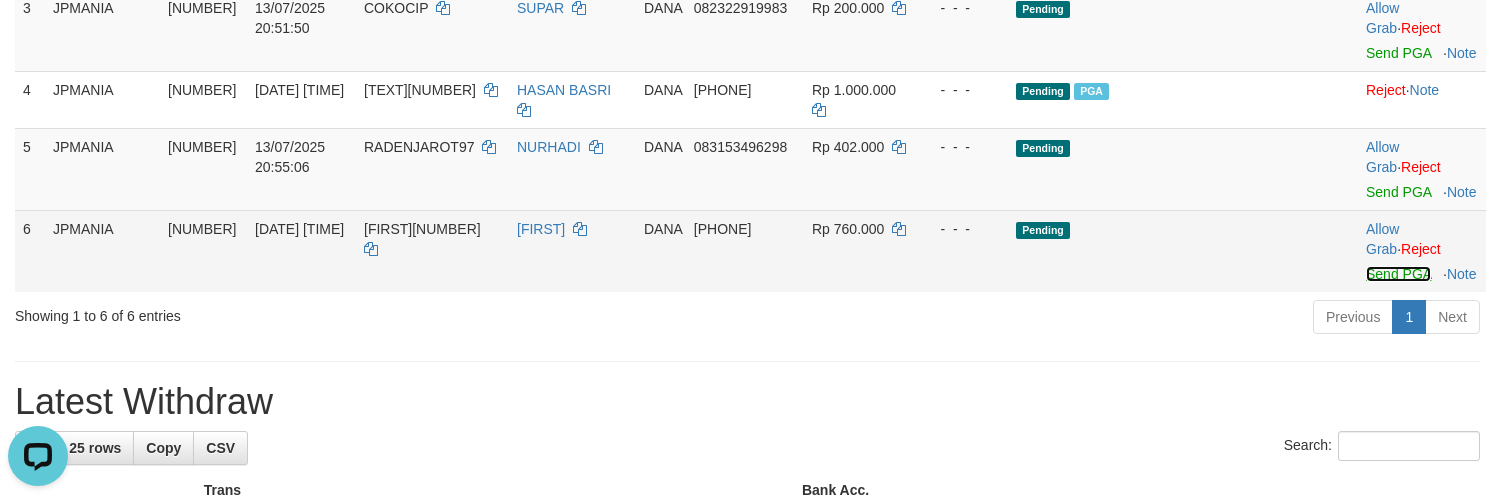 click on "Send PGA" at bounding box center [1398, 274] 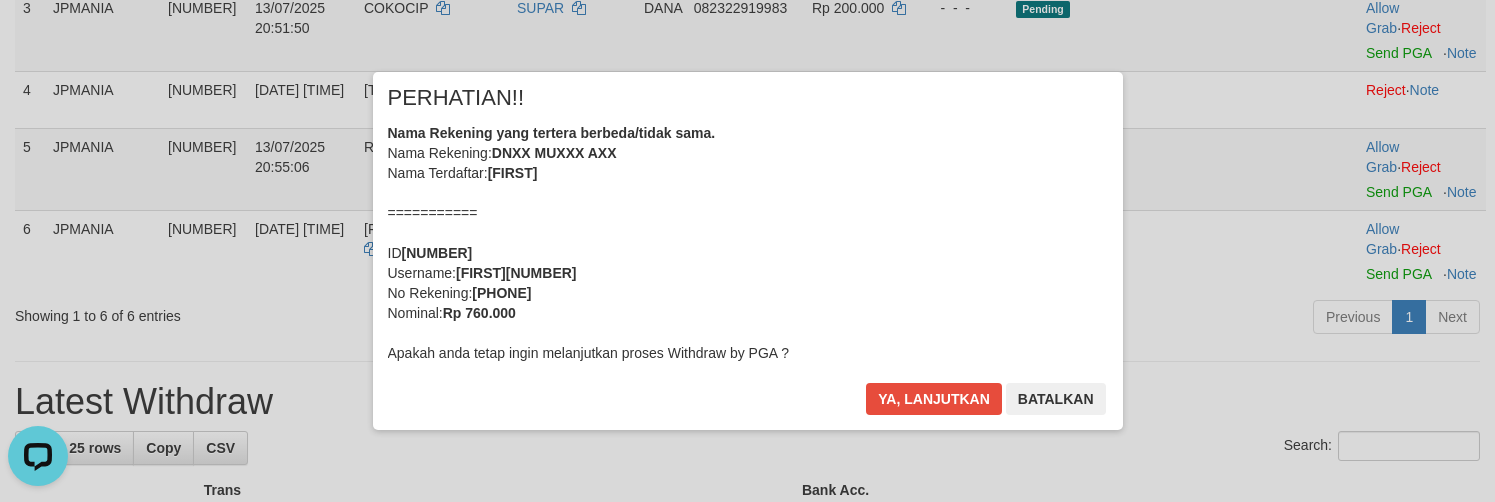 click on "Ya, lanjutkan Batalkan" at bounding box center (985, 406) 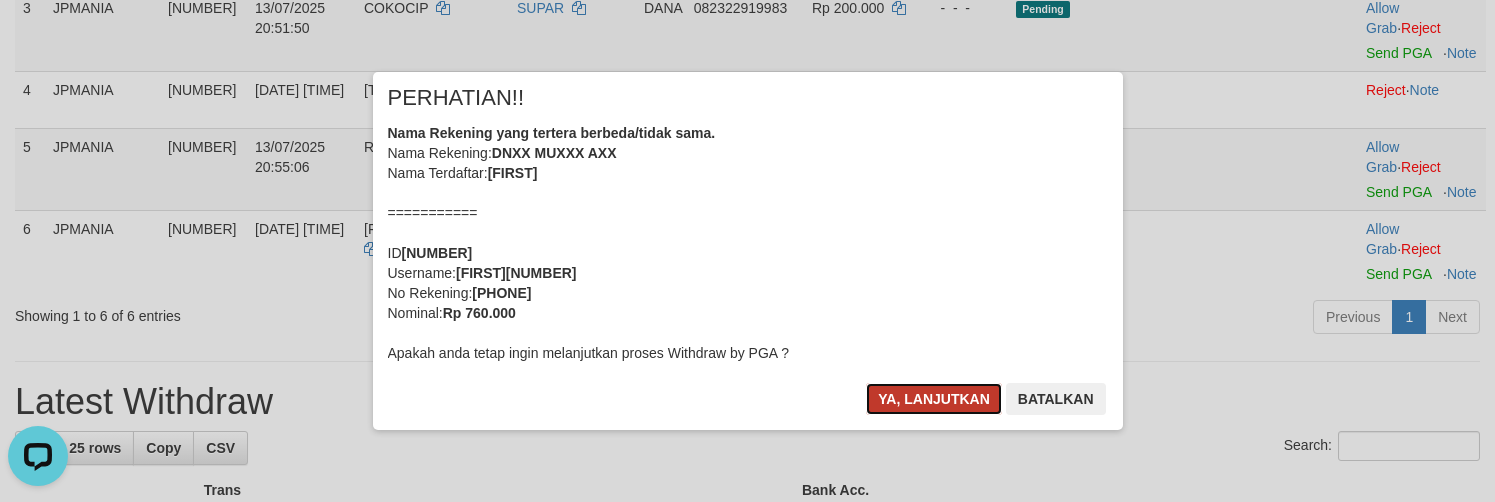 click on "Ya, lanjutkan" at bounding box center (934, 399) 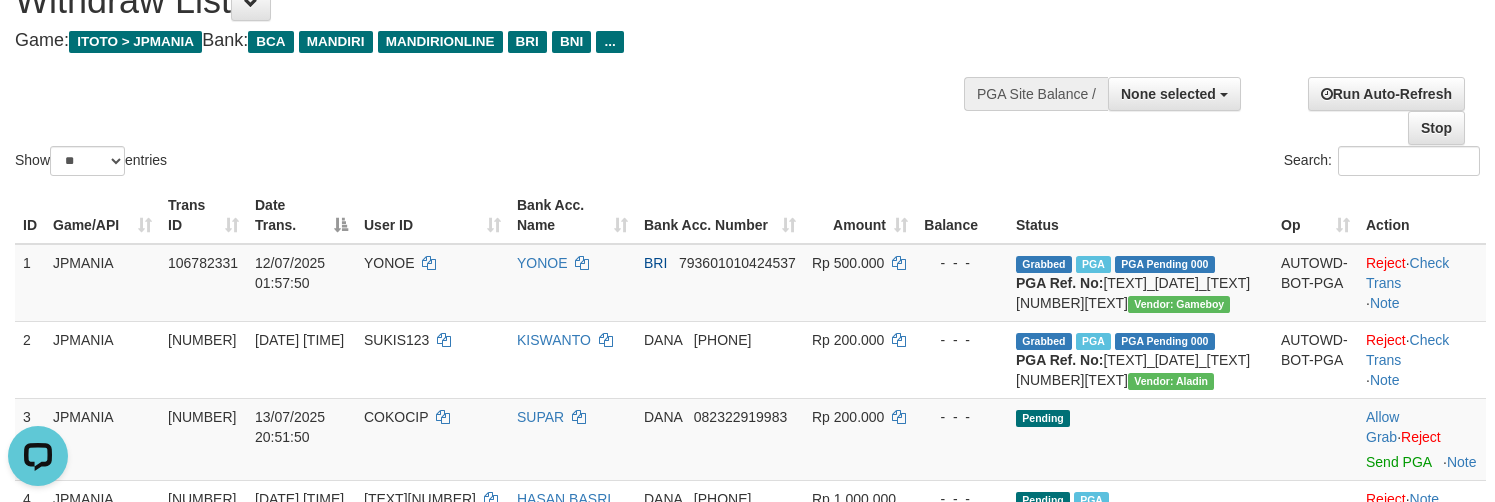 scroll, scrollTop: 0, scrollLeft: 0, axis: both 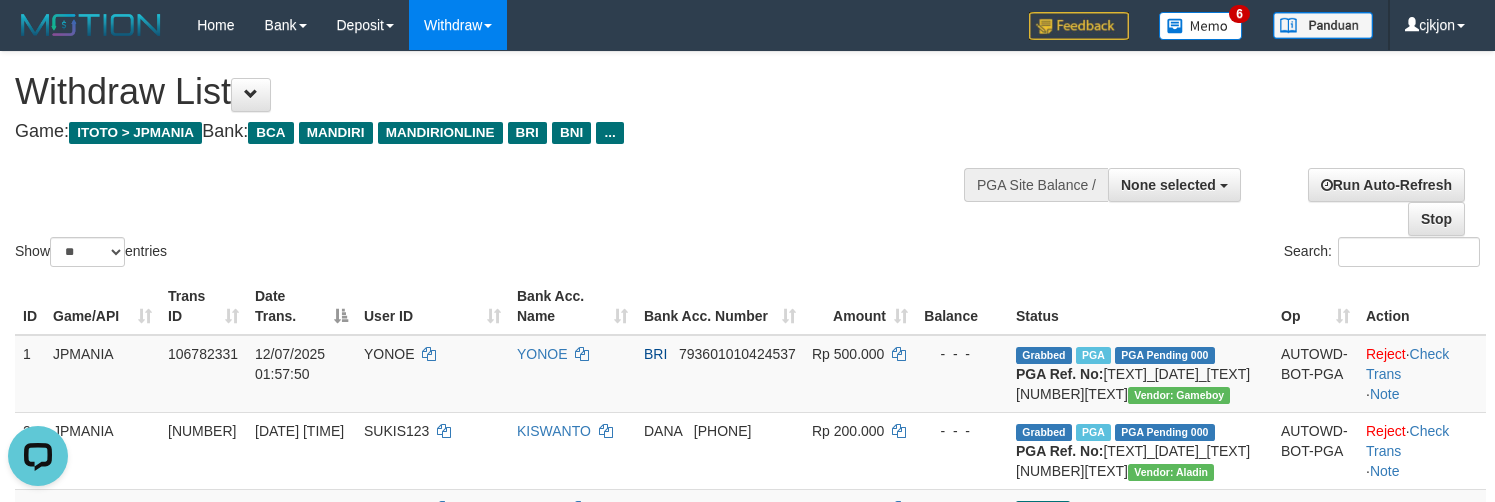 click on "Game:   ITOTO > JPMANIA    				Bank:   BCA   MANDIRI   MANDIRIONLINE   BRI   BNI   ..." at bounding box center [496, 132] 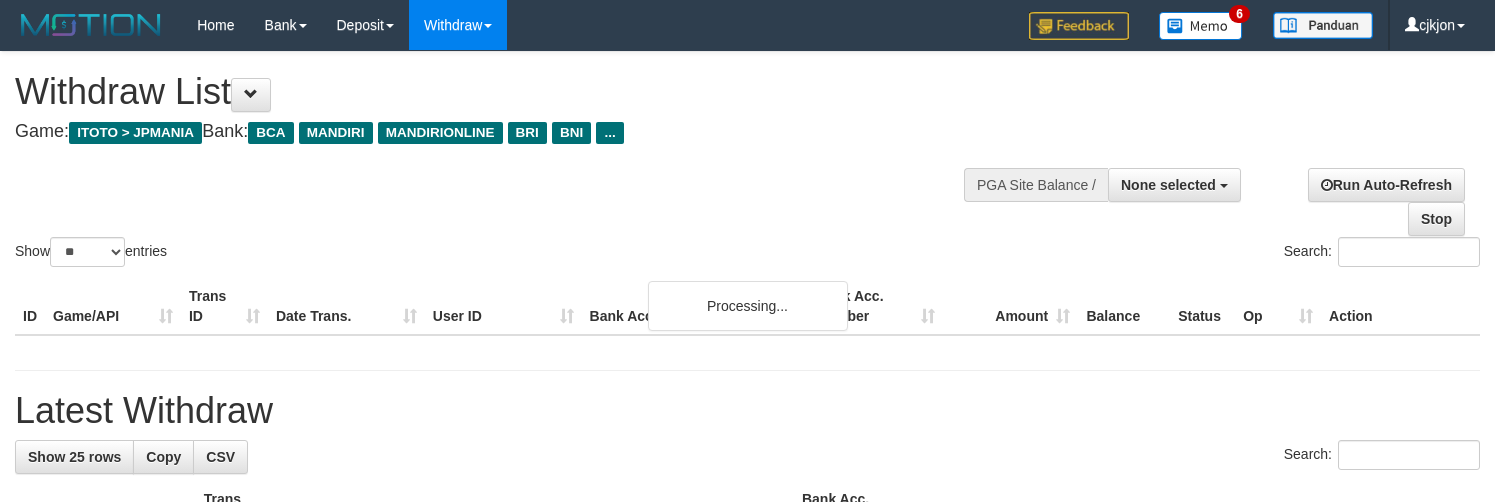 select 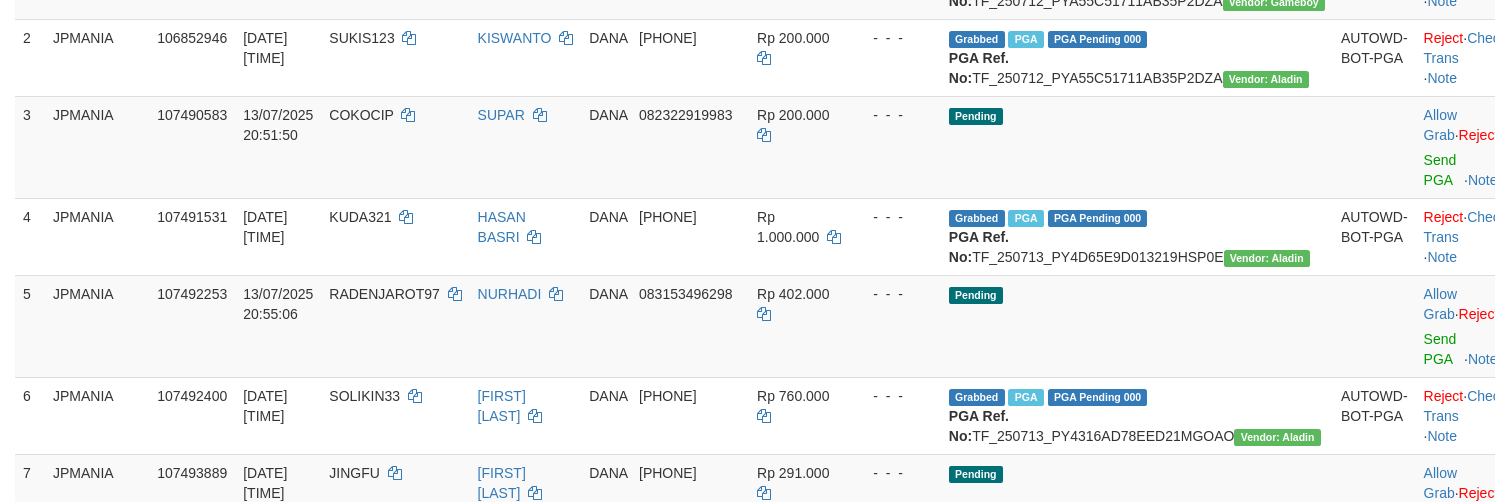 scroll, scrollTop: 375, scrollLeft: 0, axis: vertical 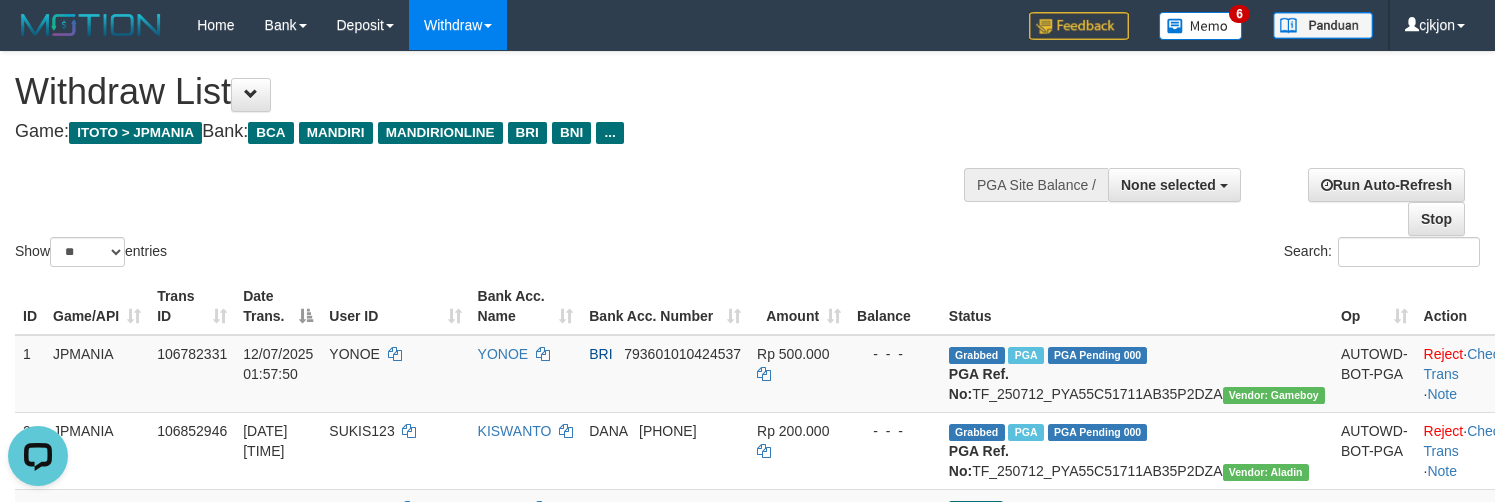 drag, startPoint x: 830, startPoint y: 207, endPoint x: 417, endPoint y: 73, distance: 434.19467 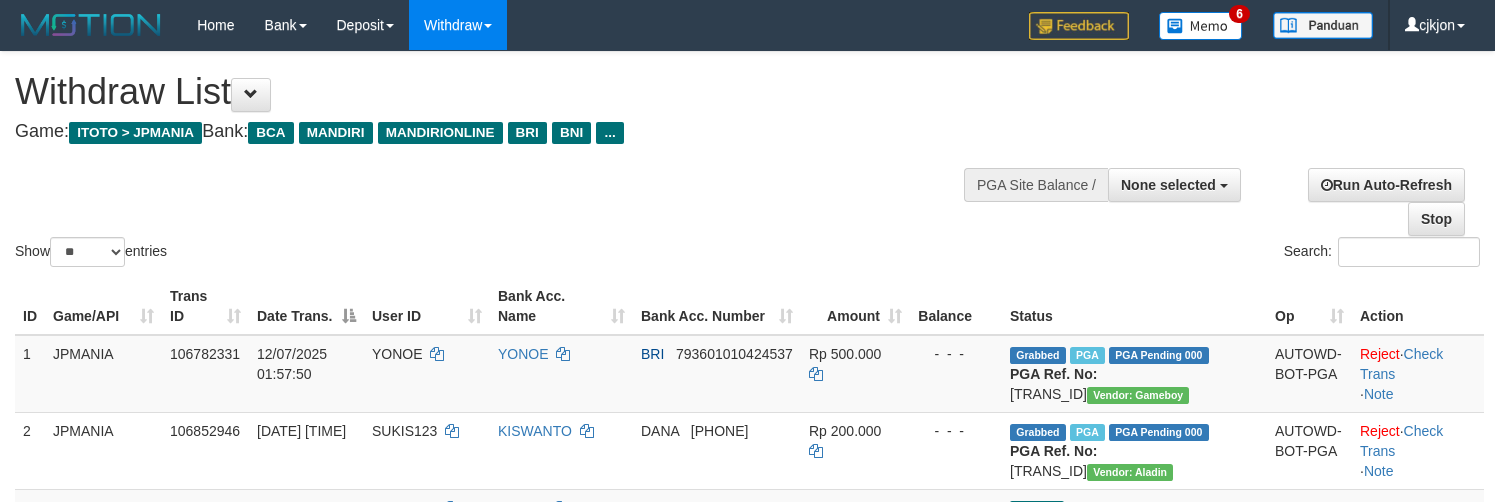 select 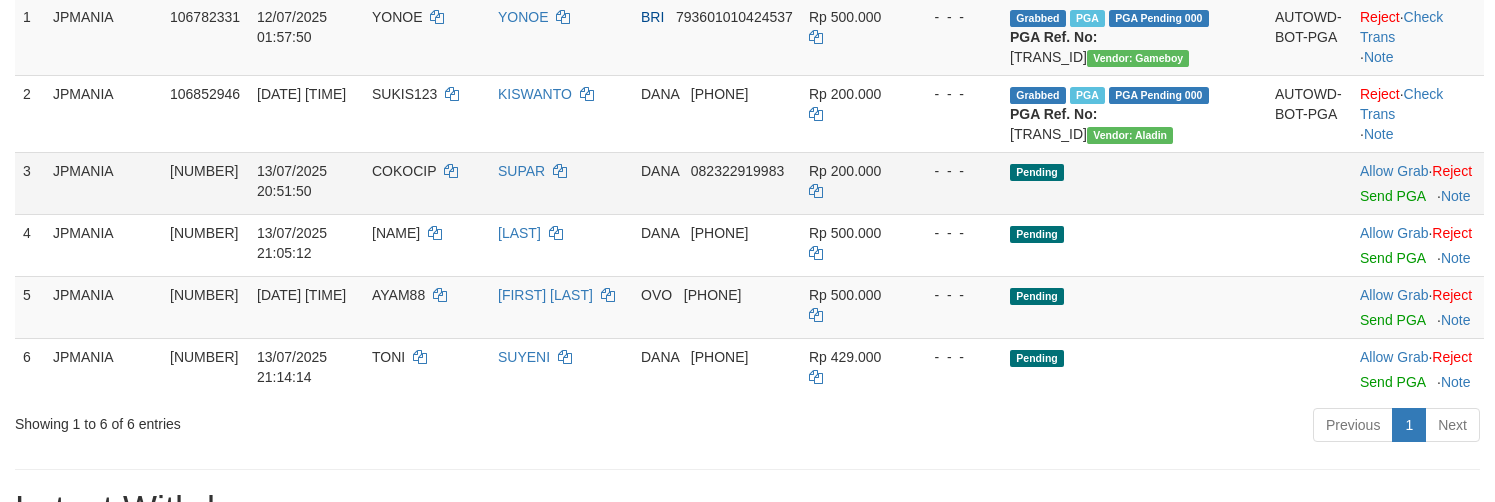 scroll, scrollTop: 375, scrollLeft: 0, axis: vertical 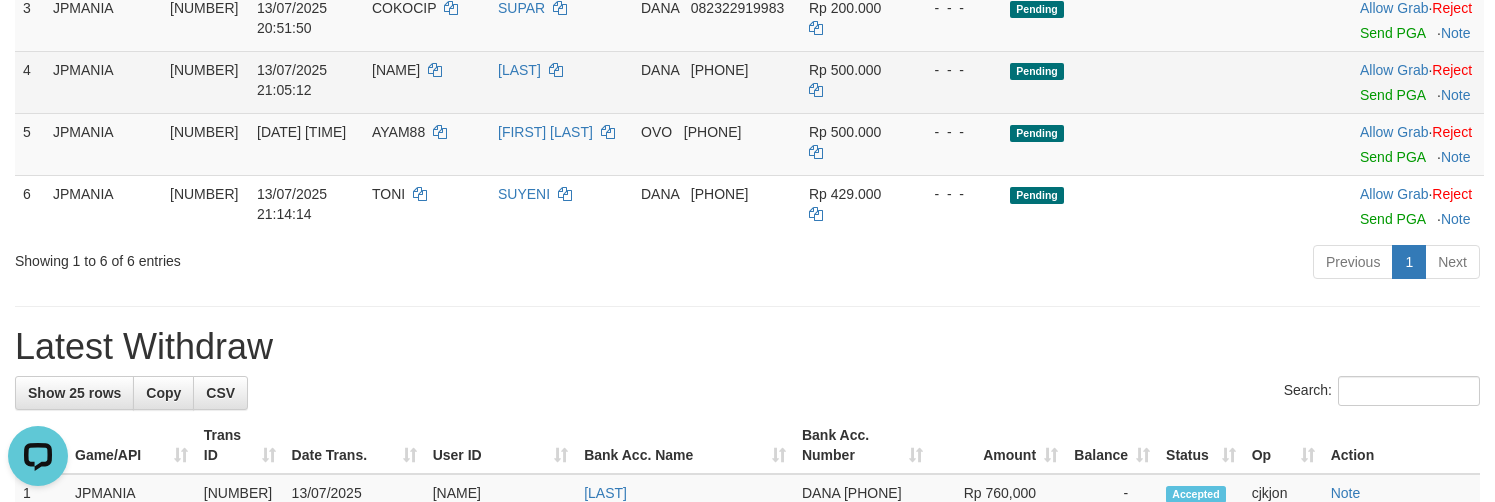 click on "Allow Grab   ·    Reject Send PGA     ·    Note" at bounding box center (1418, 82) 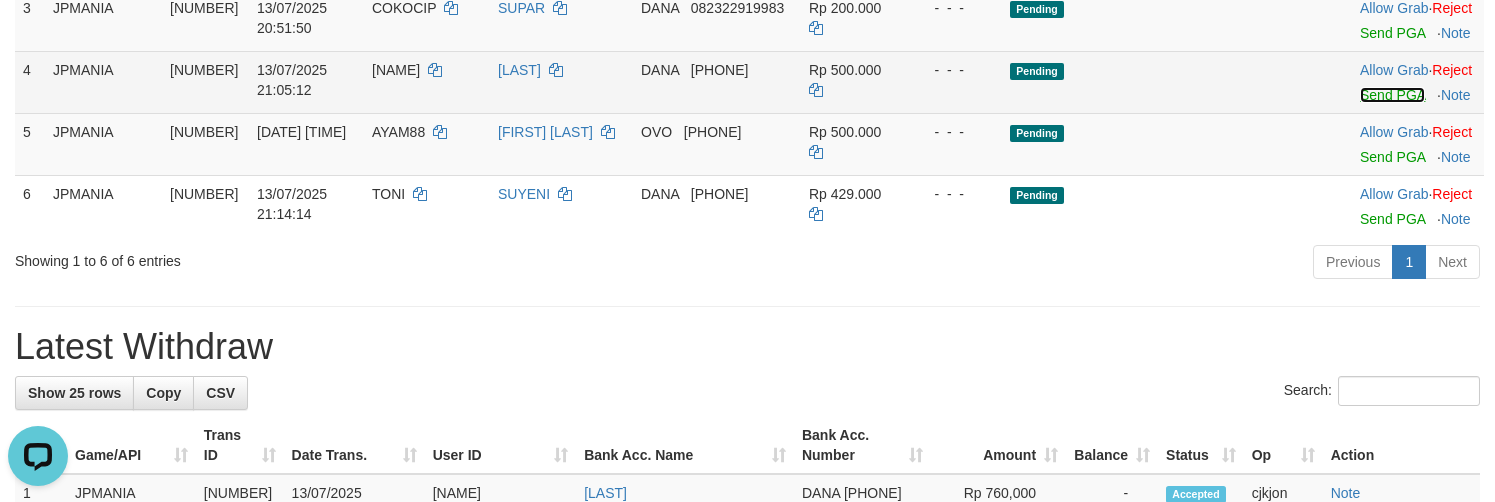 click on "Send PGA" at bounding box center [1392, 95] 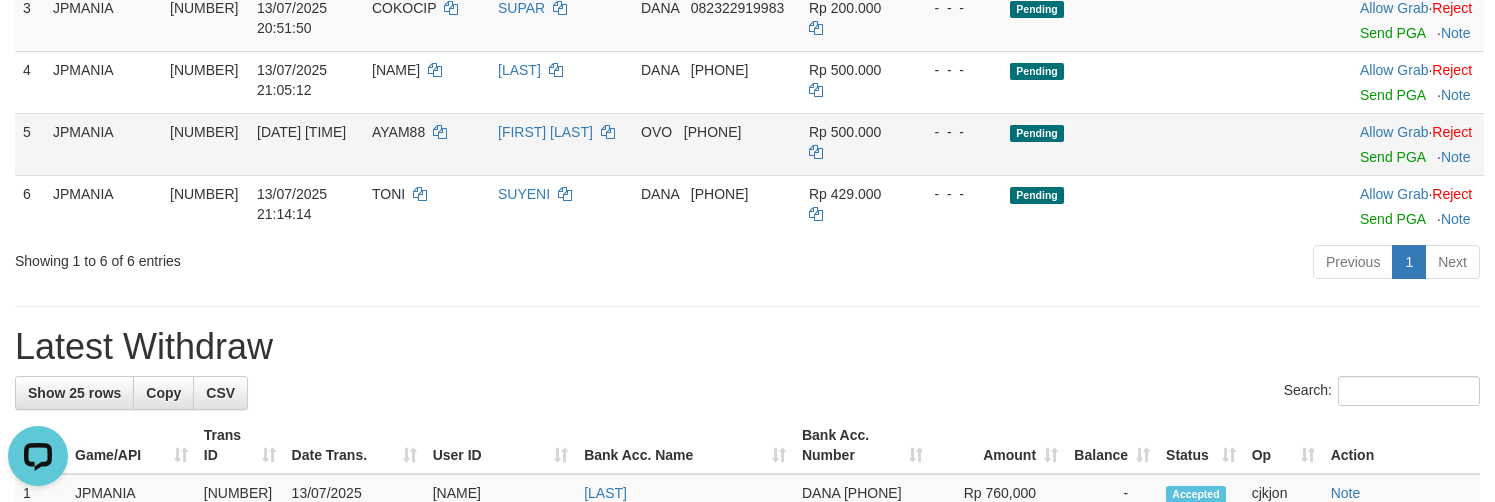 click at bounding box center [1309, 144] 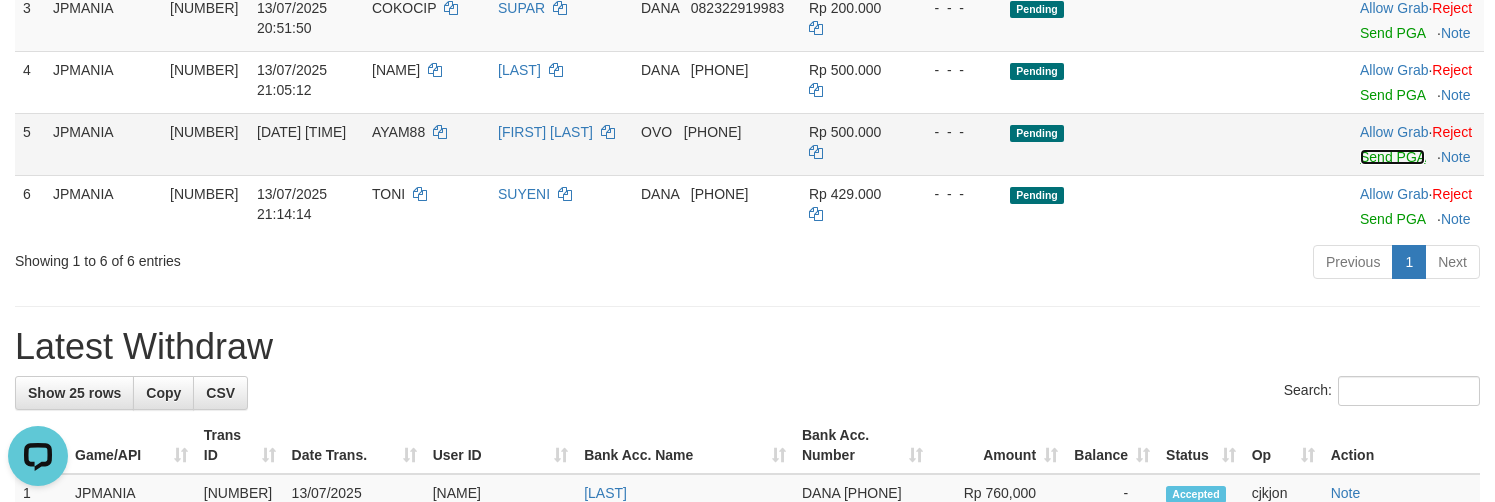 click on "Send PGA" at bounding box center [1392, 157] 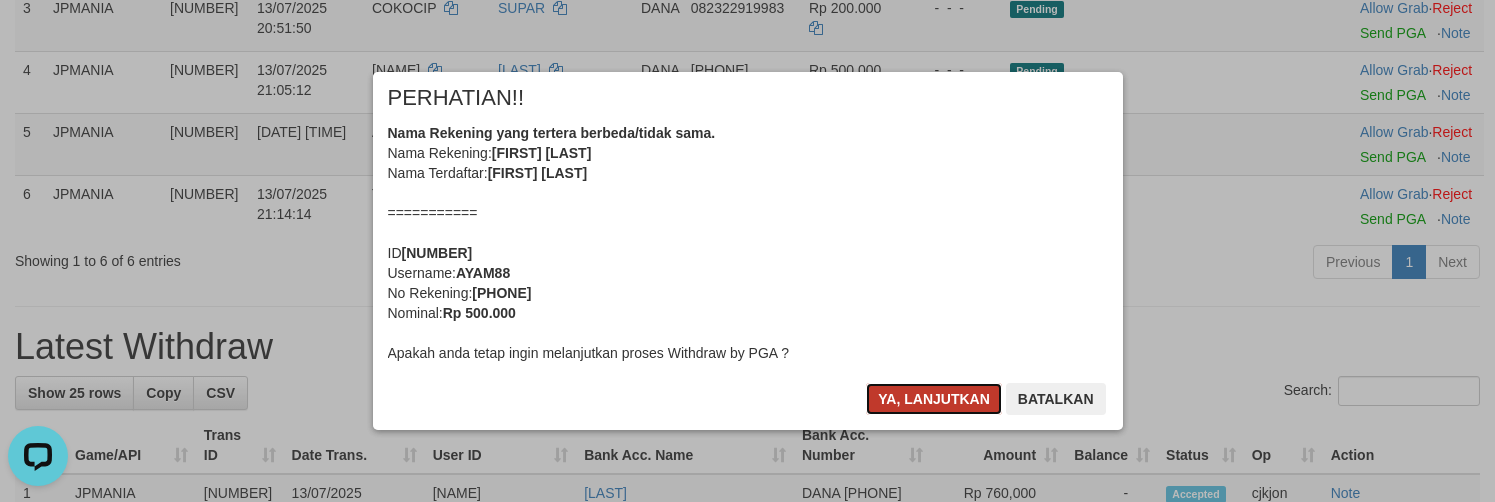 click on "Ya, lanjutkan" at bounding box center [934, 399] 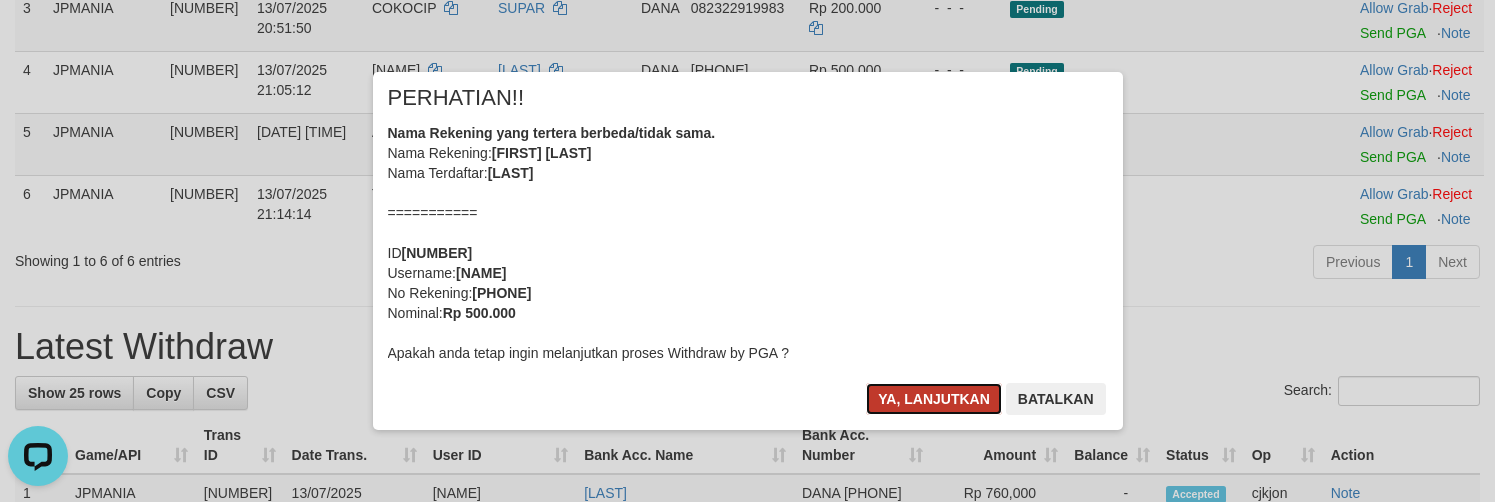 click on "Ya, lanjutkan" at bounding box center (934, 399) 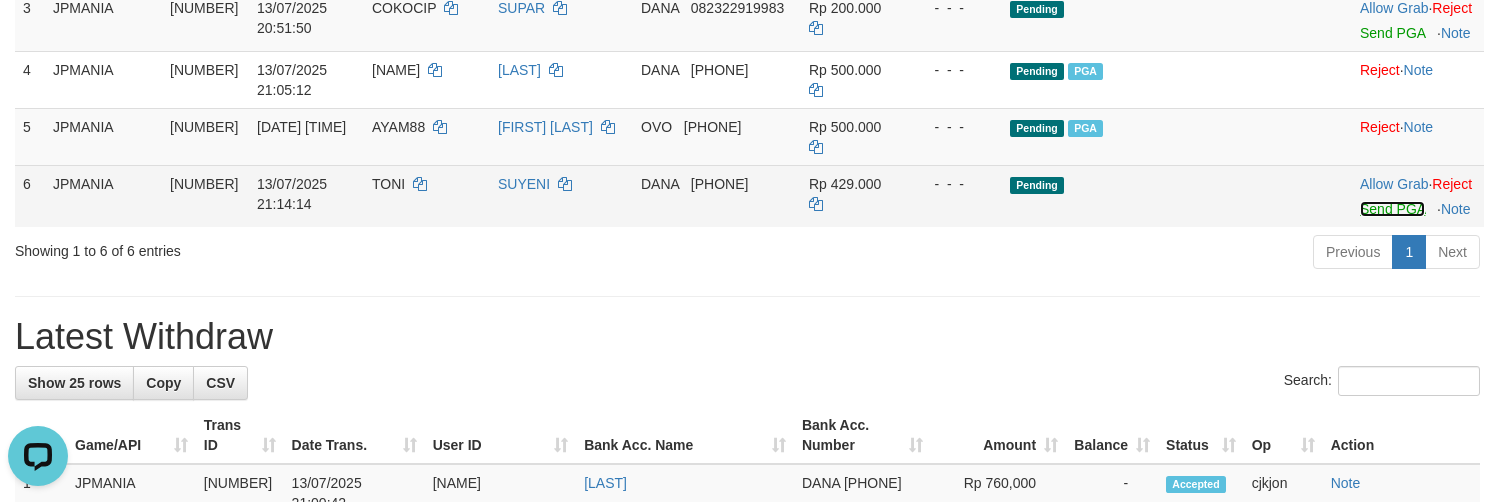 click on "Send PGA" at bounding box center [1392, 209] 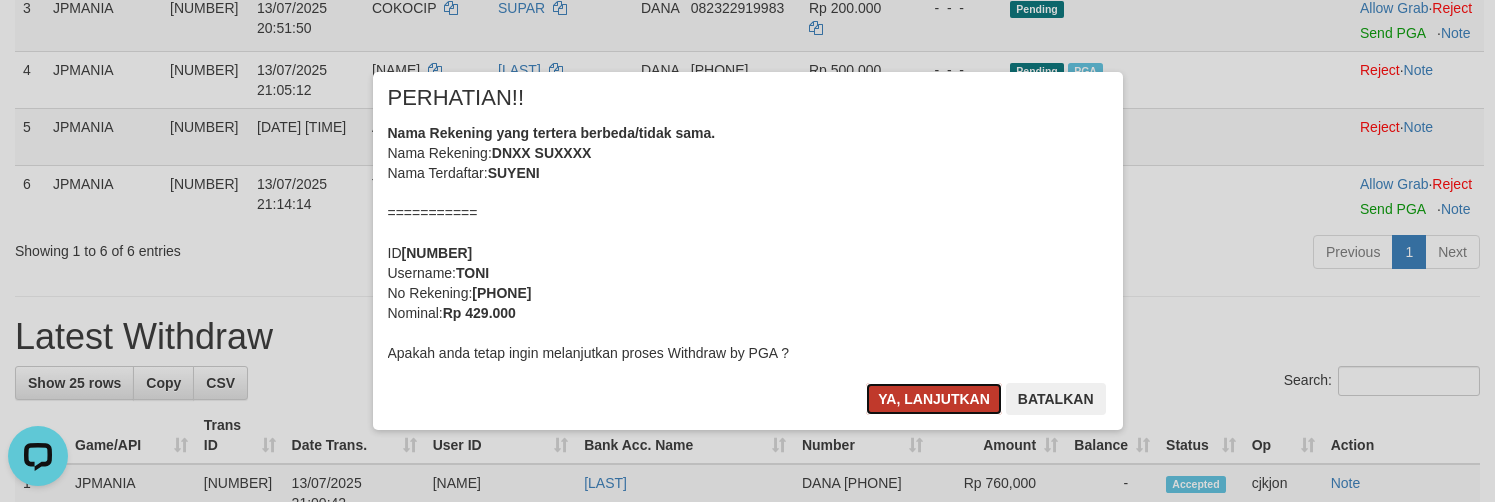 click on "Ya, lanjutkan" at bounding box center [934, 399] 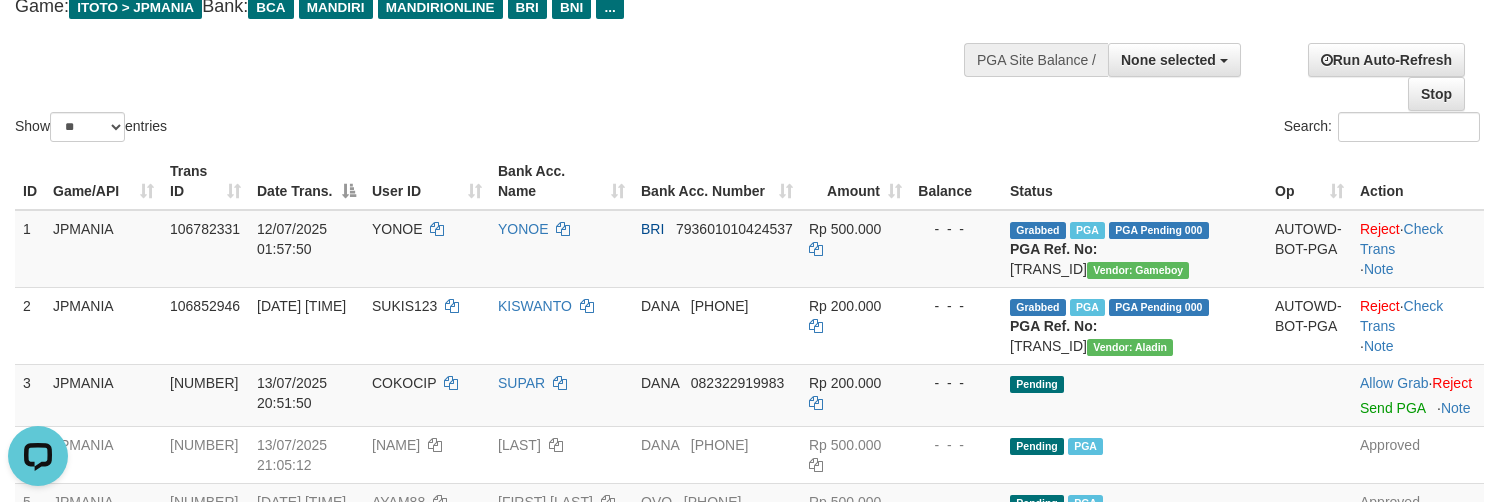scroll, scrollTop: 0, scrollLeft: 0, axis: both 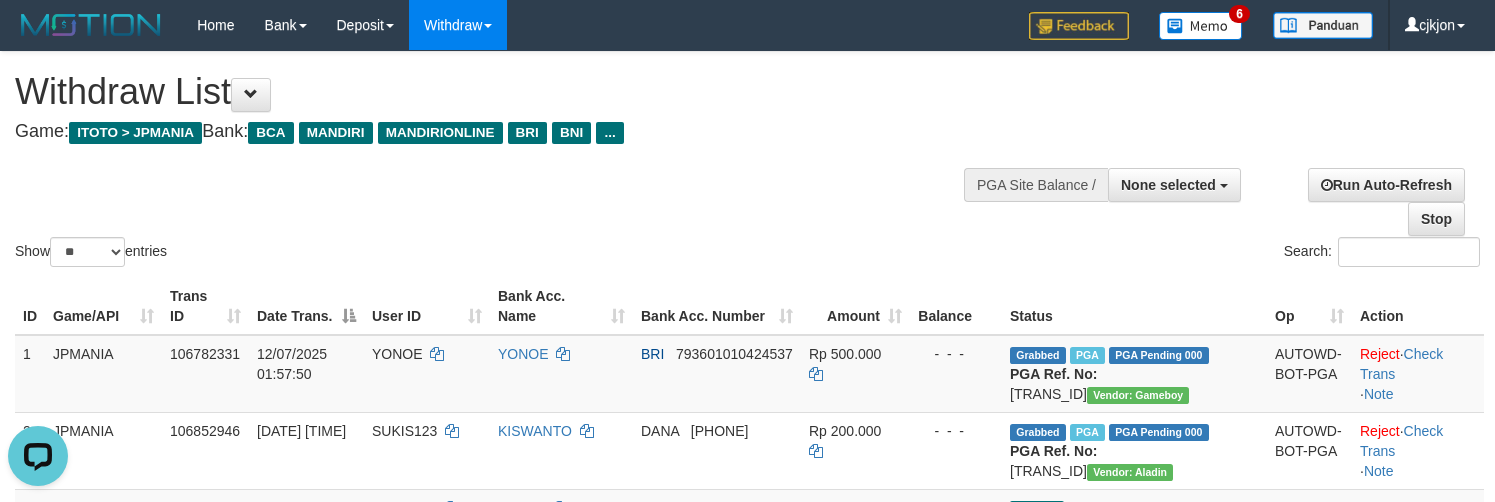 click on "Game:   ITOTO > JPMANIA    				Bank:   BCA   MANDIRI   MANDIRIONLINE   BRI   BNI   ..." at bounding box center [496, 132] 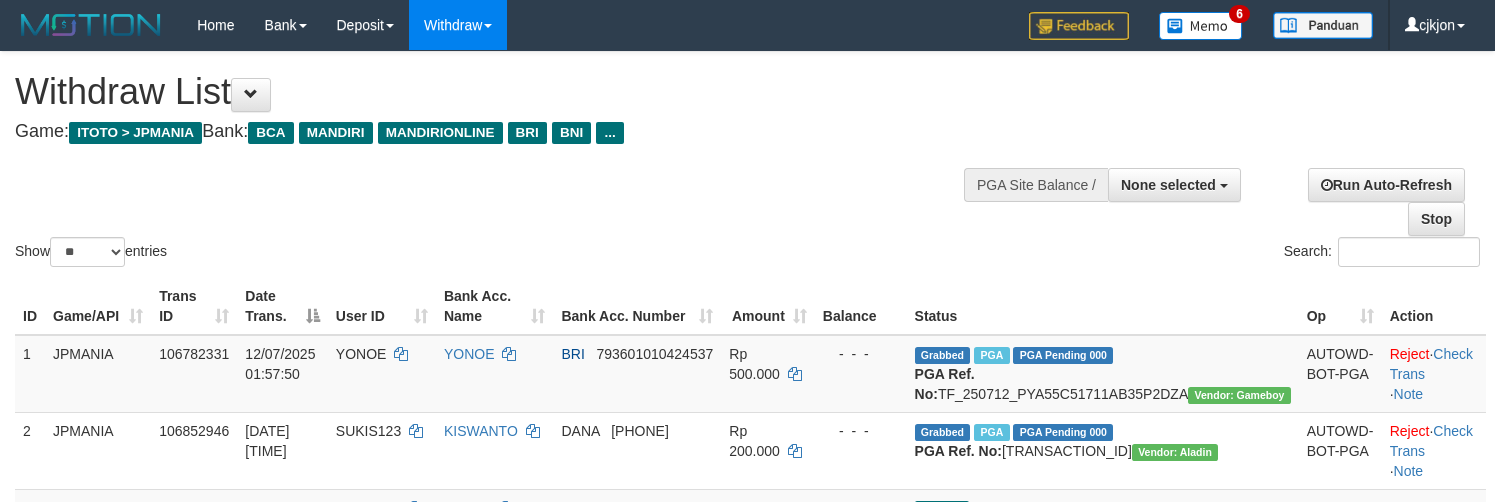 select 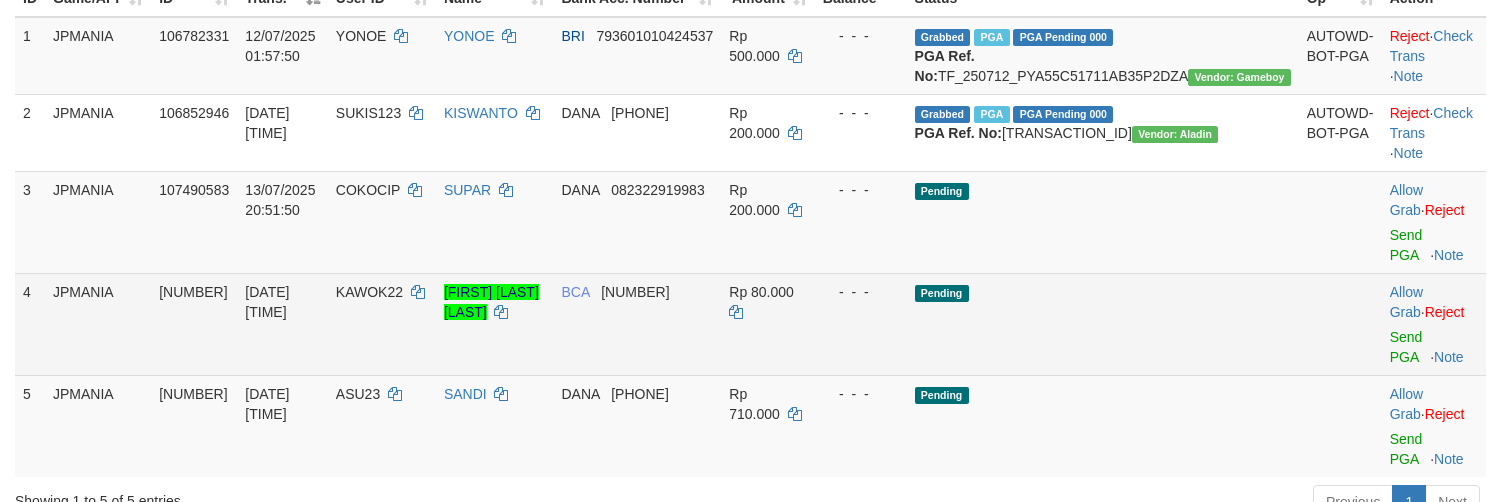 scroll, scrollTop: 375, scrollLeft: 0, axis: vertical 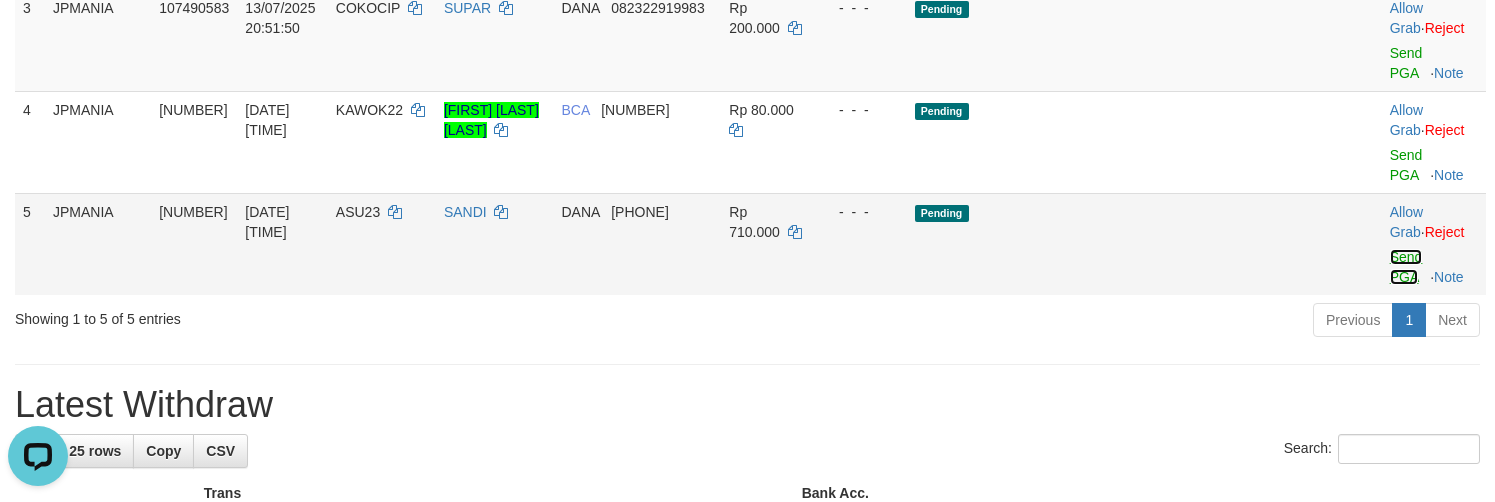click on "Send PGA" at bounding box center [1406, 267] 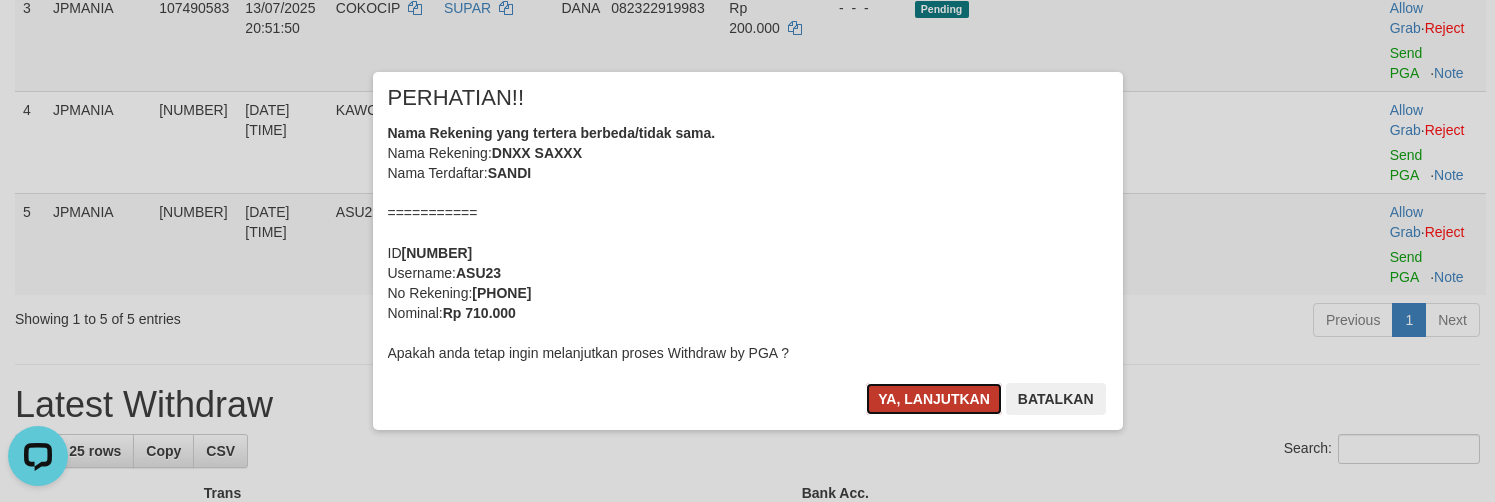 click on "Ya, lanjutkan" at bounding box center [934, 399] 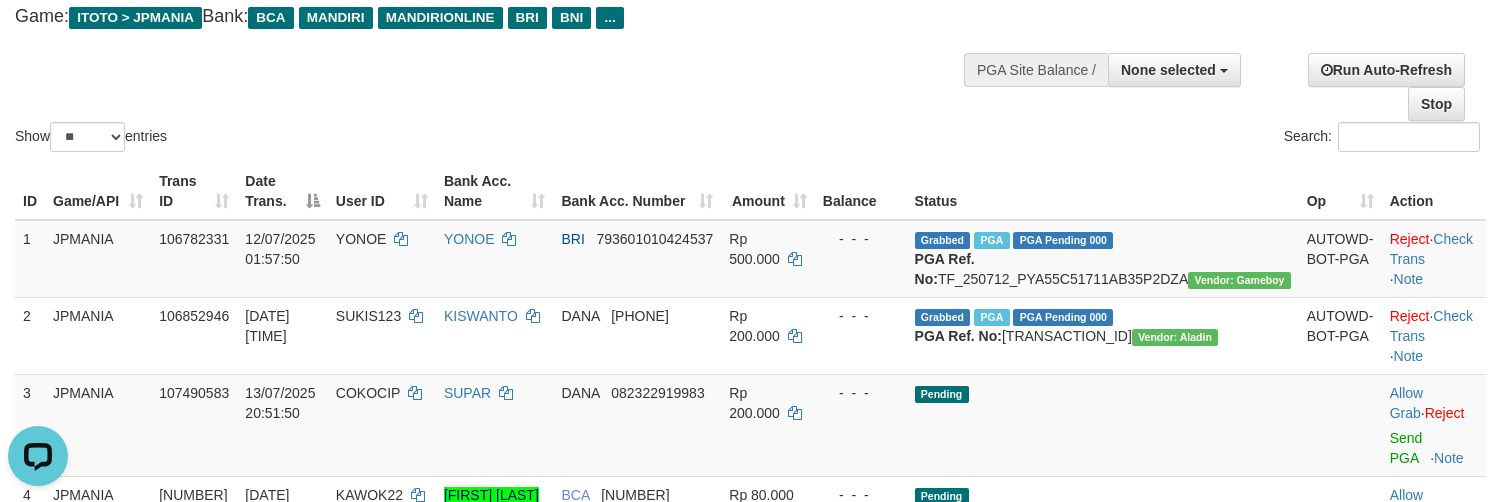 scroll, scrollTop: 0, scrollLeft: 0, axis: both 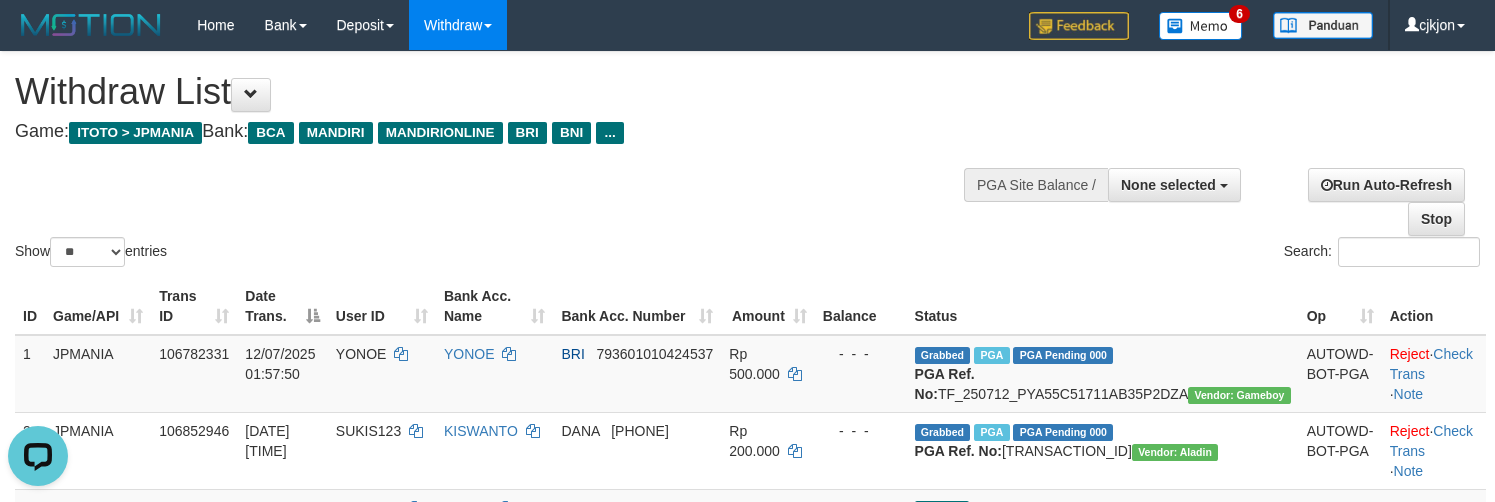 click on "Show  ** ** ** ***  entries Search:" at bounding box center (747, 161) 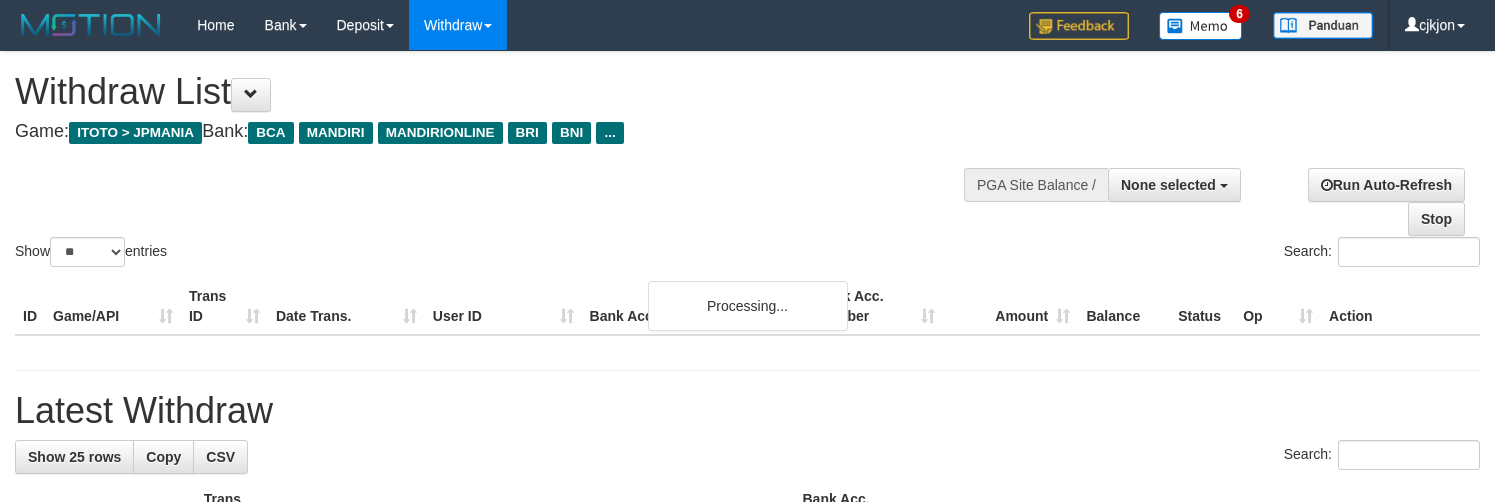 select 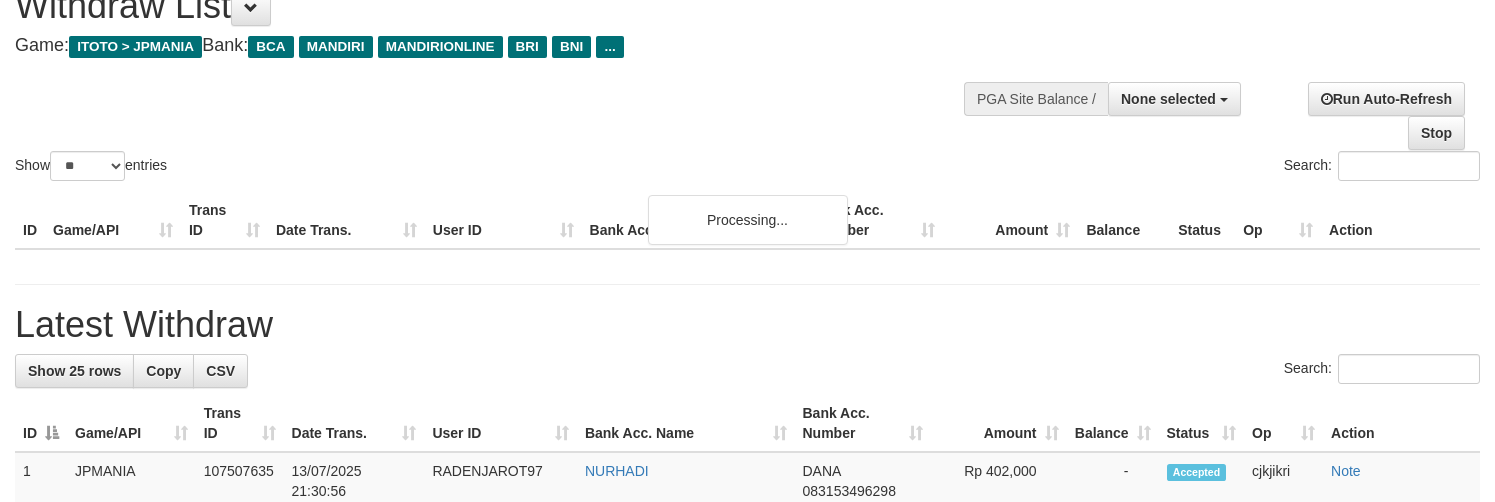 scroll, scrollTop: 125, scrollLeft: 0, axis: vertical 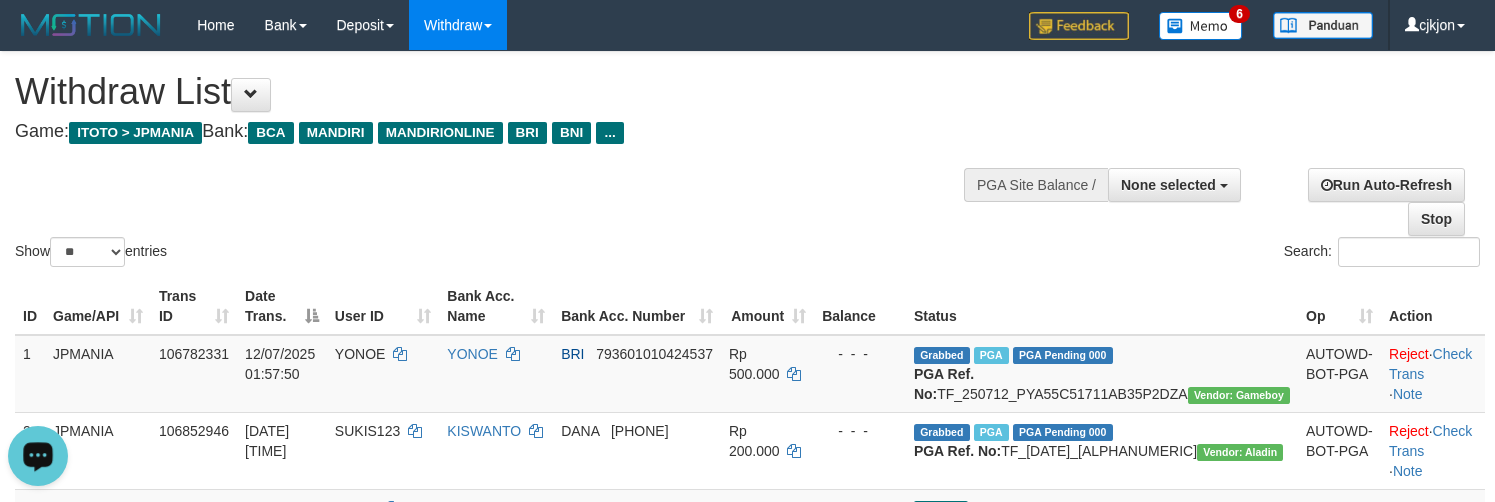 click on "Search:" at bounding box center [1122, 254] 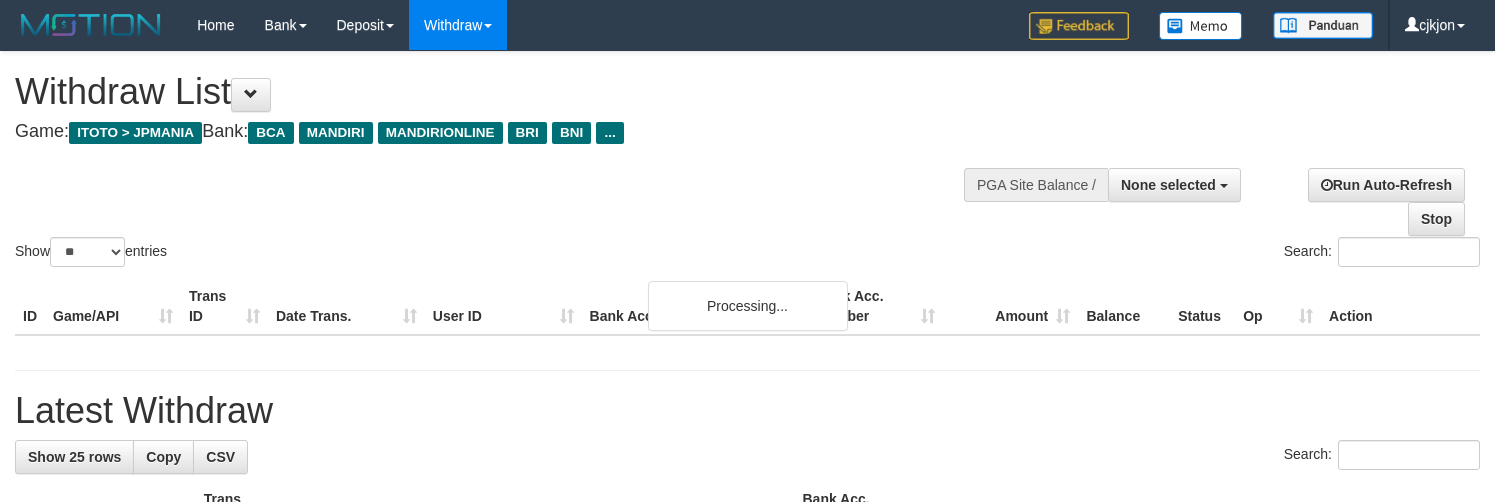 select 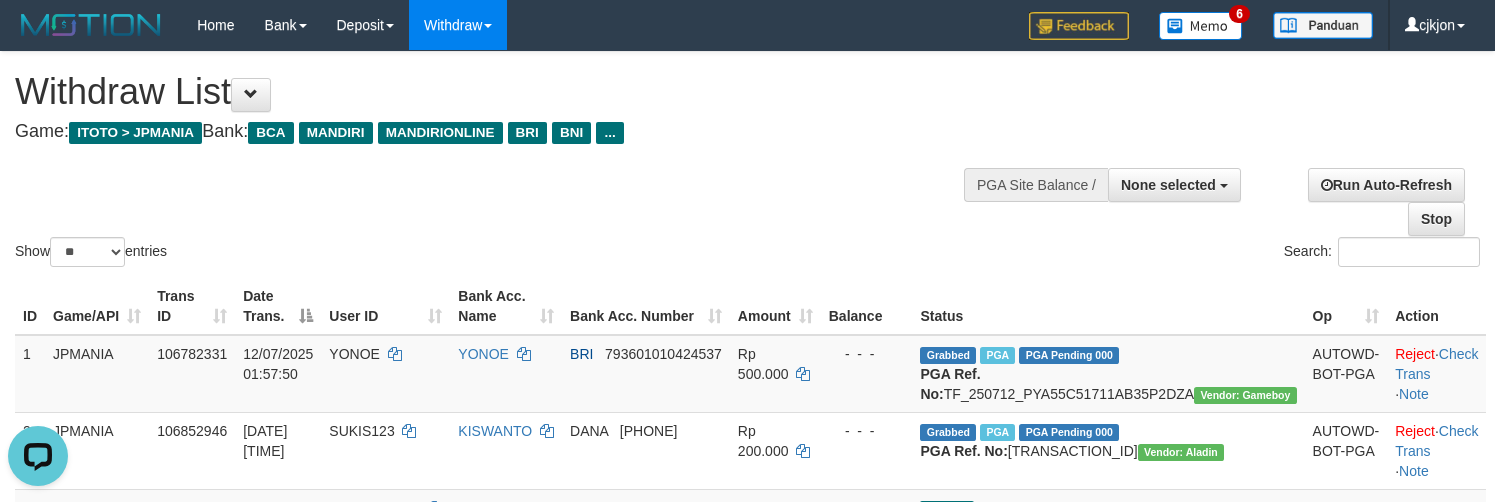 scroll, scrollTop: 0, scrollLeft: 0, axis: both 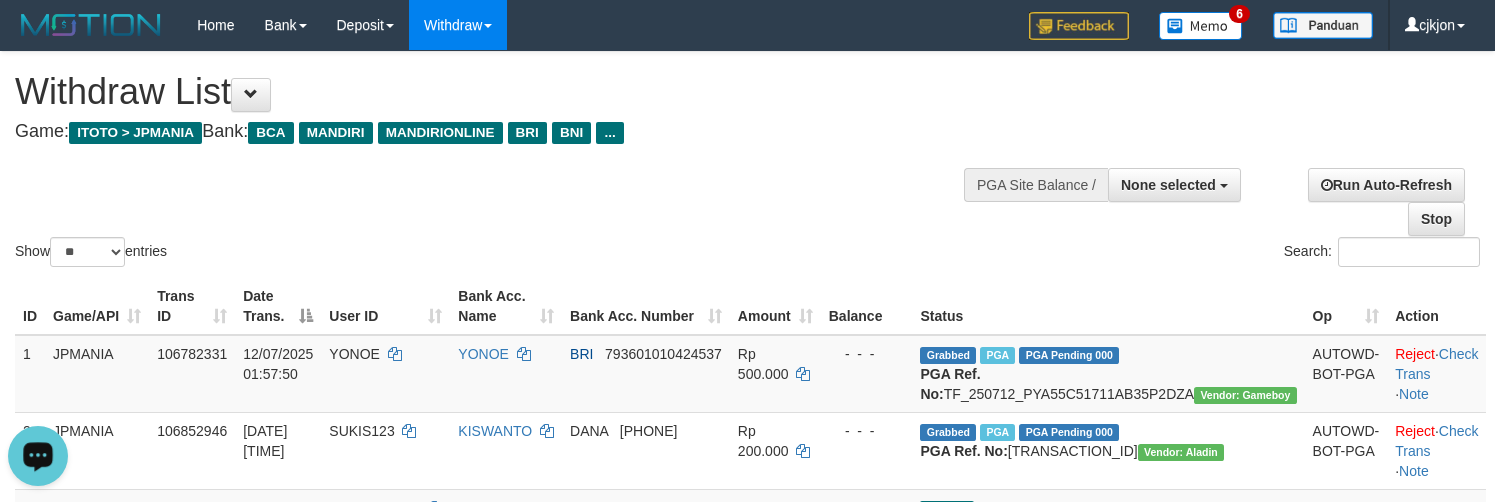 click on "Show  ** ** ** ***  entries Search:" at bounding box center [747, 161] 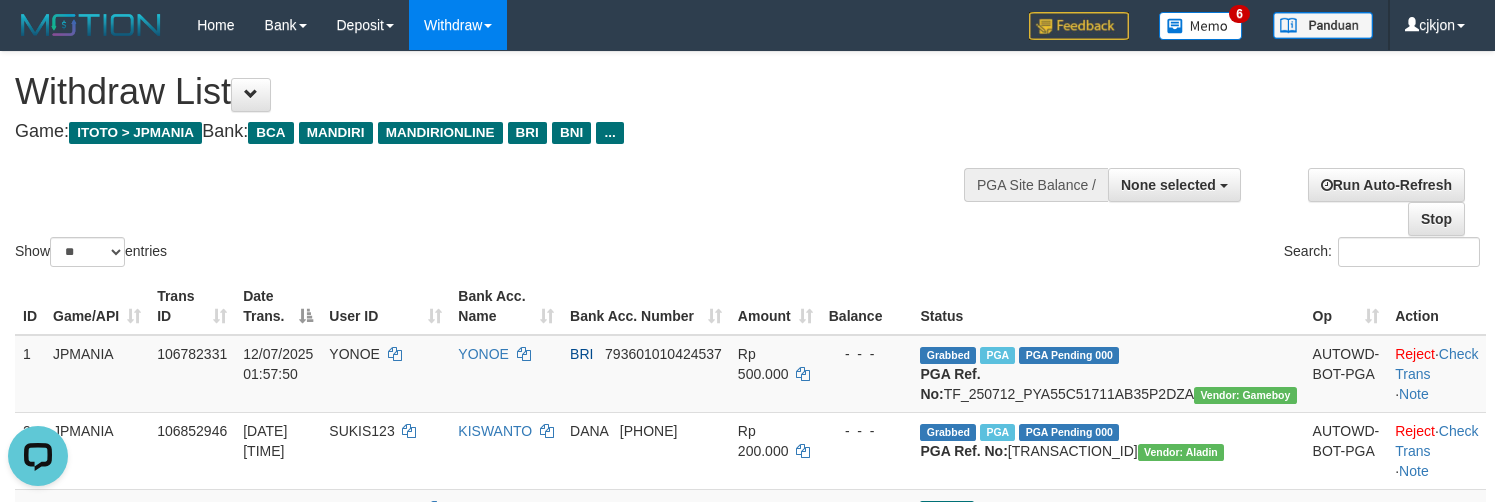 click on "Show  ** ** ** ***  entries" at bounding box center [374, 254] 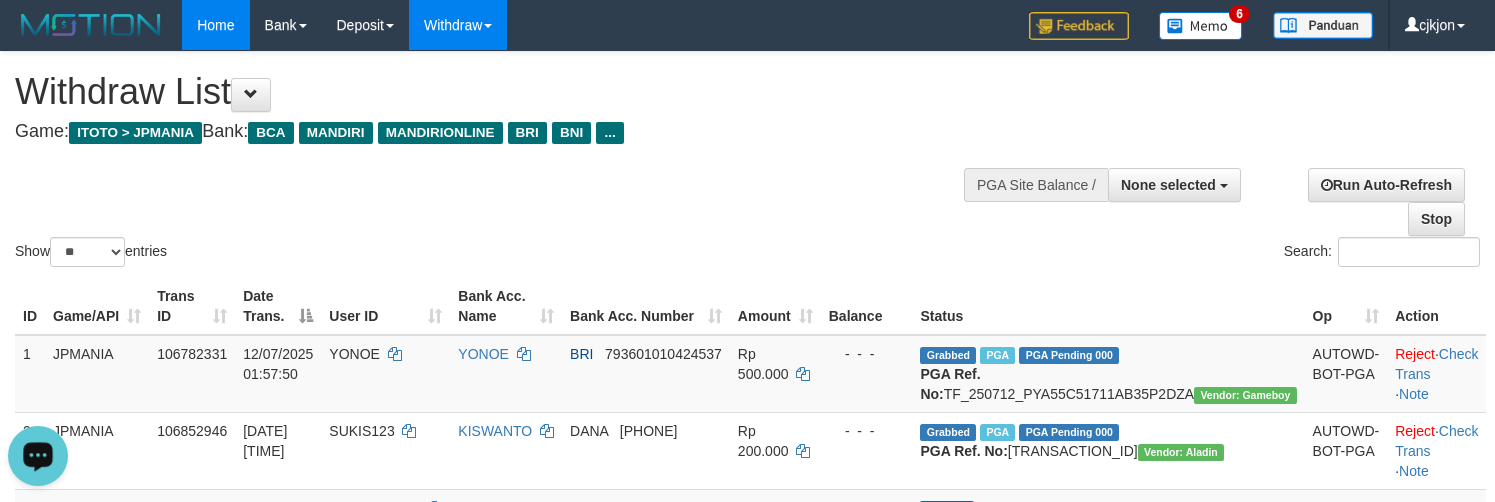 drag, startPoint x: 871, startPoint y: 167, endPoint x: 243, endPoint y: 12, distance: 646.8454 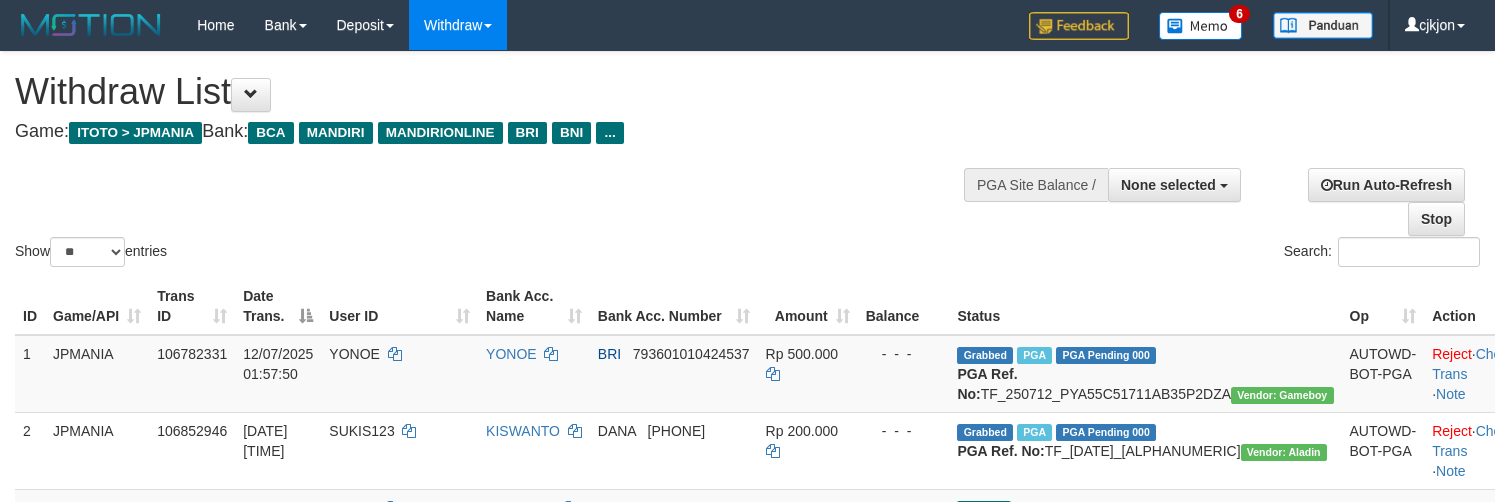 select 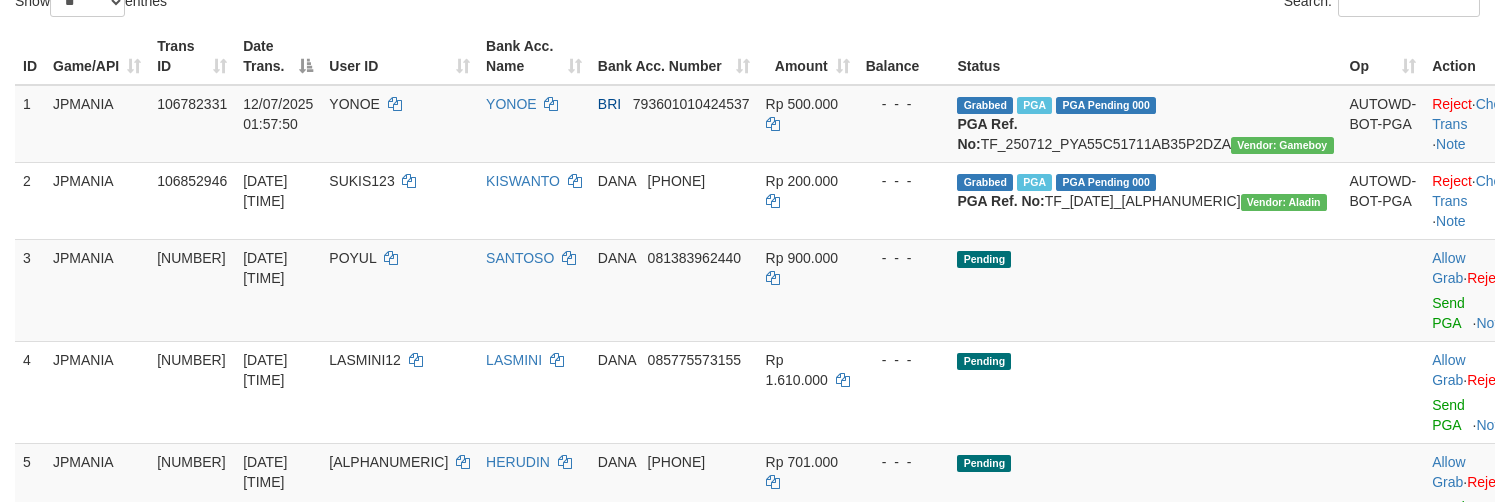 scroll, scrollTop: 122, scrollLeft: 0, axis: vertical 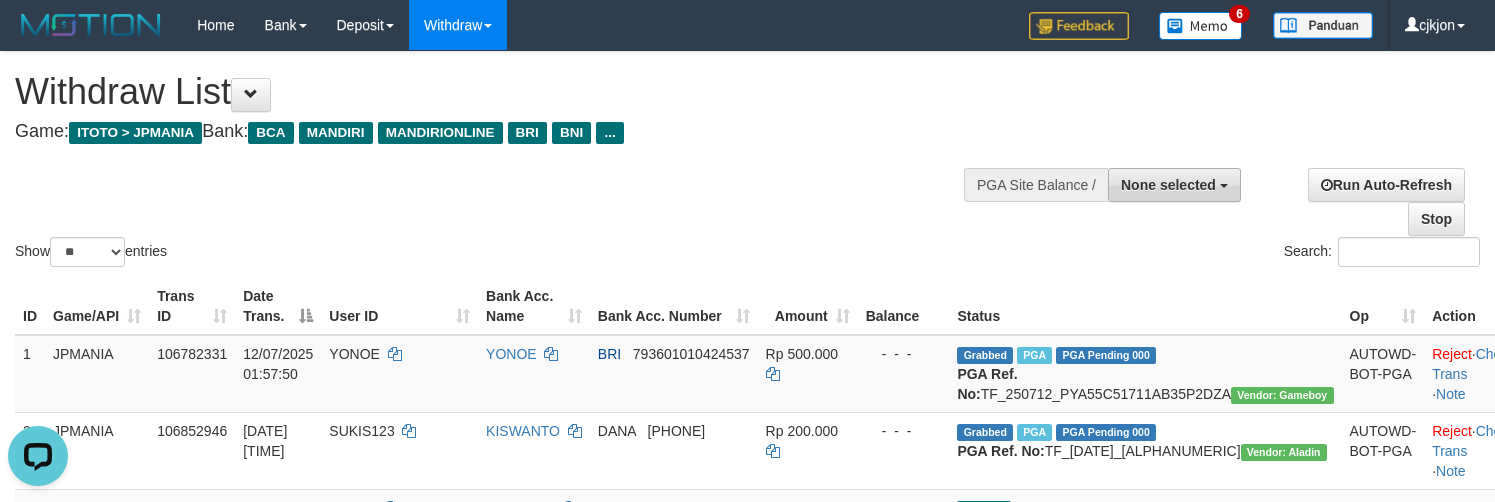 click on "None selected" at bounding box center (1168, 185) 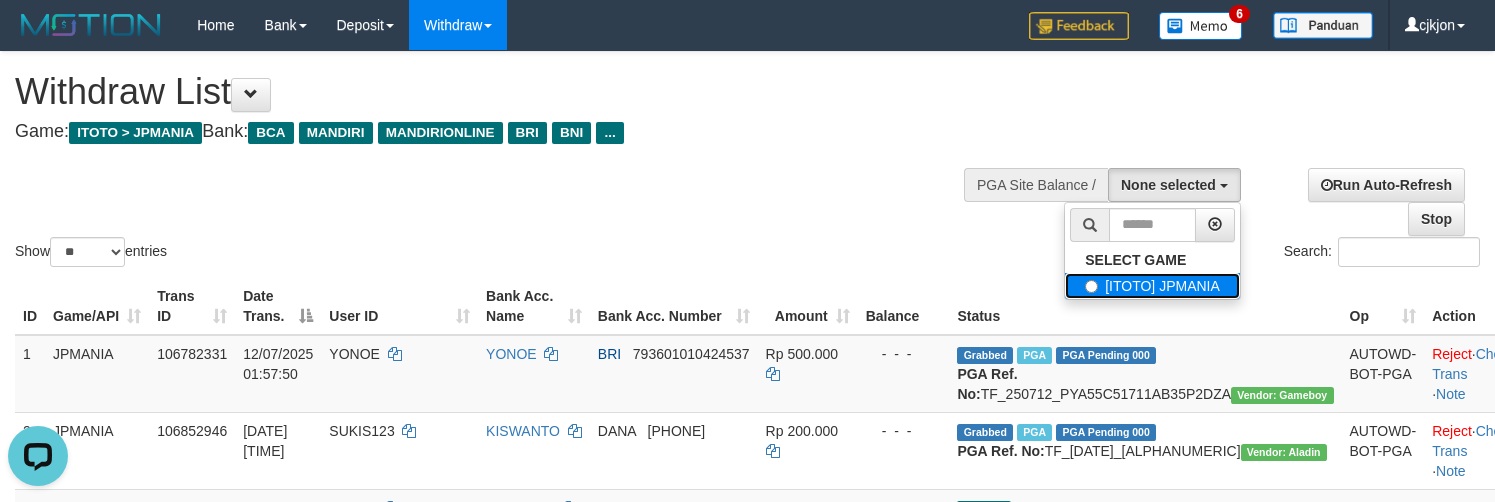 click on "[ITOTO] JPMANIA" at bounding box center [1152, 286] 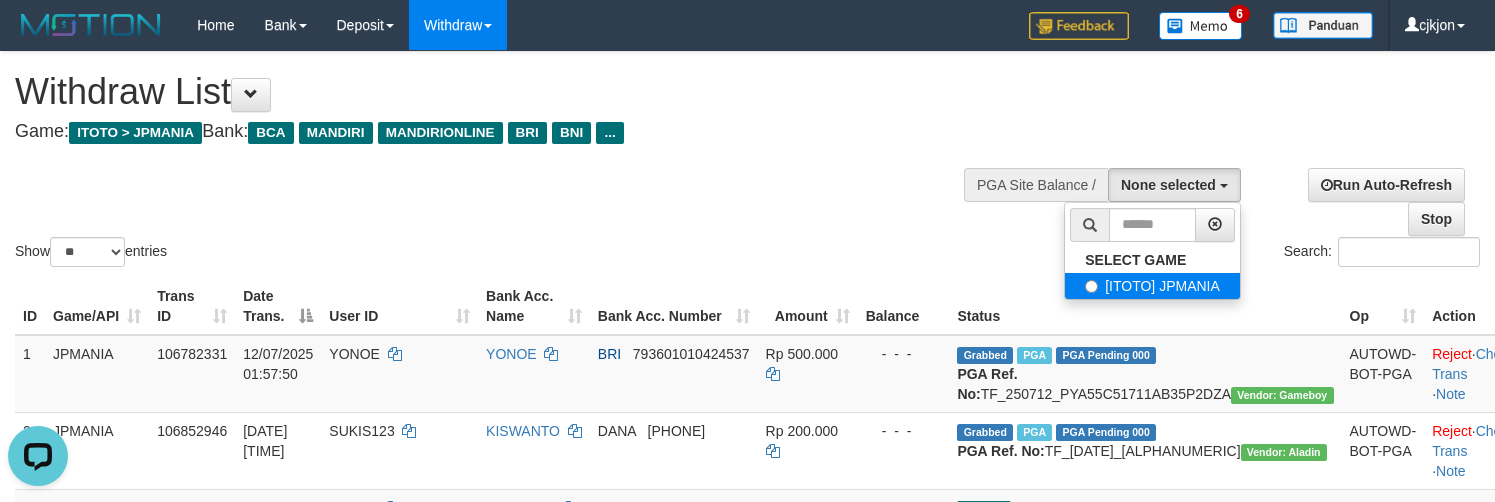 select on "****" 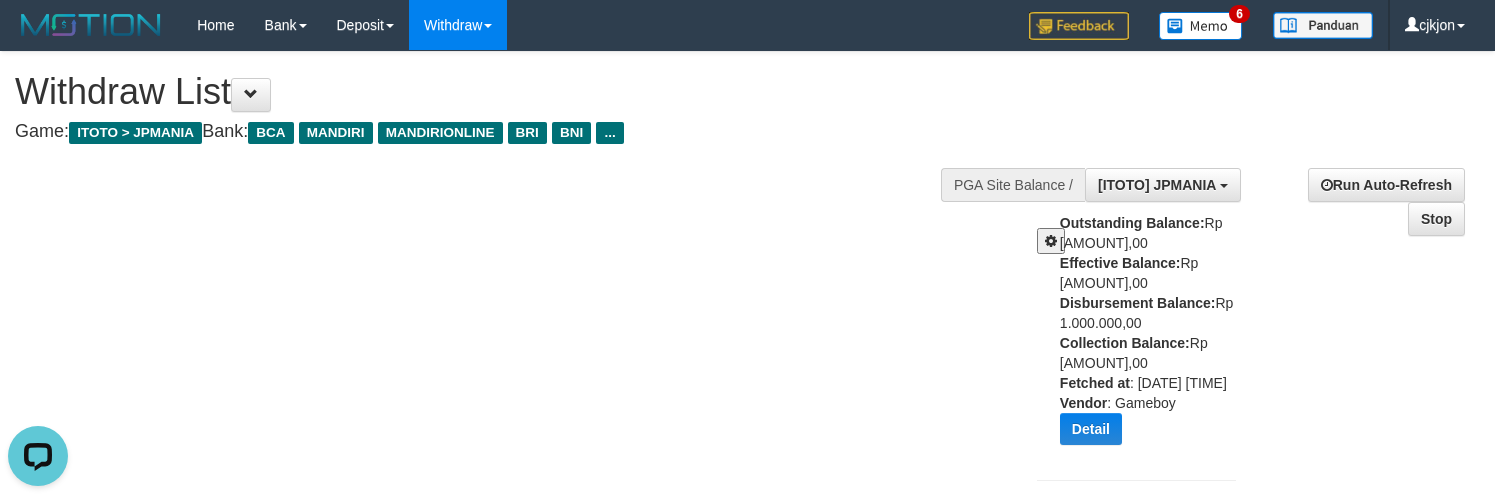 click at bounding box center [1051, 241] 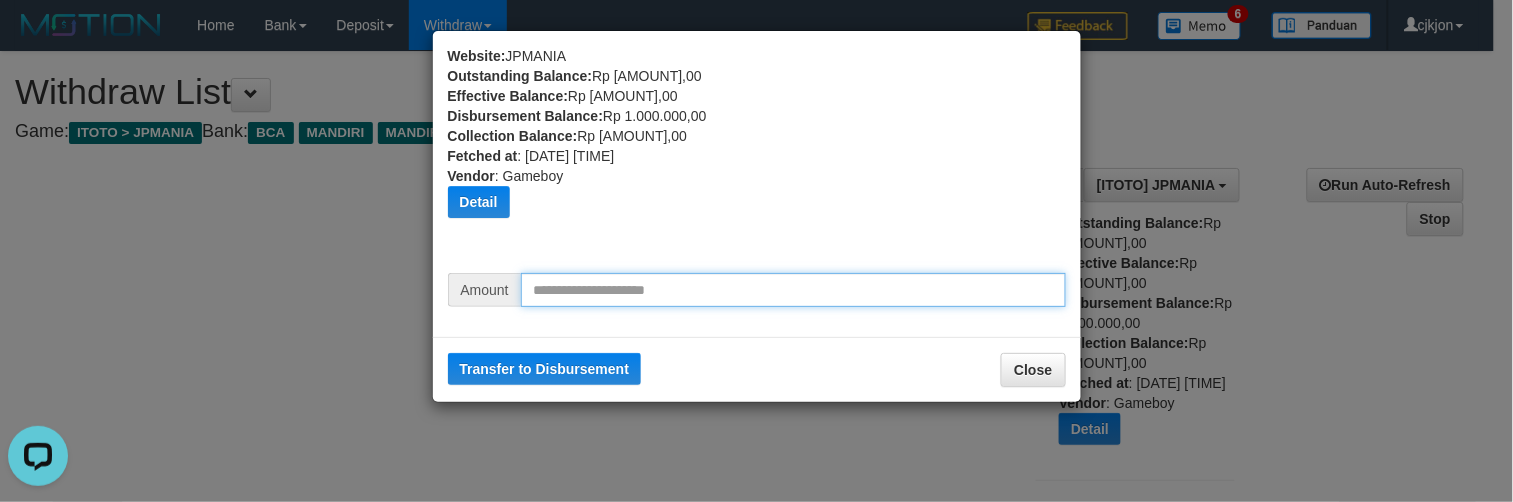 drag, startPoint x: 765, startPoint y: 296, endPoint x: 815, endPoint y: 296, distance: 50 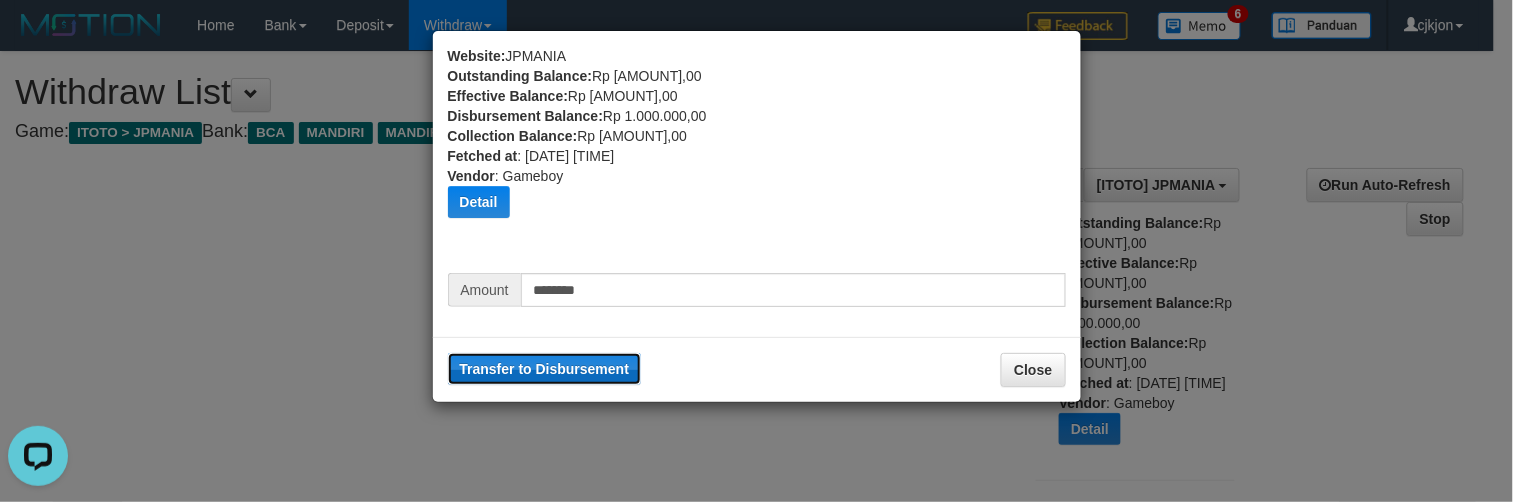 click on "Transfer to Disbursement" at bounding box center (545, 369) 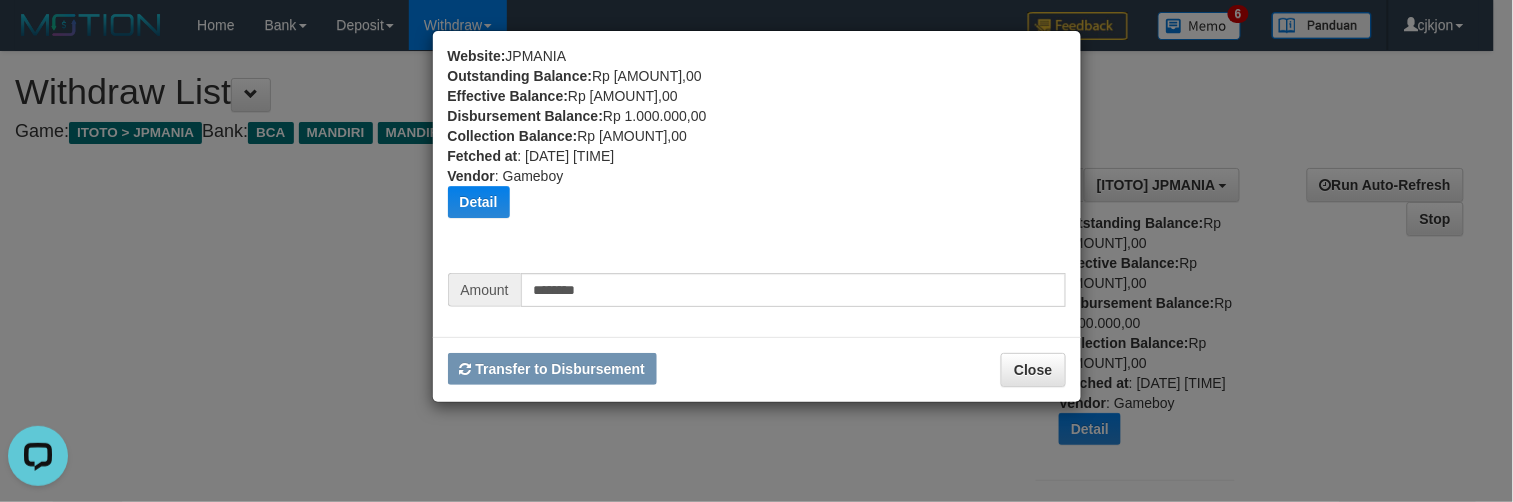 type 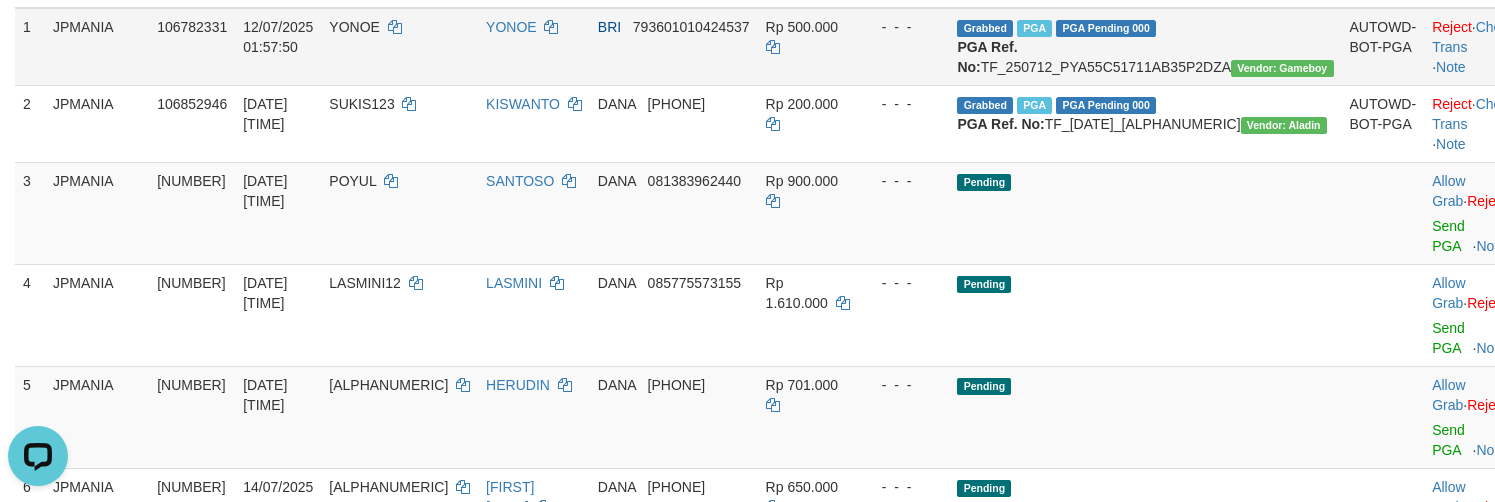 scroll, scrollTop: 375, scrollLeft: 0, axis: vertical 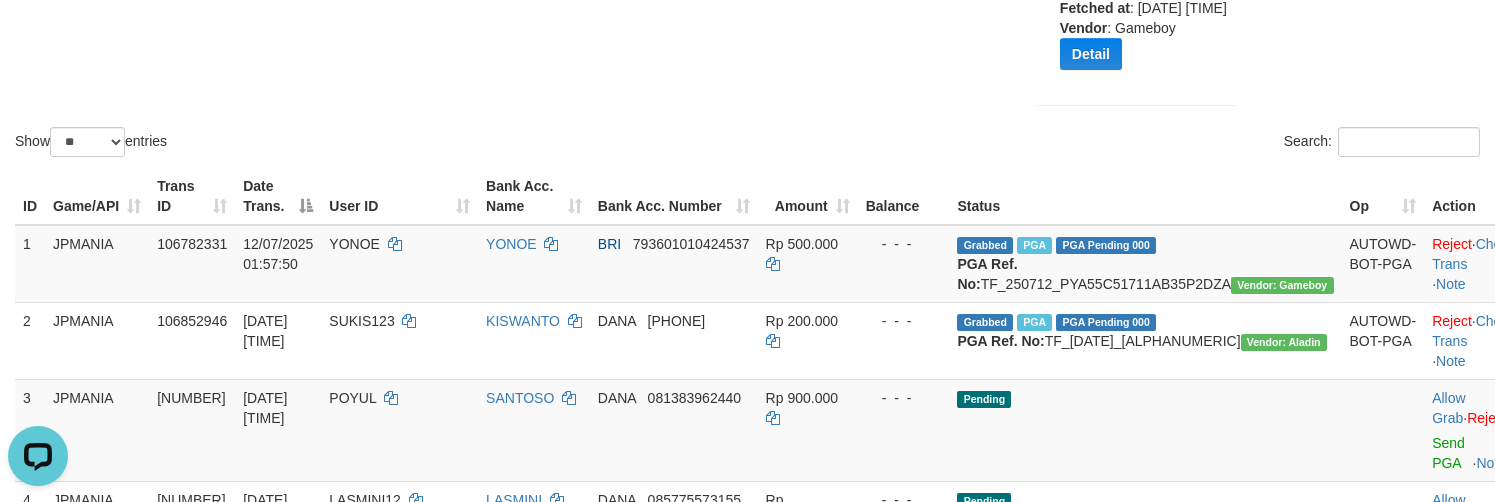 drag, startPoint x: 742, startPoint y: 160, endPoint x: 302, endPoint y: 11, distance: 464.54385 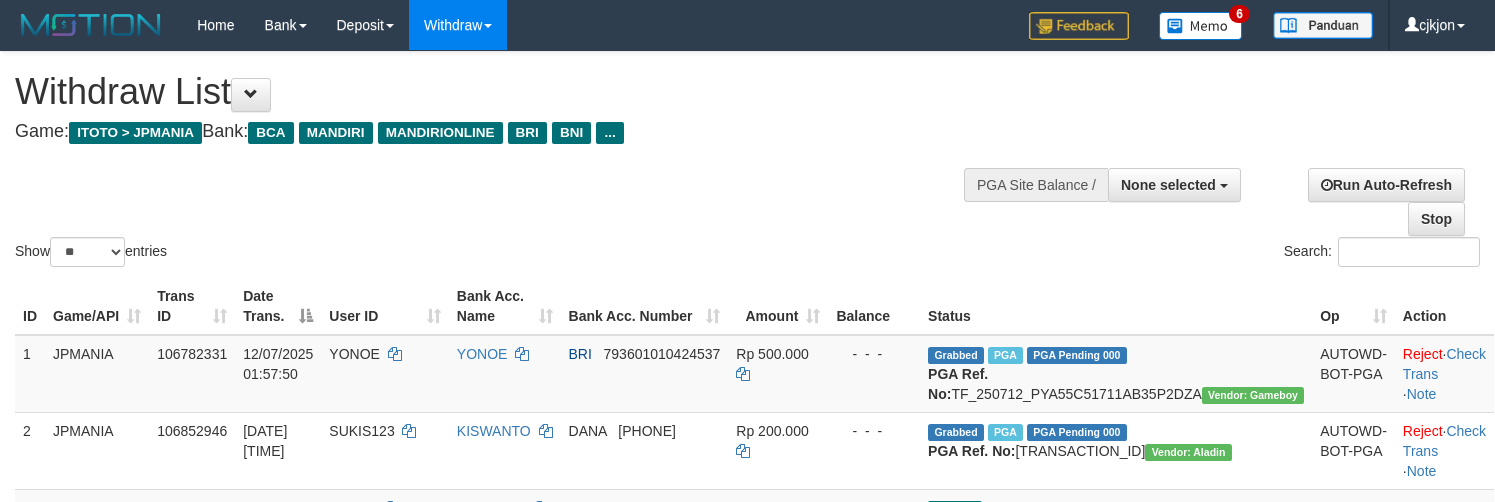 select 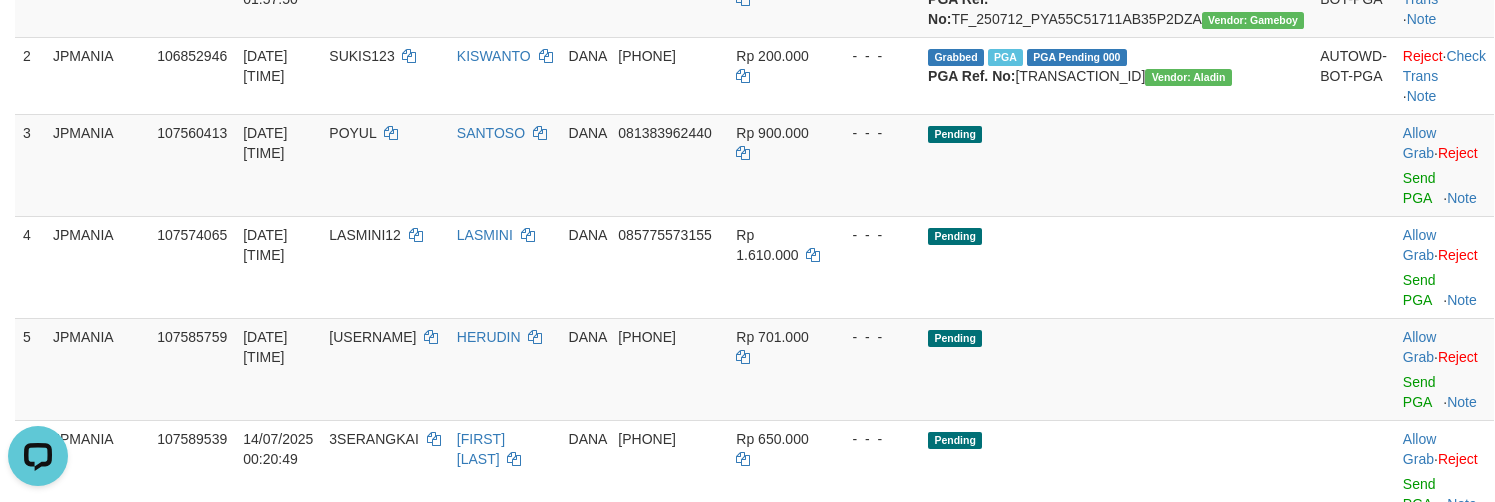 scroll, scrollTop: 0, scrollLeft: 0, axis: both 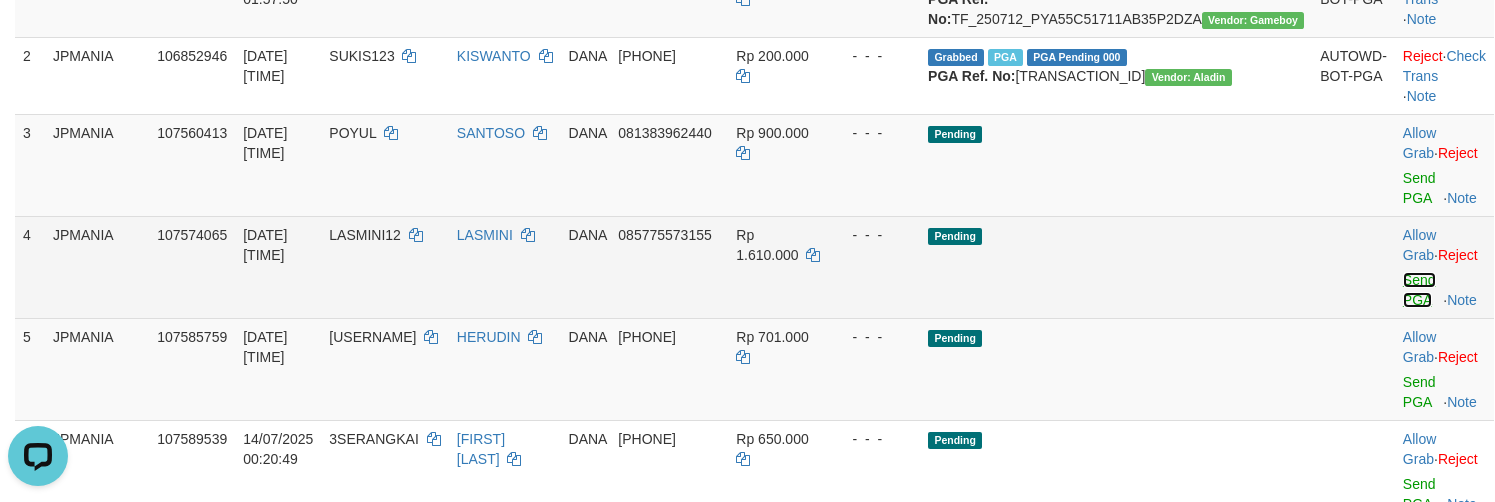 click on "Send PGA" at bounding box center (1419, 290) 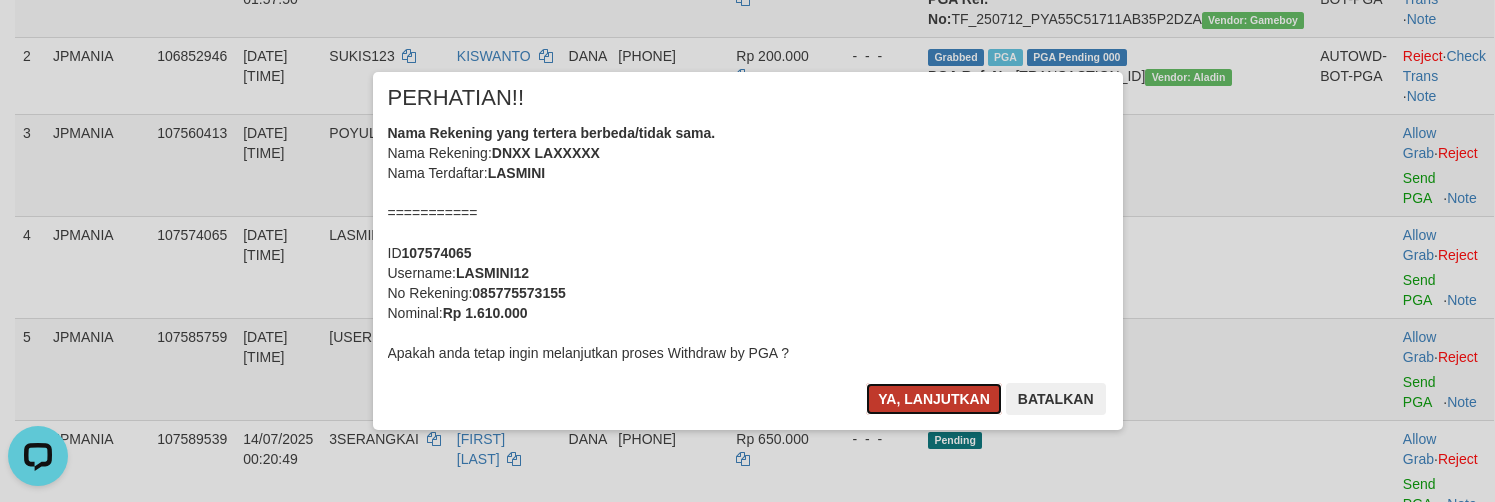 click on "Ya, lanjutkan" at bounding box center (934, 399) 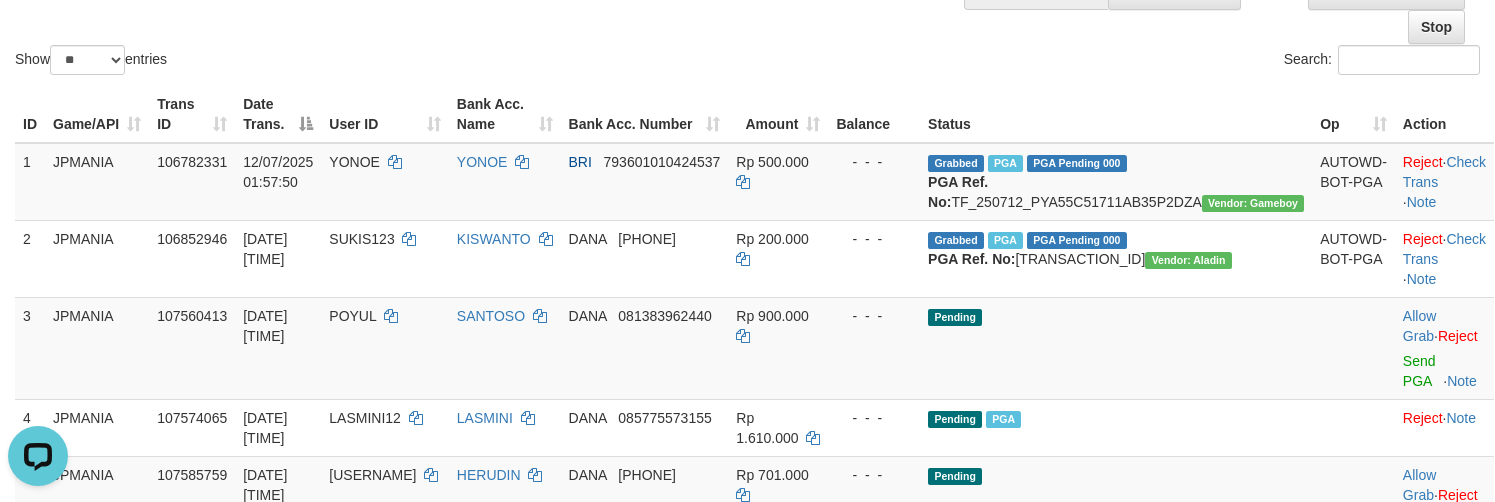 scroll, scrollTop: 0, scrollLeft: 0, axis: both 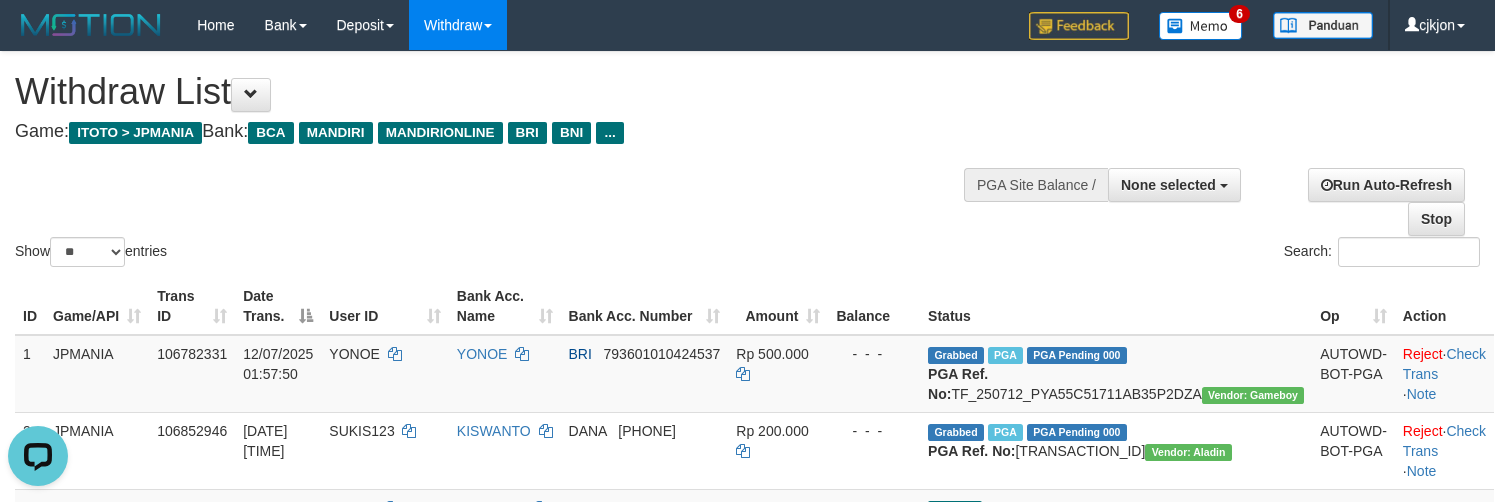 click on "Show  ** ** ** ***  entries Search:" at bounding box center (747, 161) 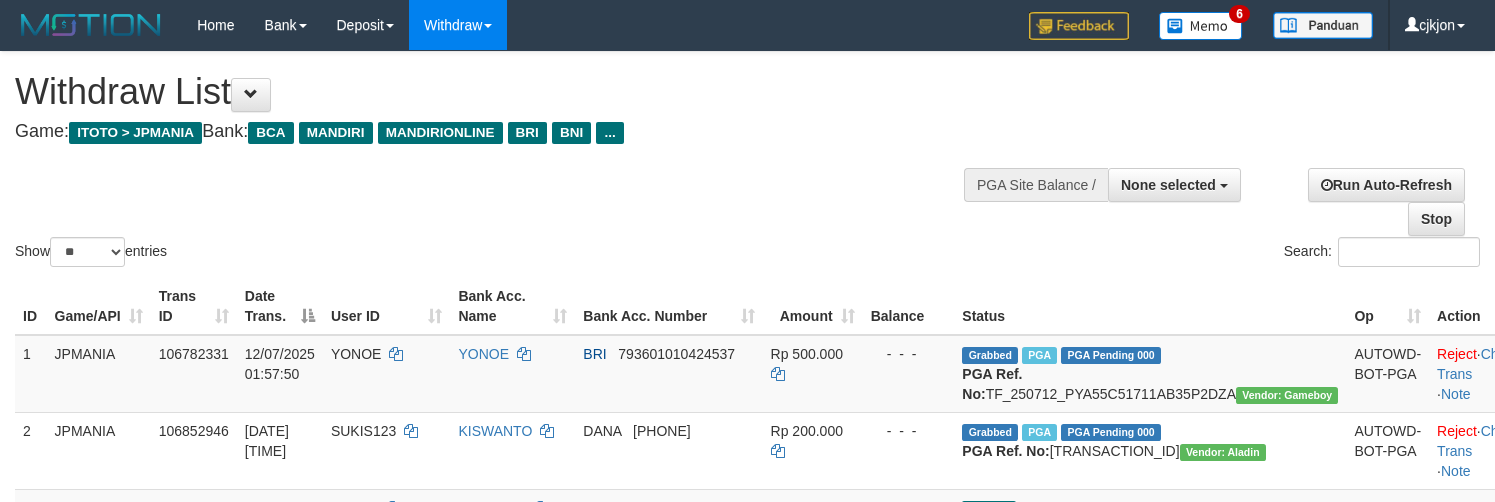 select 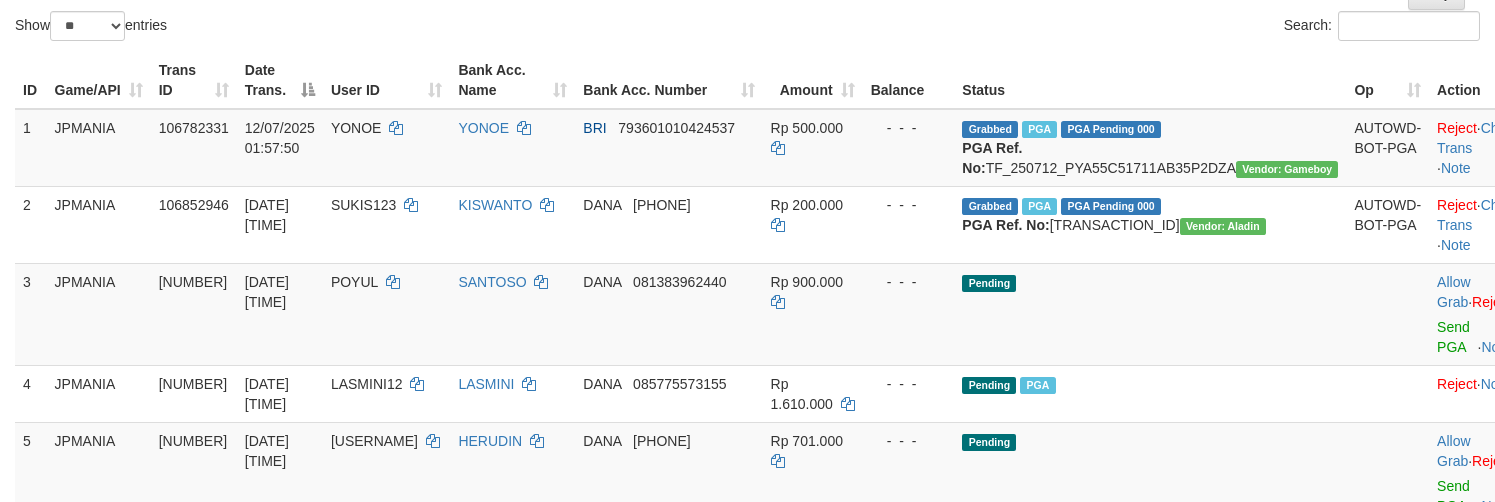 scroll, scrollTop: 250, scrollLeft: 0, axis: vertical 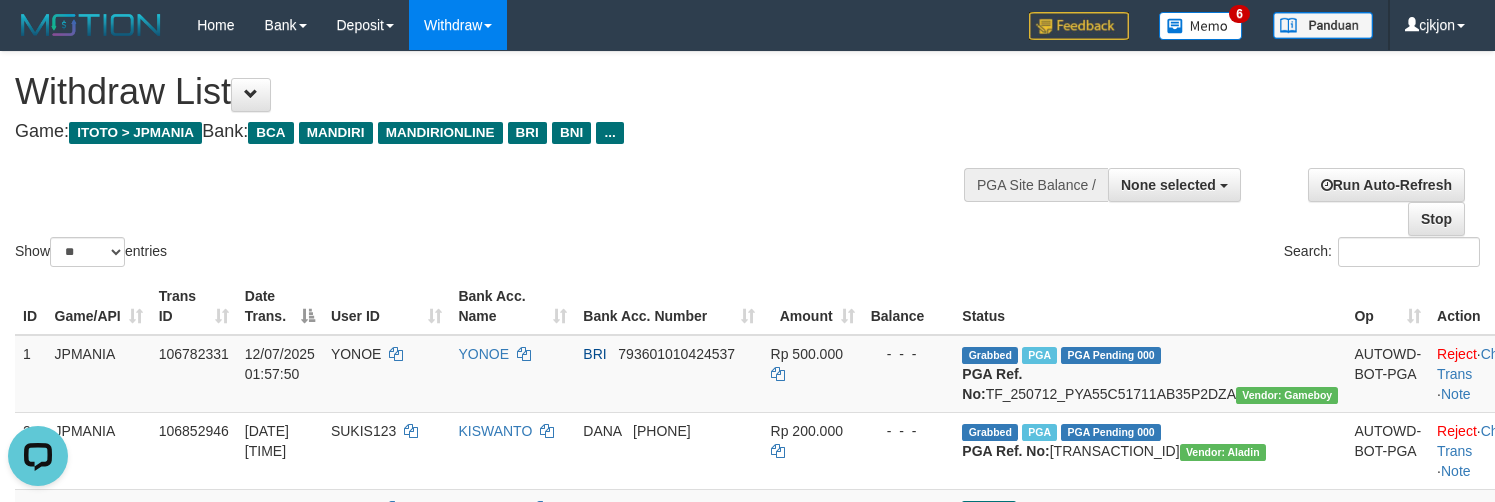 click on "Show  ** ** ** ***  entries" at bounding box center (374, 254) 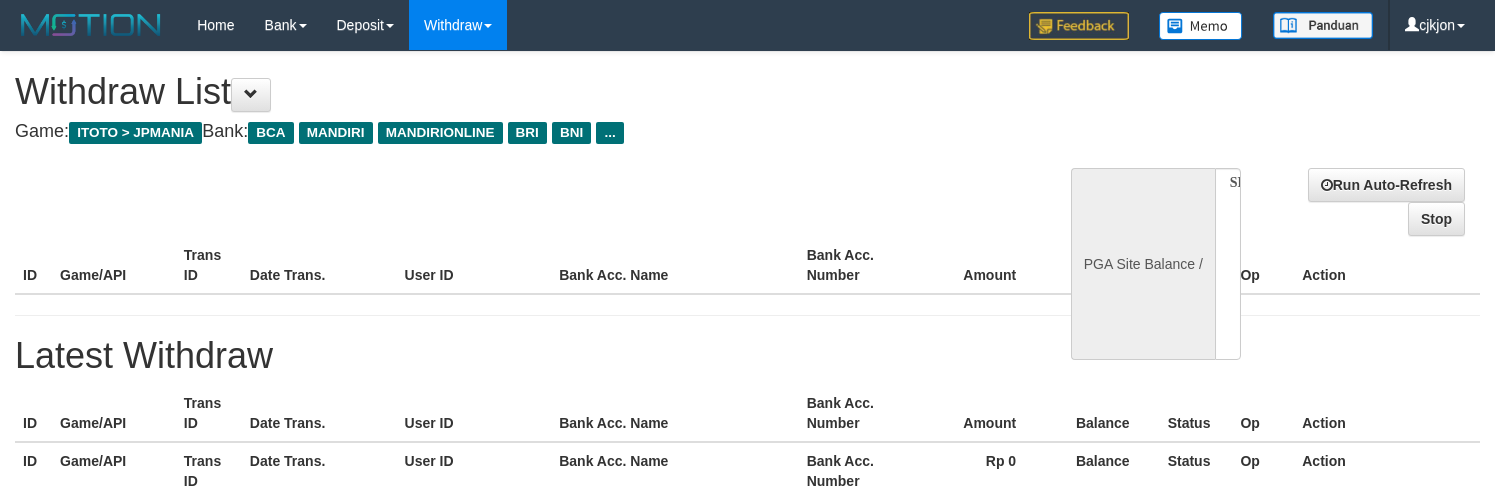 select 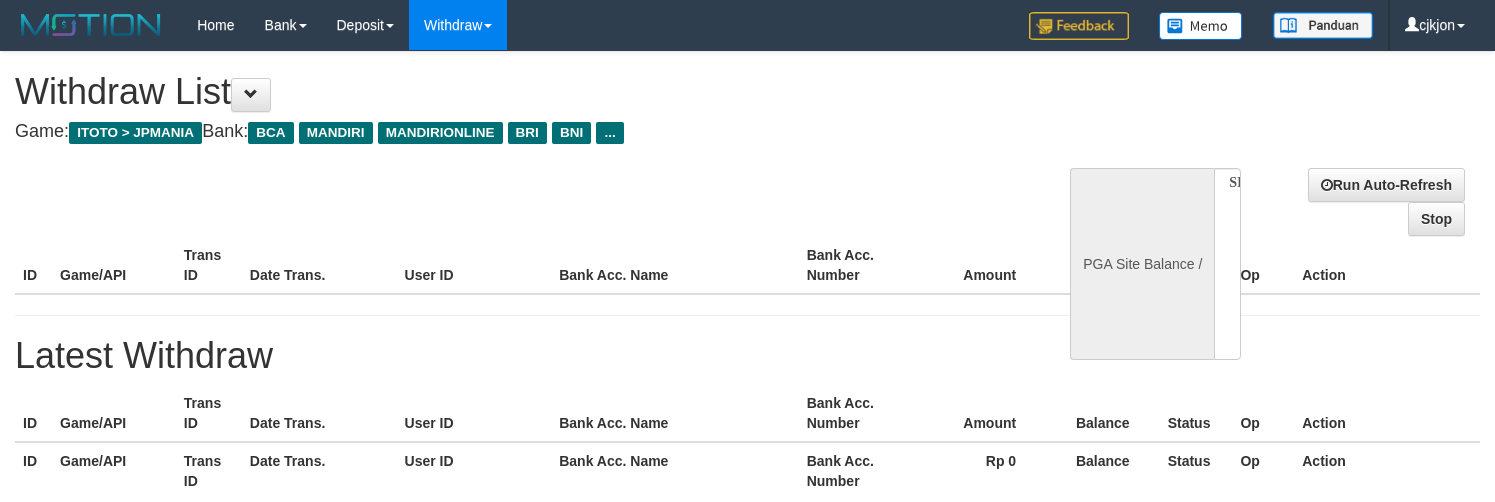scroll, scrollTop: 0, scrollLeft: 0, axis: both 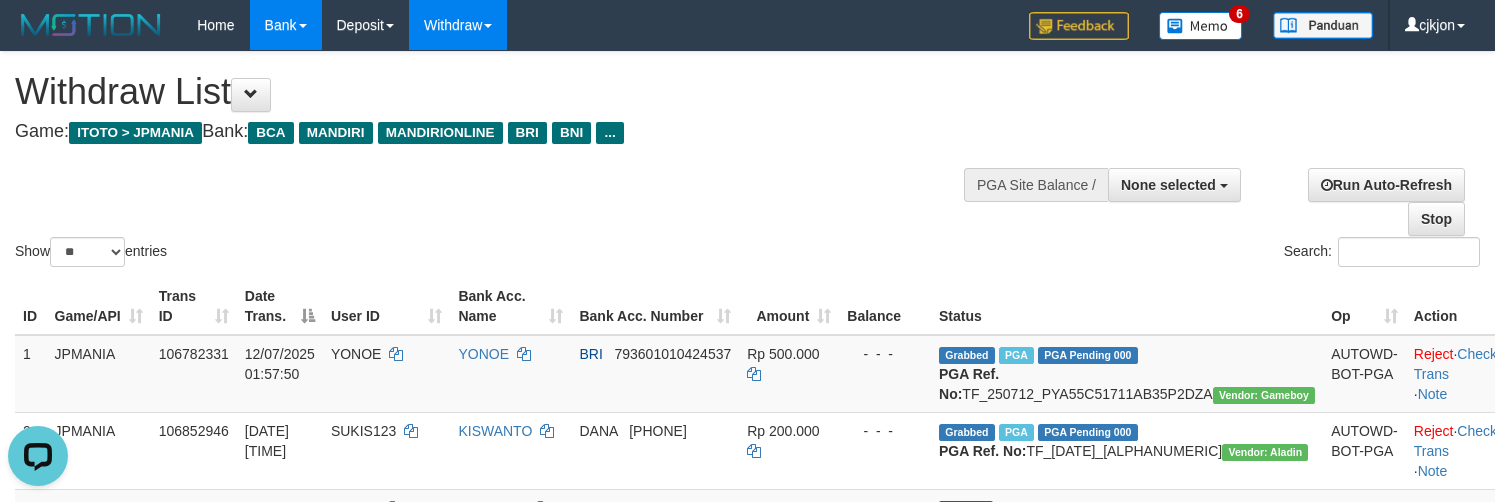 drag, startPoint x: 726, startPoint y: 196, endPoint x: 287, endPoint y: 11, distance: 476.3885 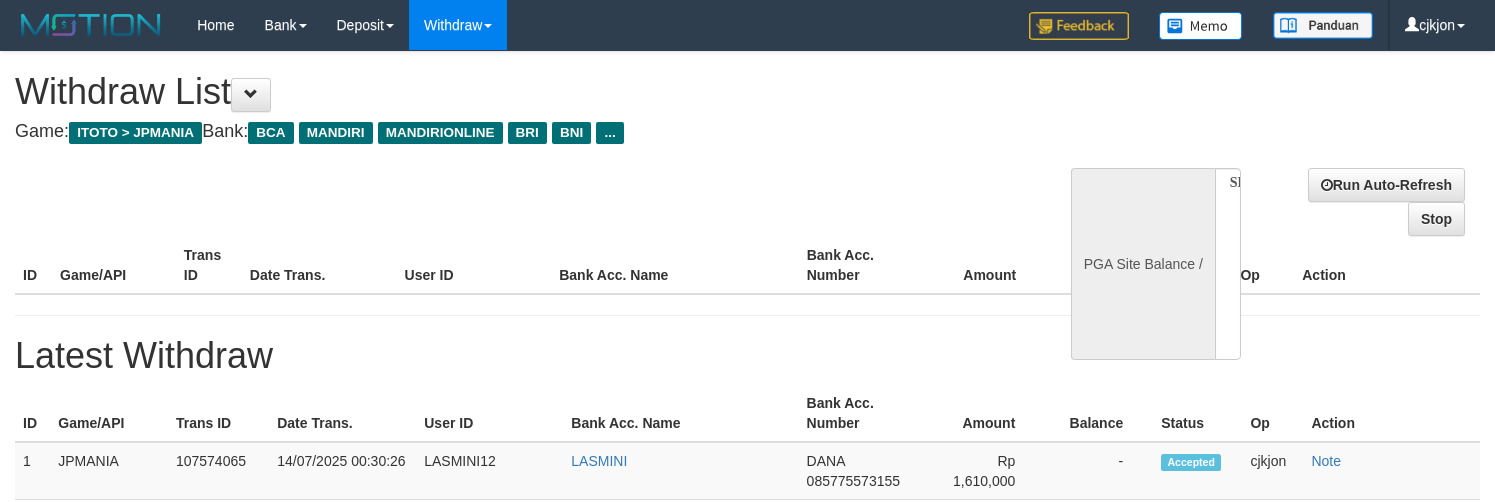 select 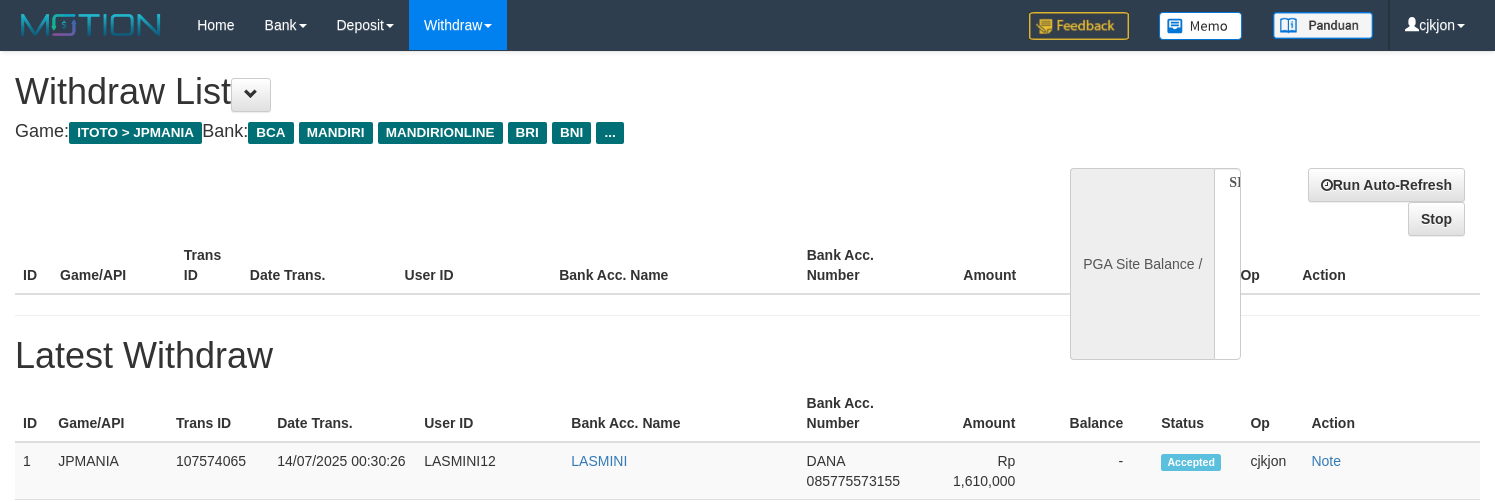 scroll, scrollTop: 0, scrollLeft: 0, axis: both 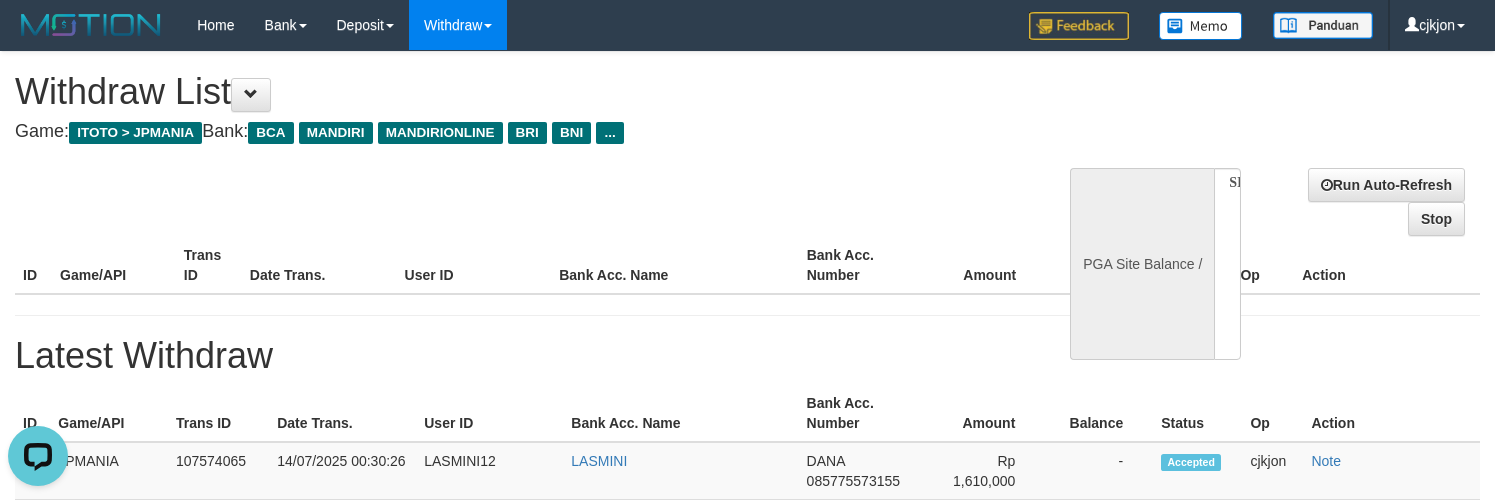 select on "**" 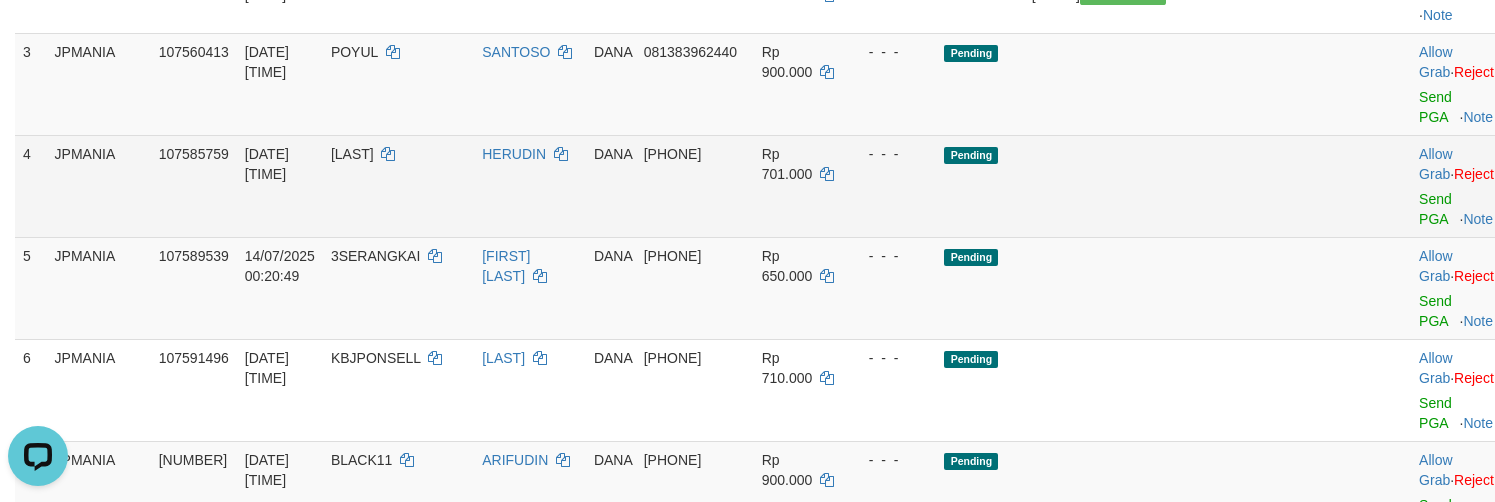 scroll, scrollTop: 500, scrollLeft: 0, axis: vertical 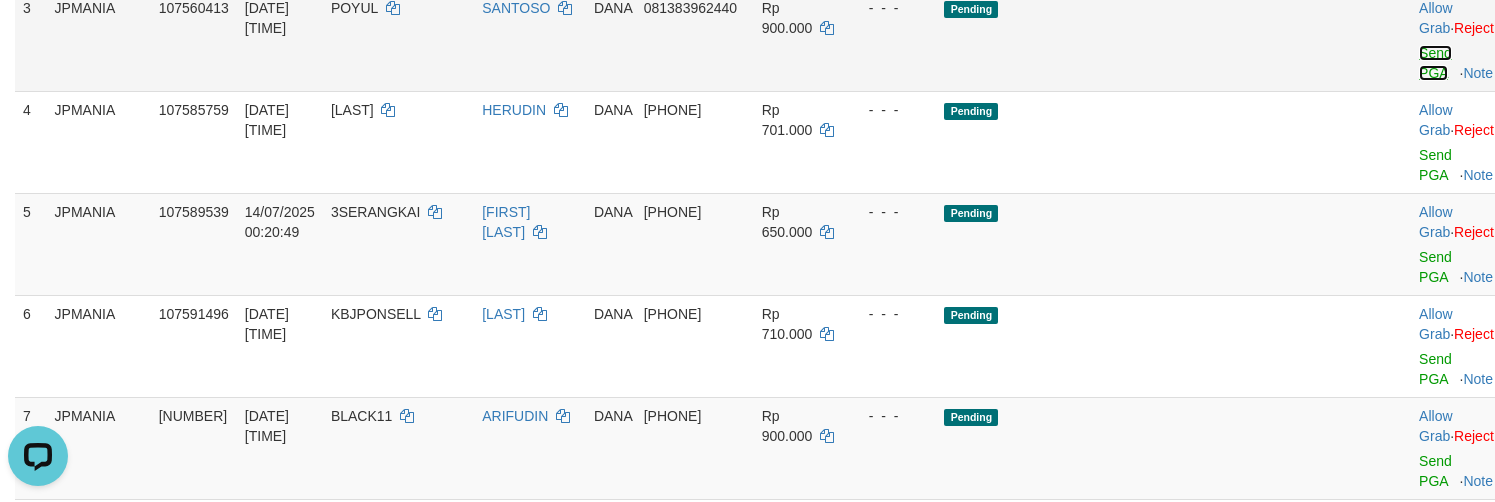 click on "Send PGA" at bounding box center (1435, 63) 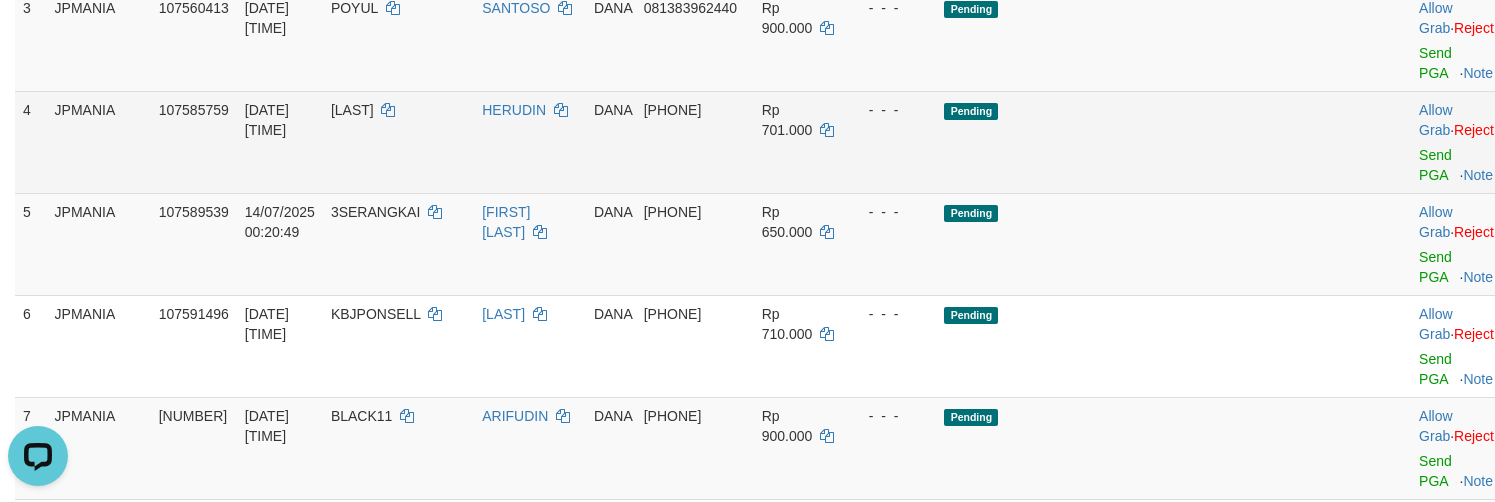 click on "Allow Grab   ·    Reject Send PGA     ·    Note" at bounding box center (1460, 142) 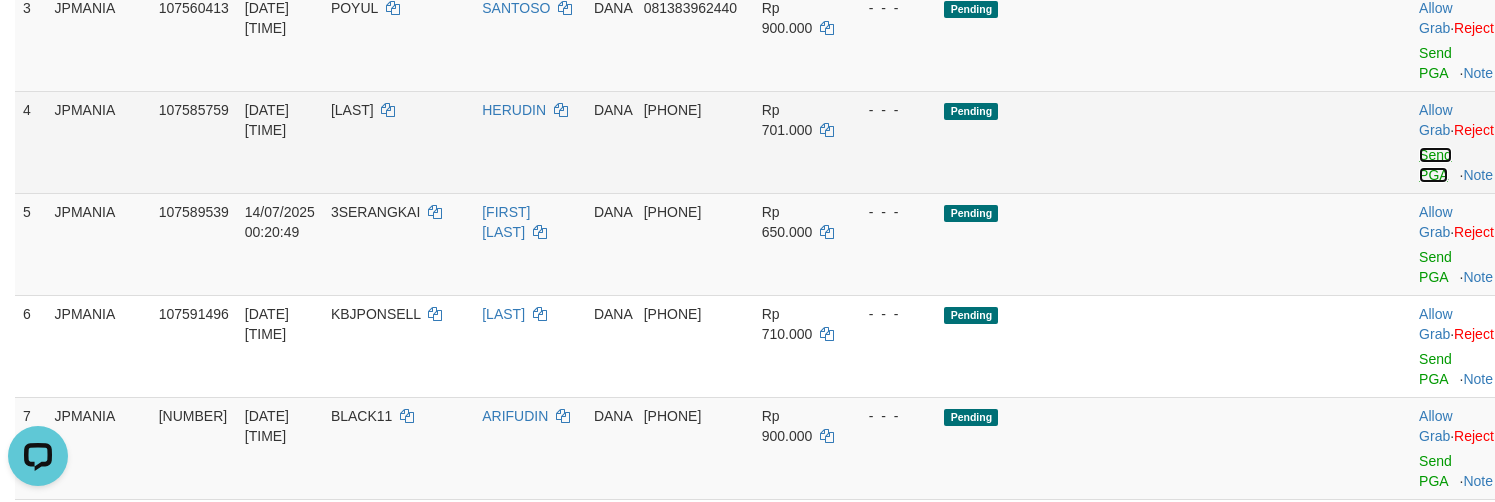 click on "Send PGA" at bounding box center (1435, 165) 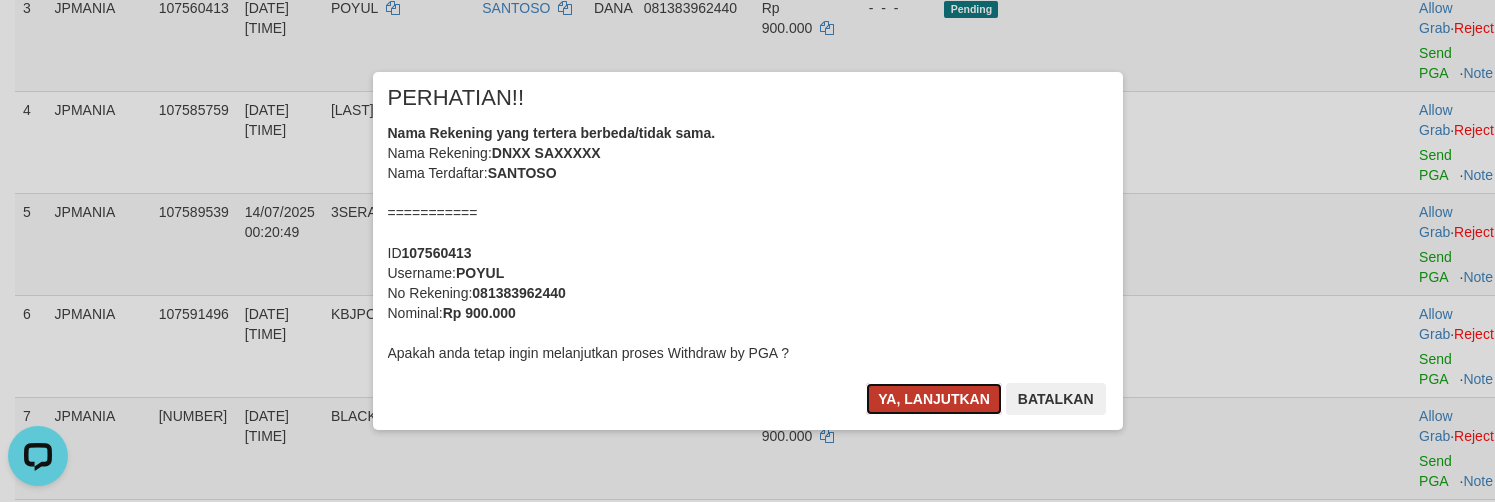 click on "Ya, lanjutkan" at bounding box center [934, 399] 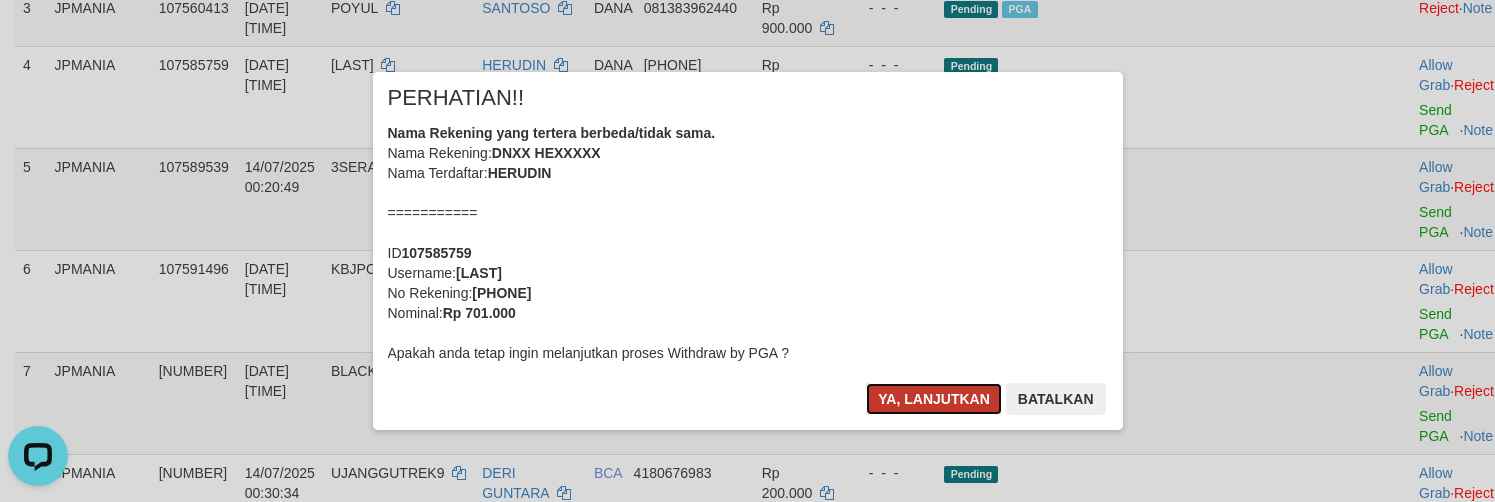 click on "Ya, lanjutkan" at bounding box center [934, 399] 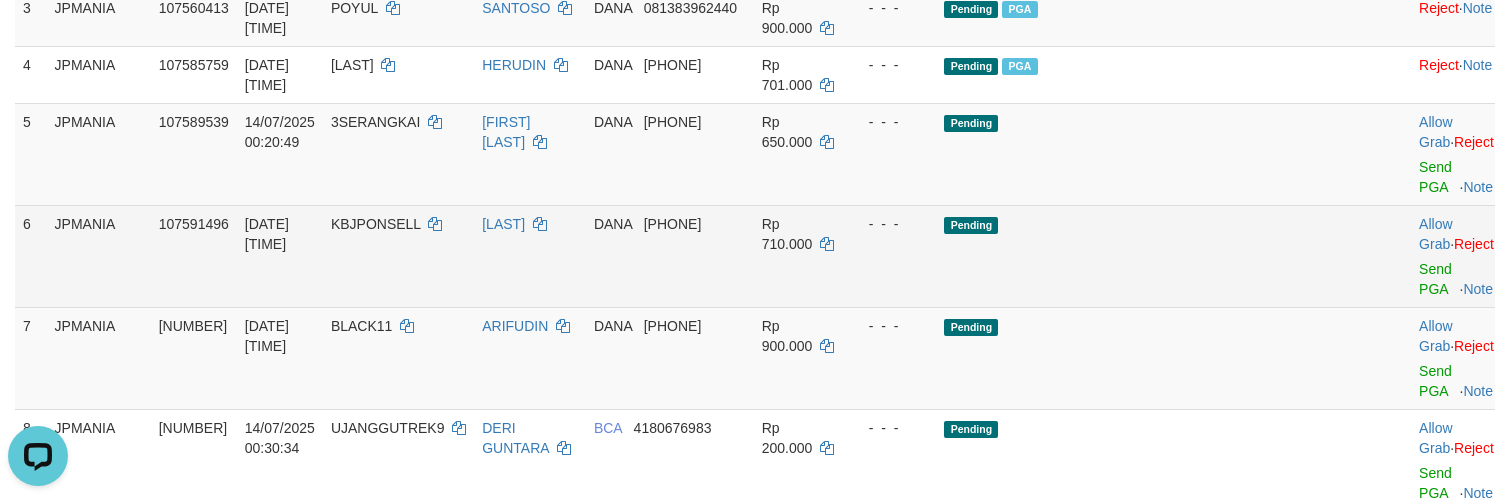 click on "Allow Grab   ·    Reject Send PGA     ·    Note" at bounding box center (1460, 256) 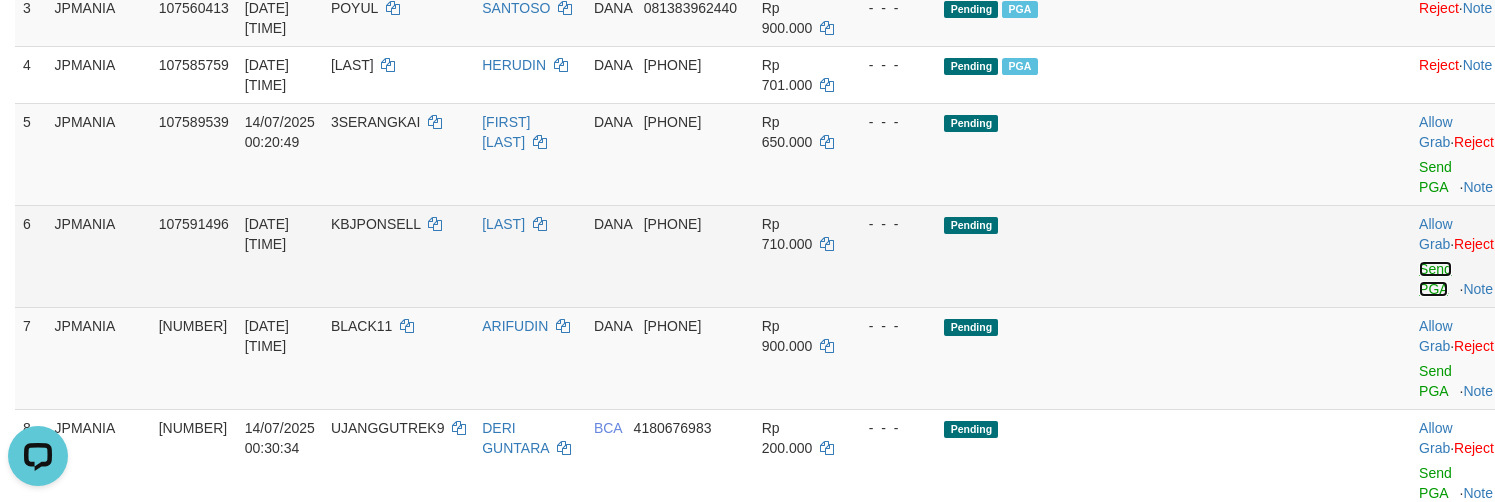 click on "Send PGA" at bounding box center (1435, 279) 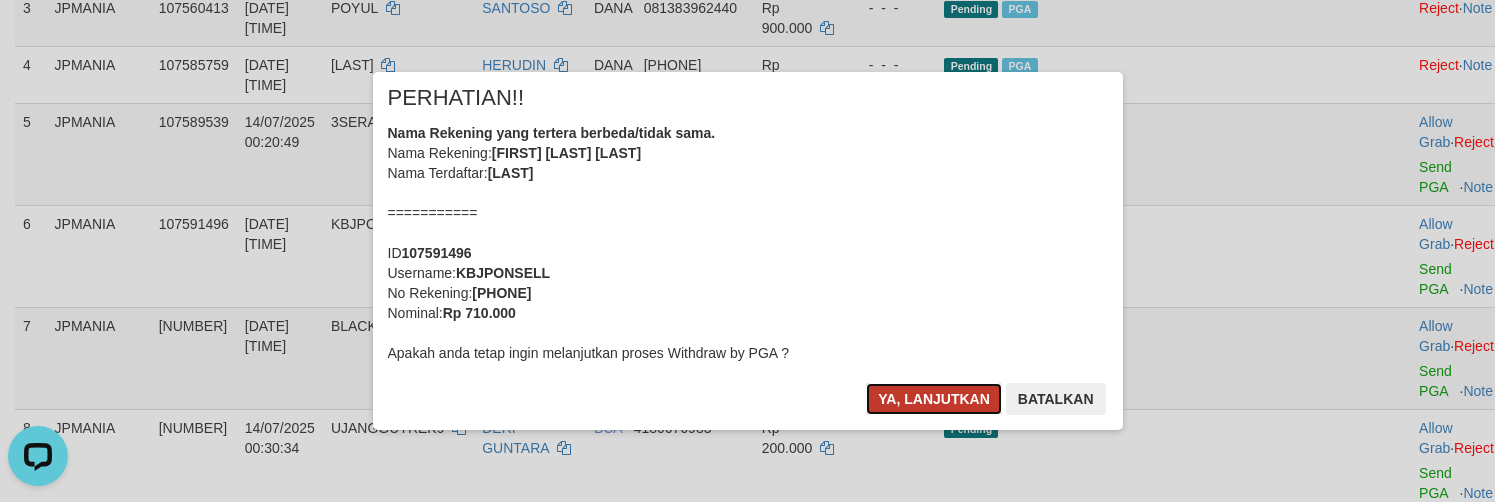 click on "Ya, lanjutkan" at bounding box center (934, 399) 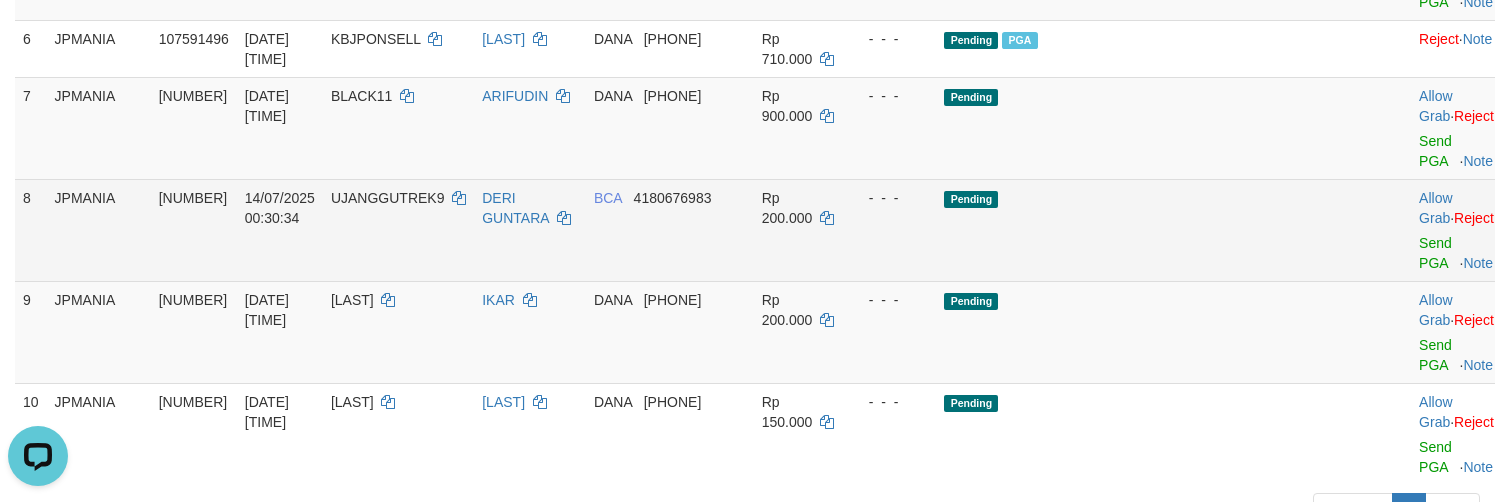 scroll, scrollTop: 625, scrollLeft: 0, axis: vertical 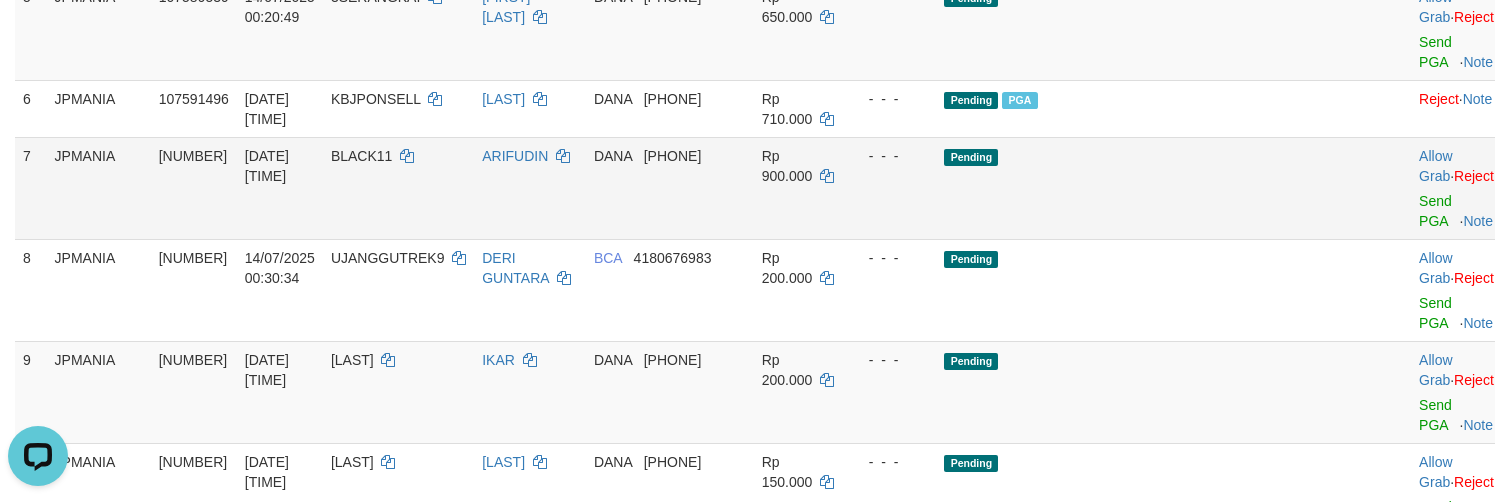 click on "Allow Grab   ·    Reject Send PGA     ·    Note" at bounding box center [1460, 188] 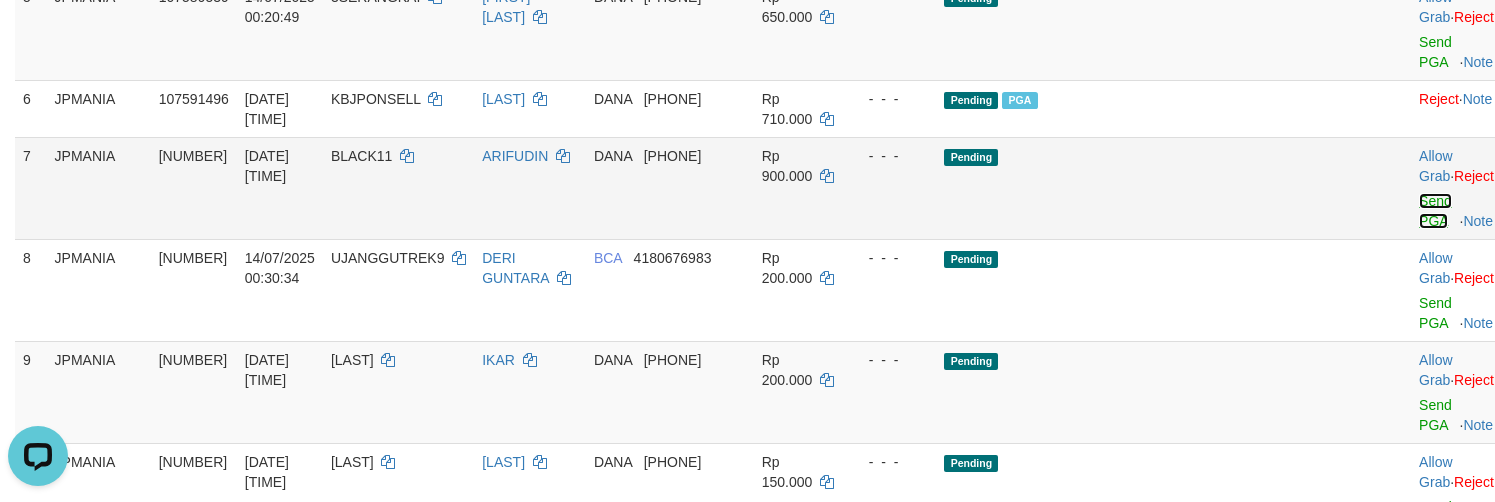 click on "Send PGA" at bounding box center [1435, 211] 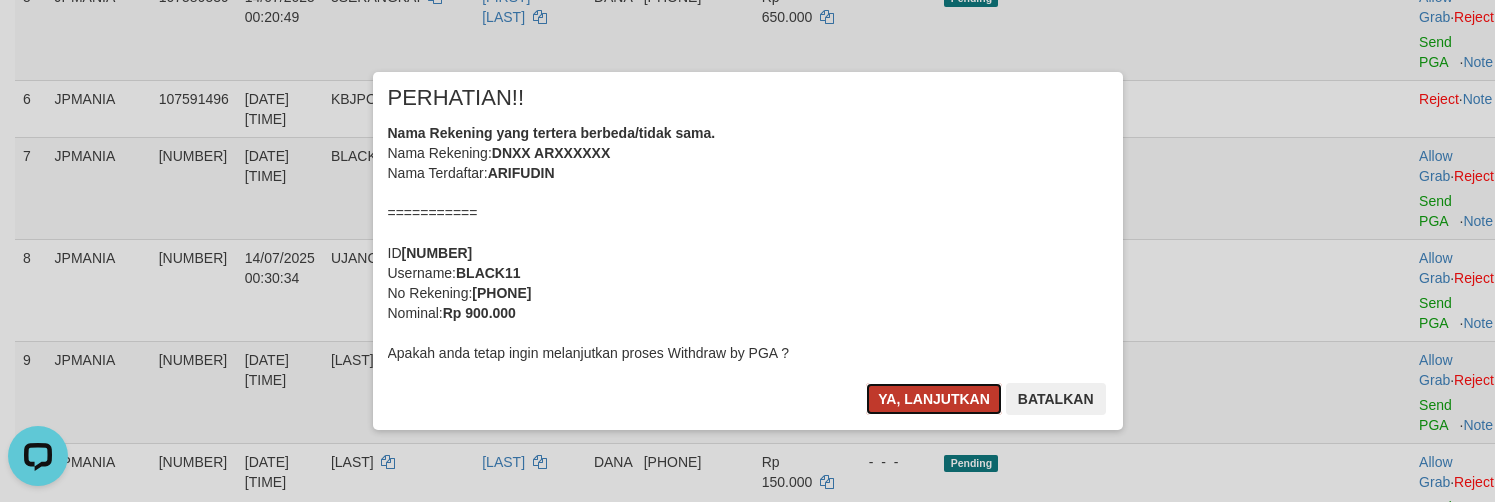 click on "Ya, lanjutkan" at bounding box center [934, 399] 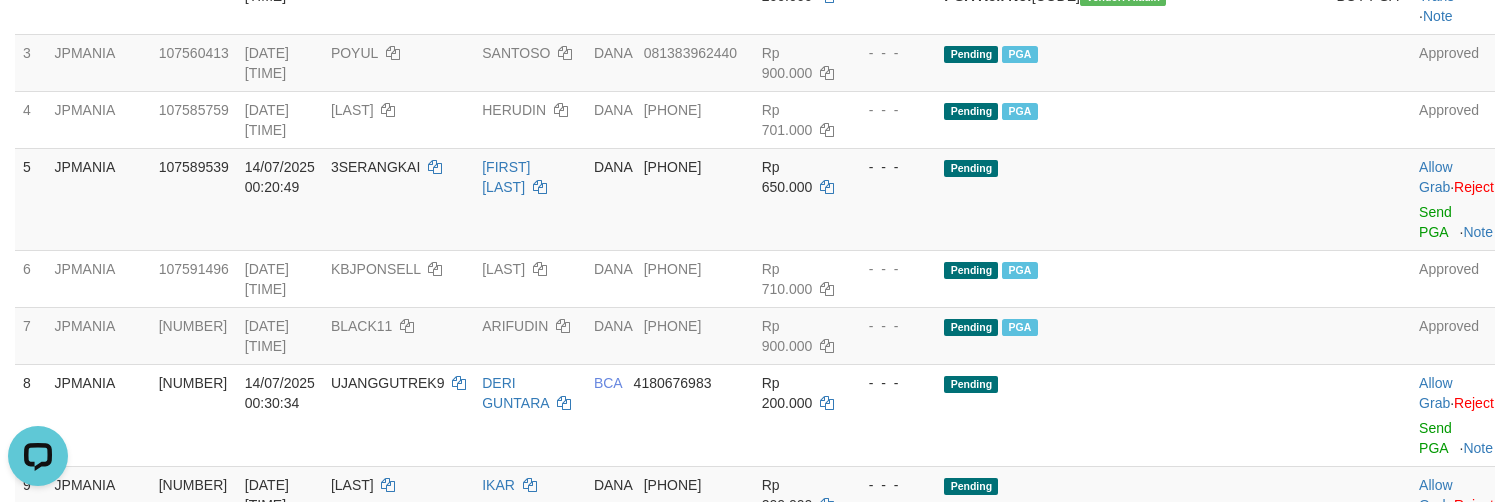 scroll, scrollTop: 125, scrollLeft: 0, axis: vertical 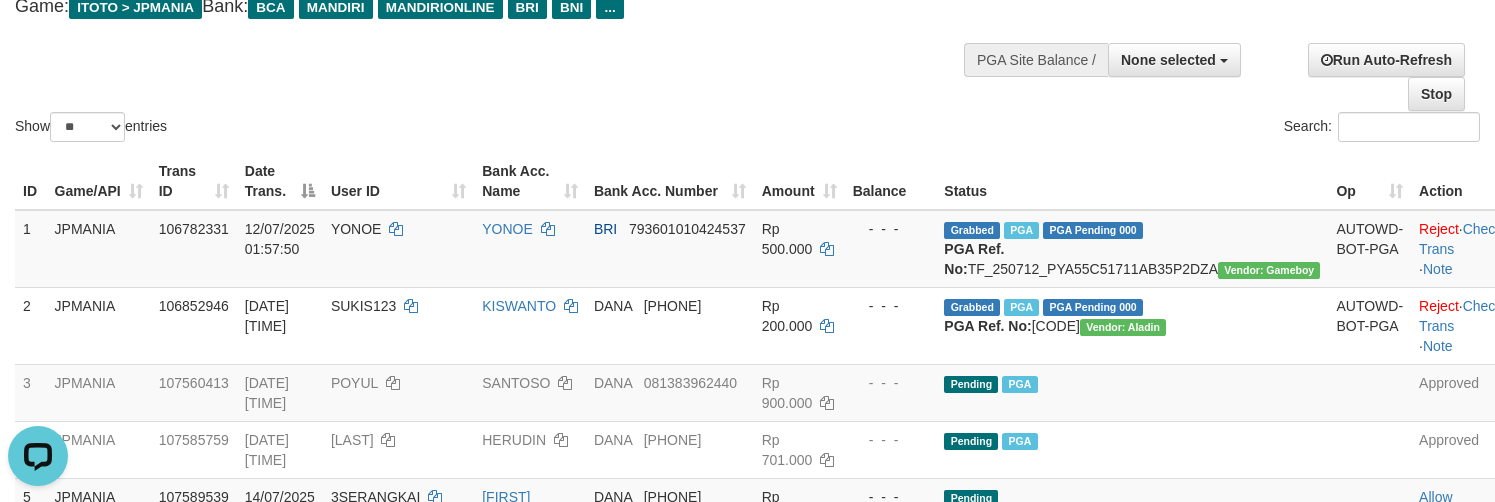 drag, startPoint x: 757, startPoint y: 165, endPoint x: 337, endPoint y: 6, distance: 449.08908 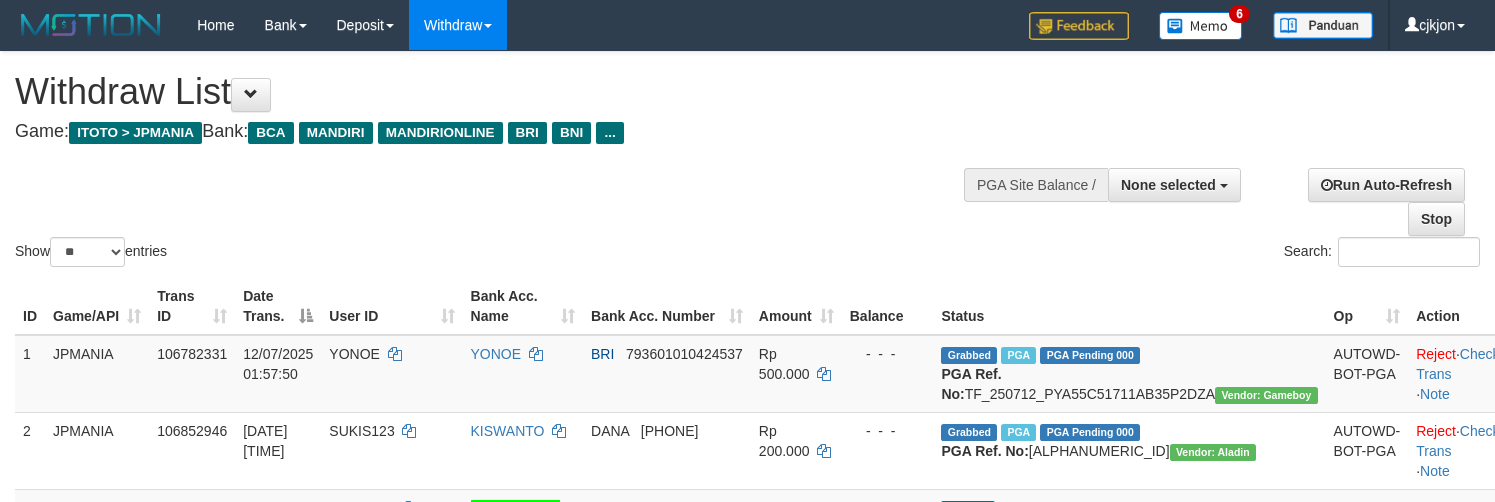 select 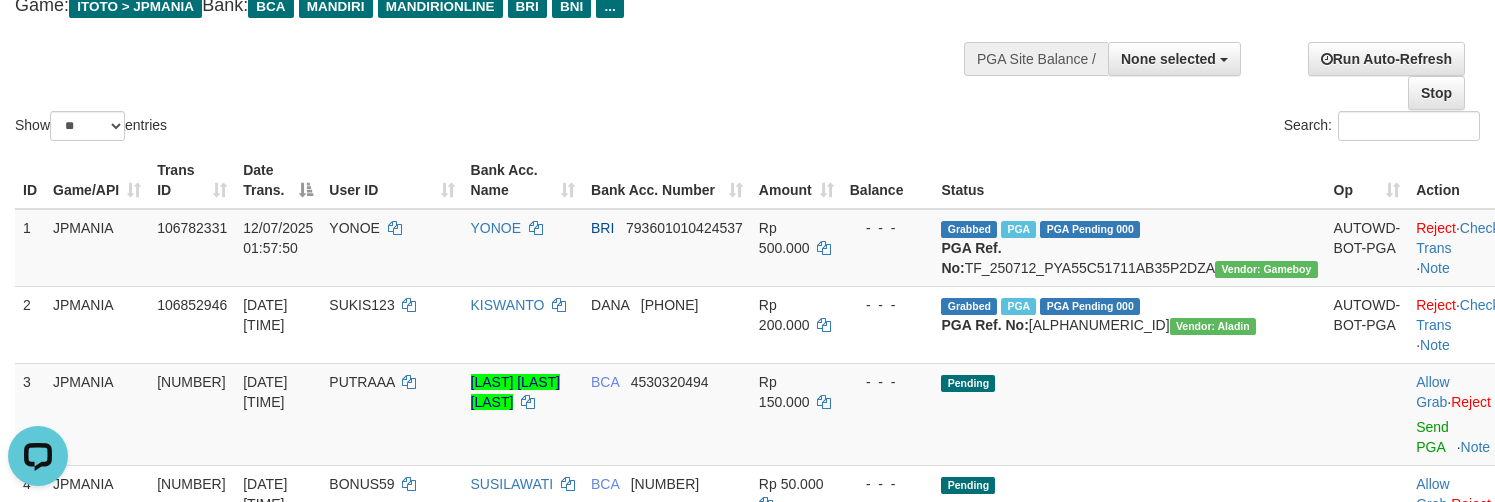 scroll, scrollTop: 0, scrollLeft: 0, axis: both 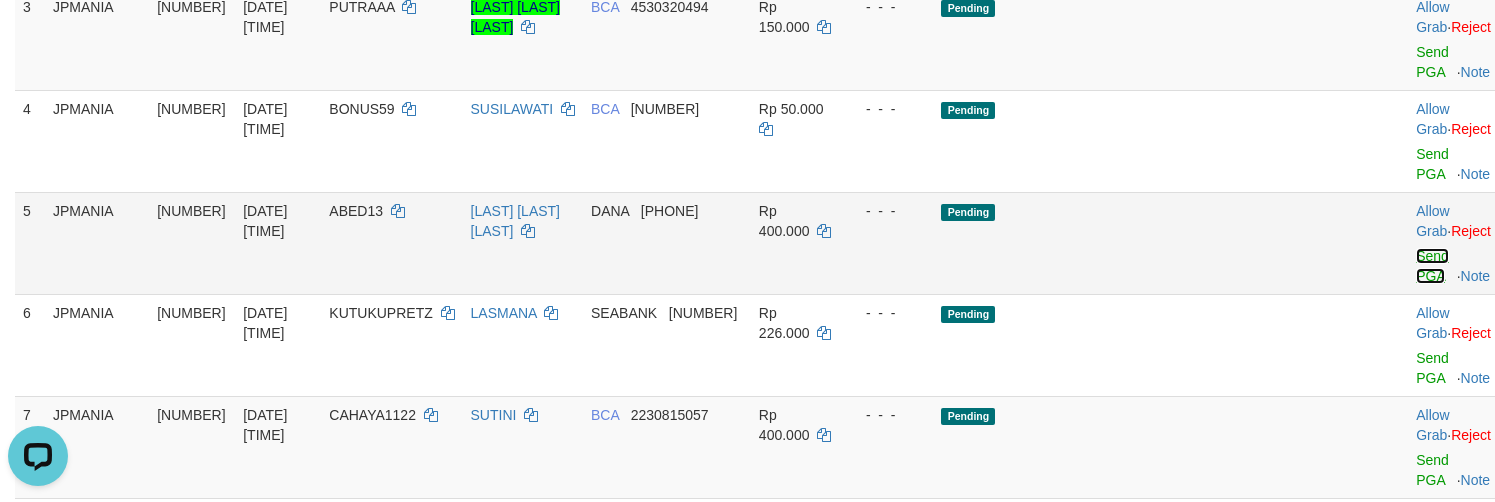 click on "Send PGA" at bounding box center (1432, 266) 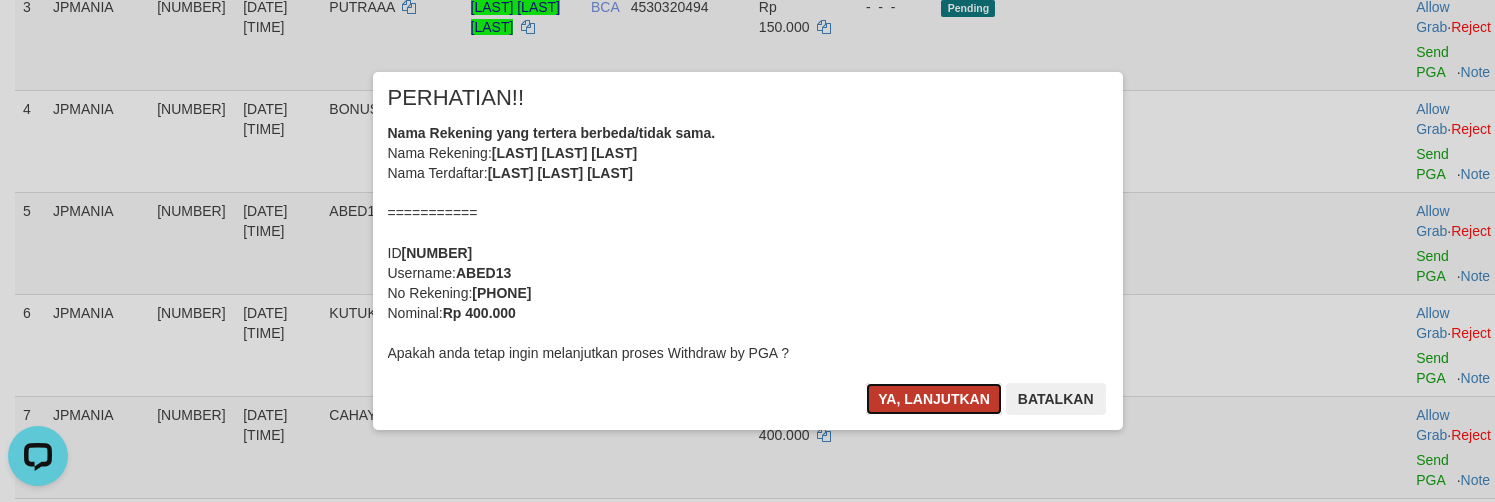 click on "Ya, lanjutkan" at bounding box center [934, 399] 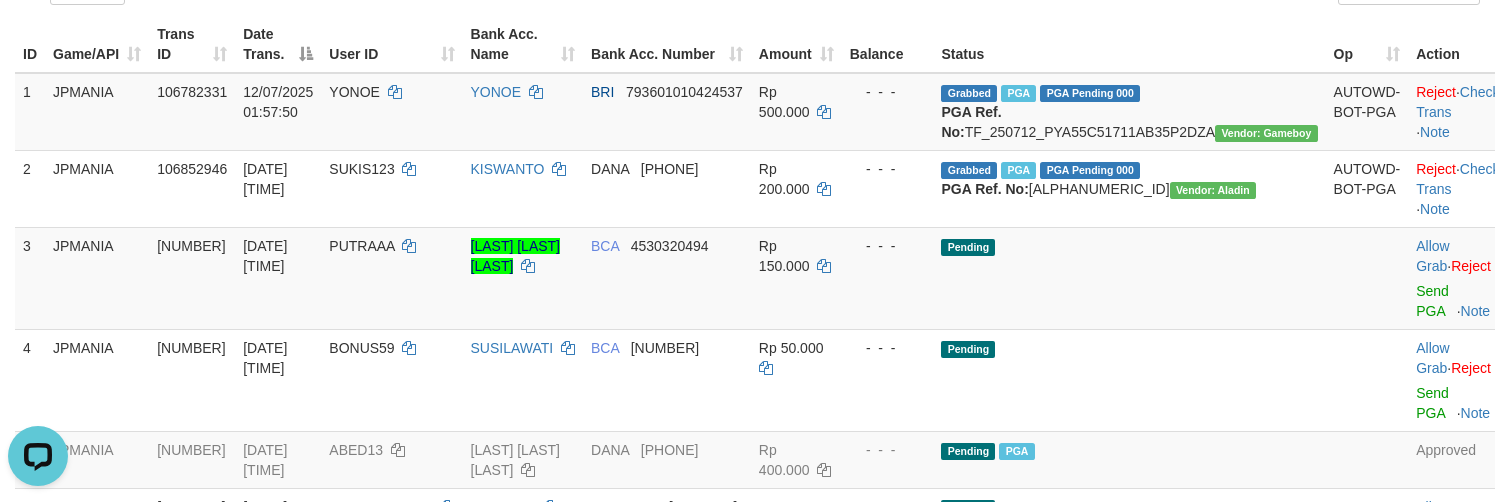 scroll, scrollTop: 126, scrollLeft: 0, axis: vertical 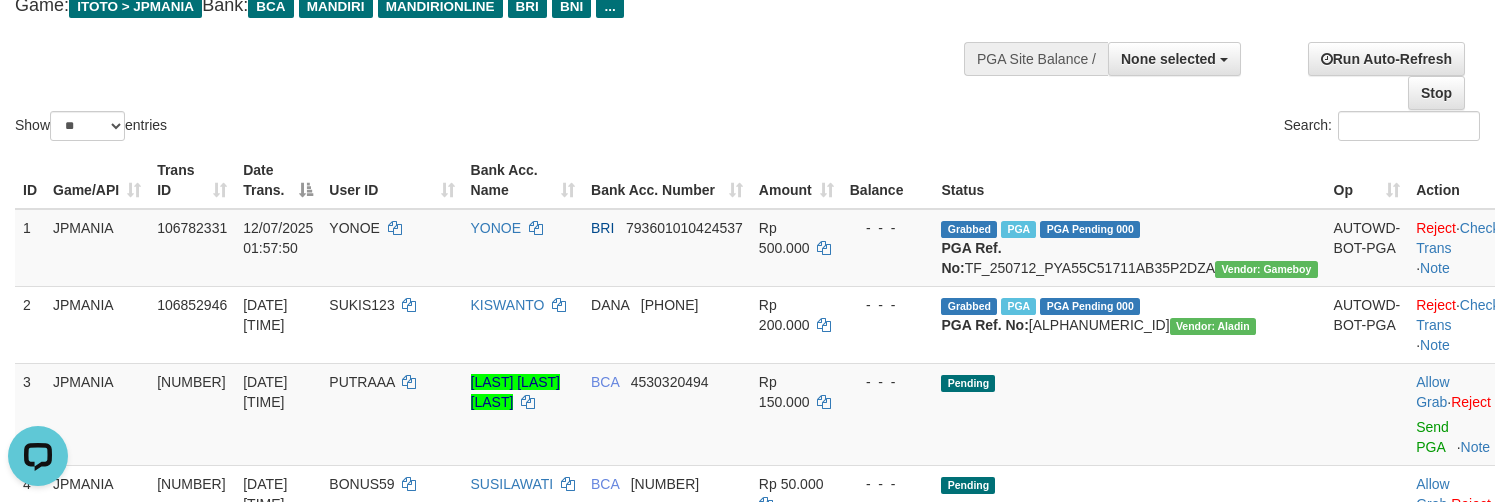 click on "Search:" at bounding box center [1122, 128] 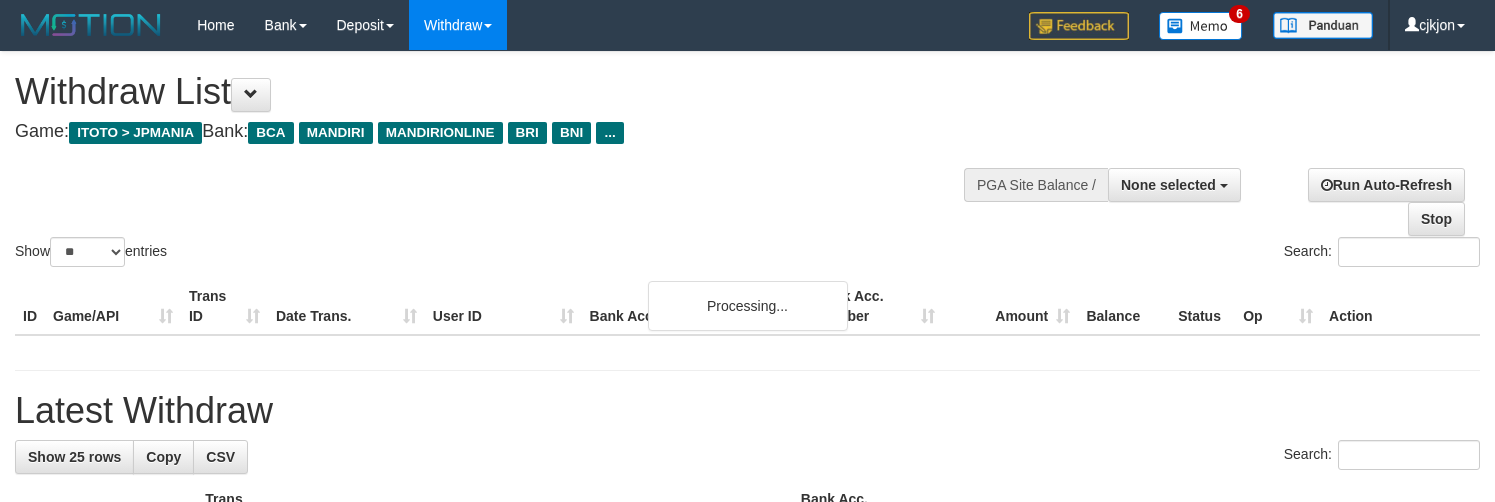 select 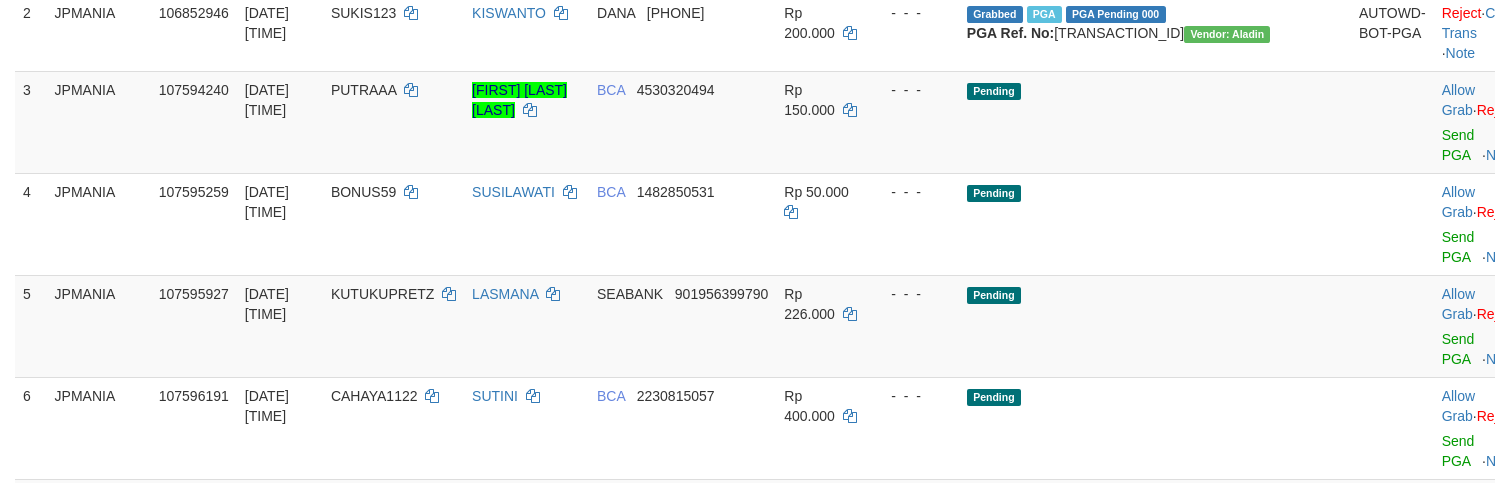 scroll, scrollTop: 627, scrollLeft: 0, axis: vertical 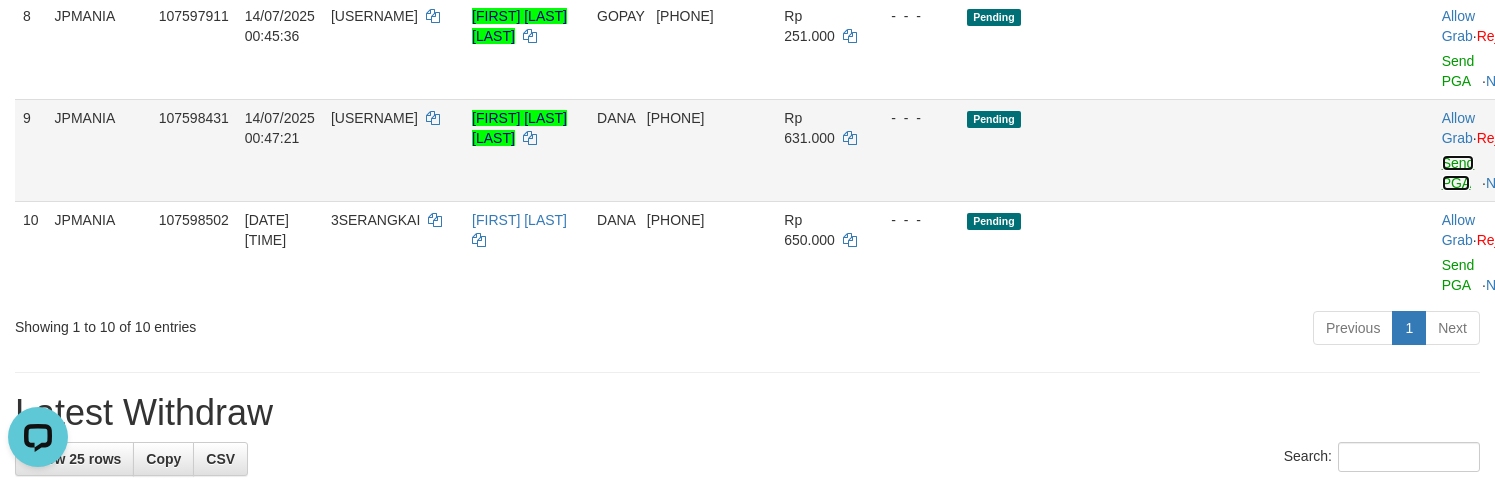 click on "Send PGA" at bounding box center (1458, 173) 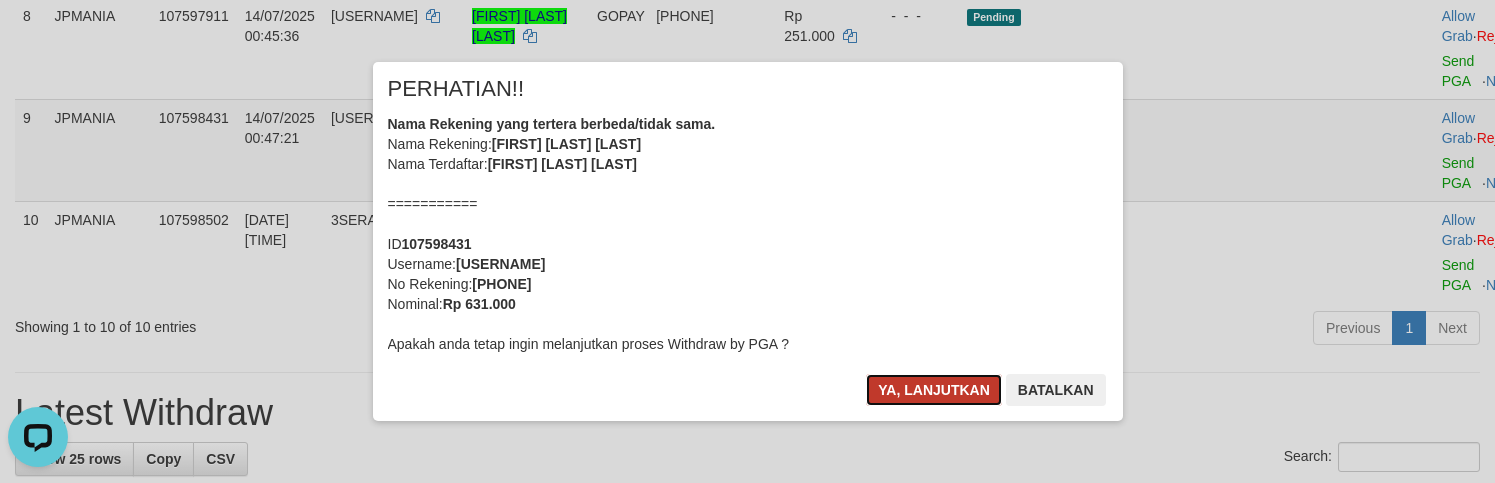 click on "Ya, lanjutkan" at bounding box center (934, 390) 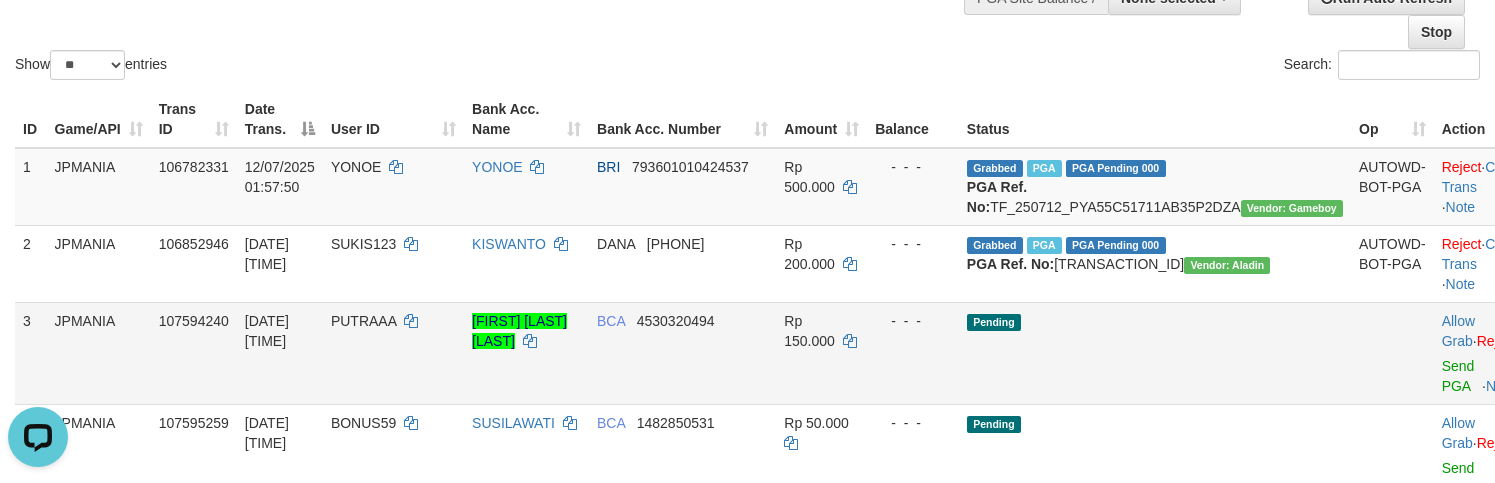 scroll, scrollTop: 2, scrollLeft: 0, axis: vertical 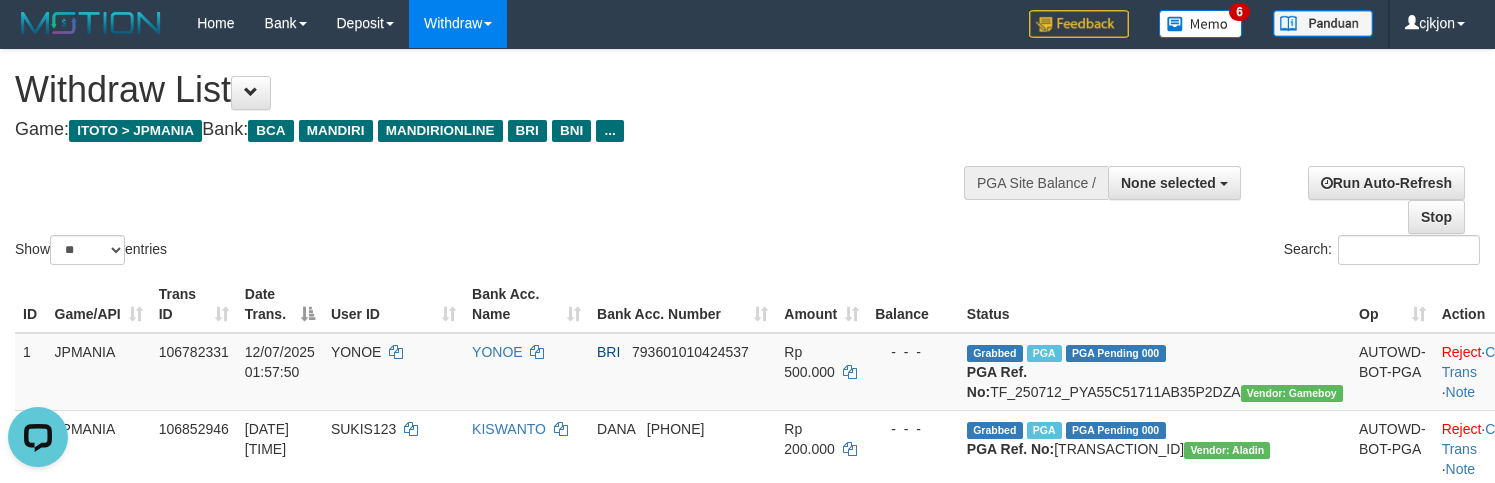 click on "Show  ** ** ** ***  entries Search:" at bounding box center [747, 159] 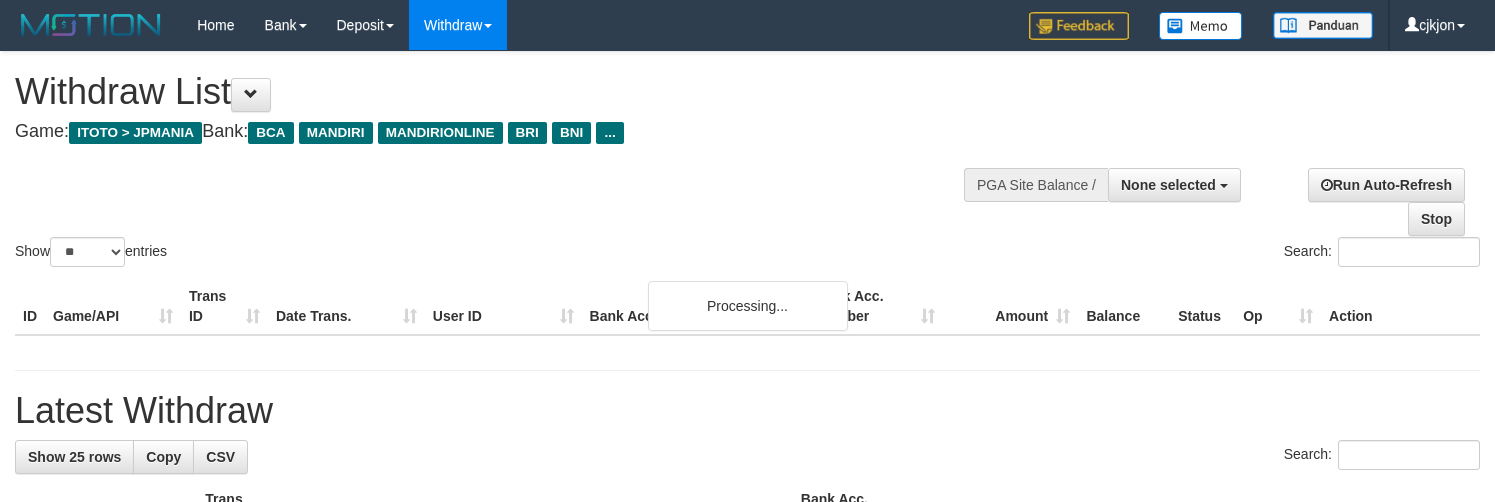 select 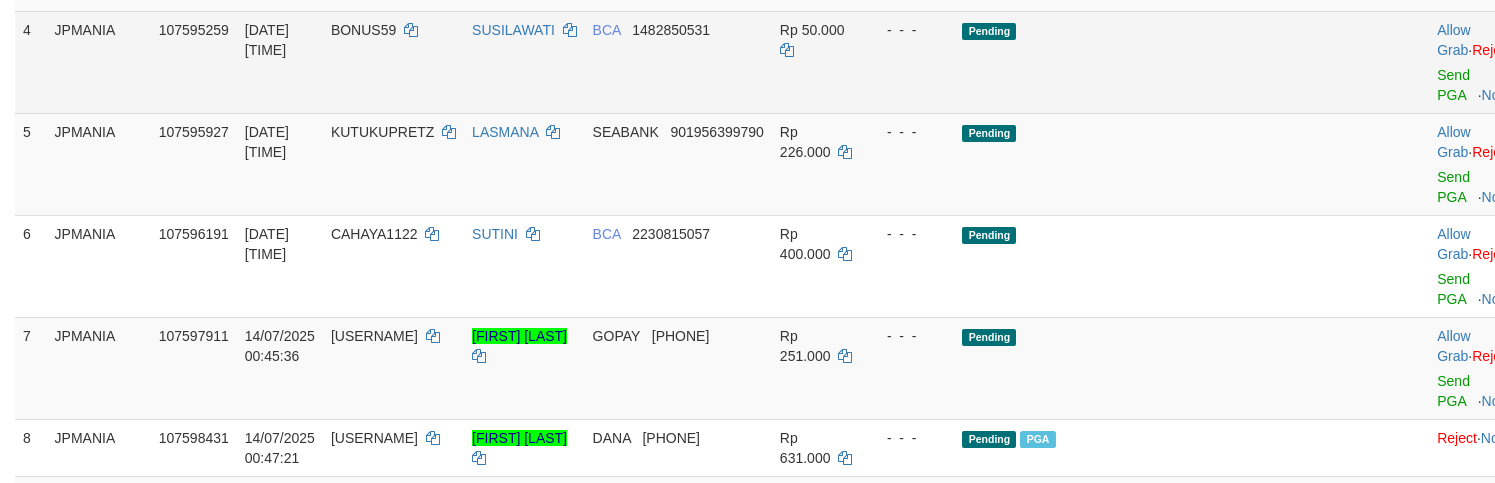 scroll, scrollTop: 752, scrollLeft: 0, axis: vertical 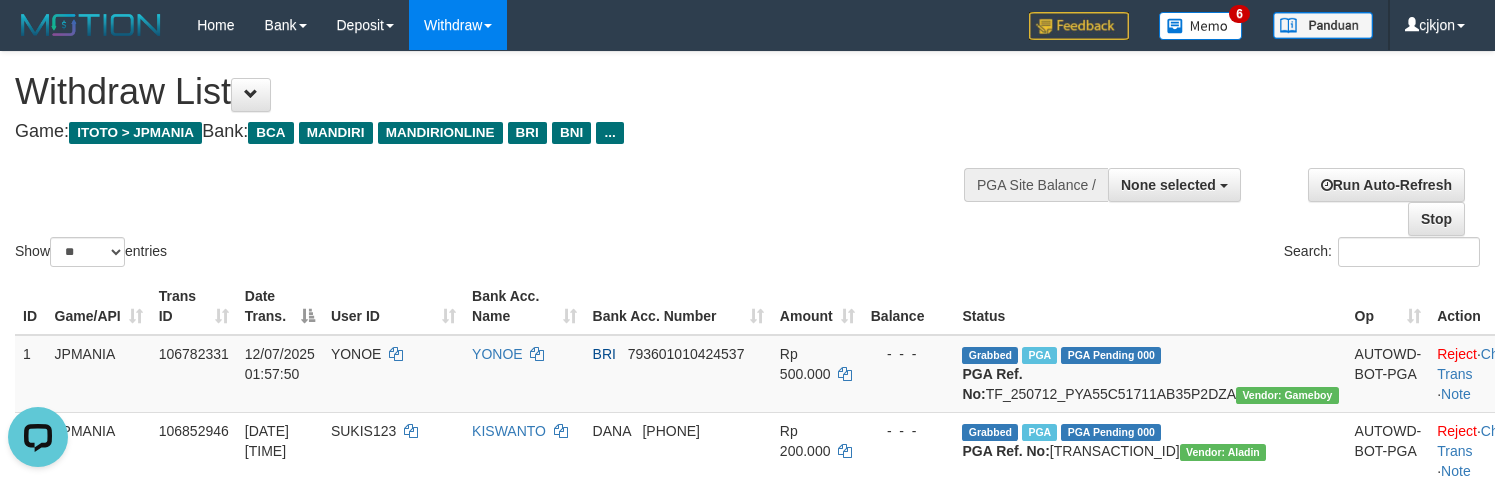 click on "Show  ** ** ** ***  entries Search:" at bounding box center [747, 161] 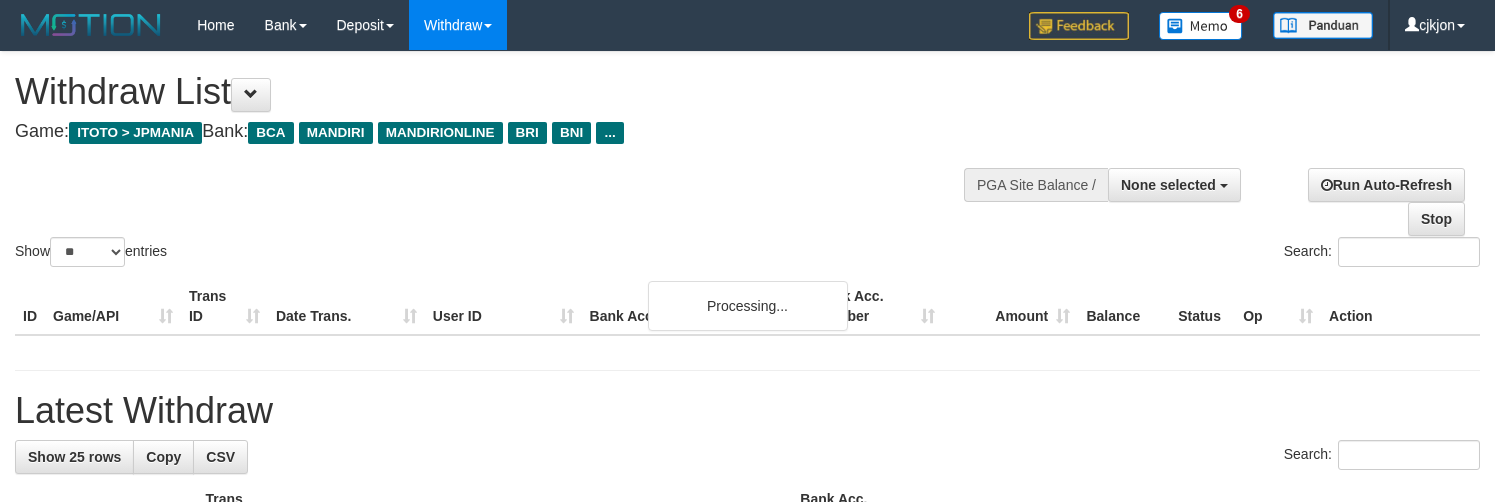 select 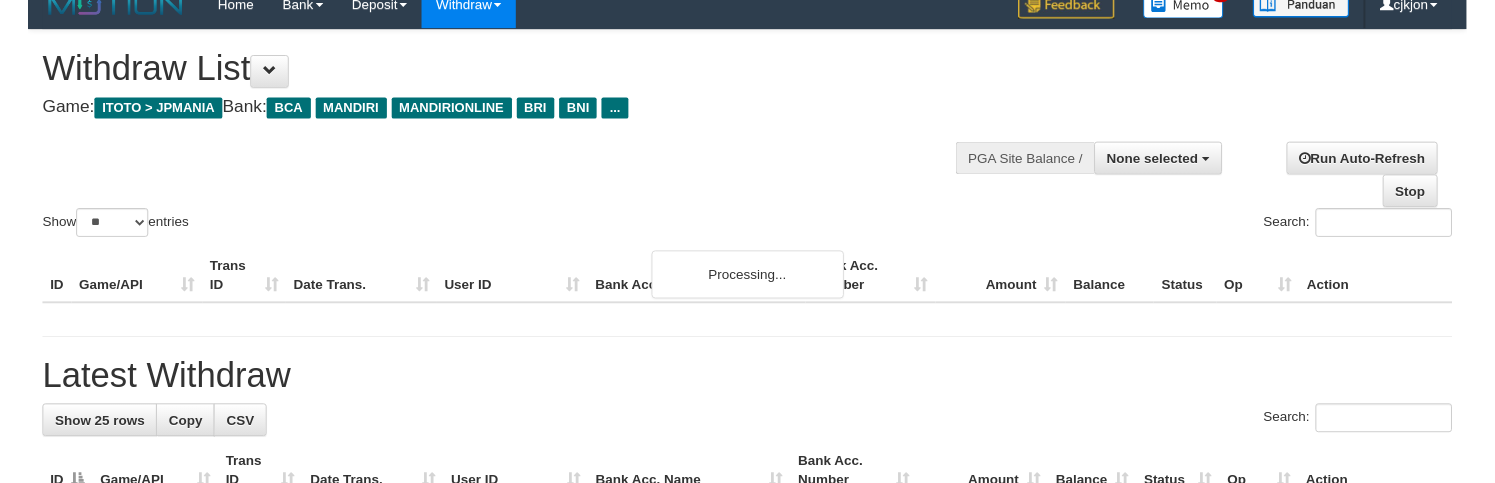 scroll, scrollTop: 0, scrollLeft: 0, axis: both 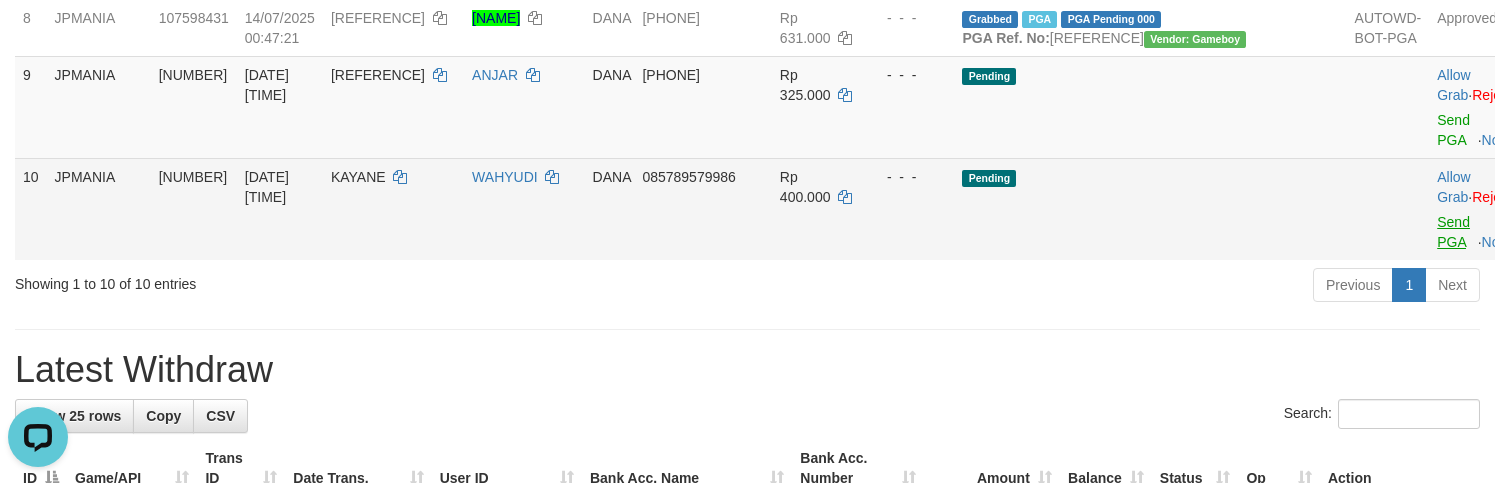 drag, startPoint x: 1408, startPoint y: 323, endPoint x: 1422, endPoint y: 322, distance: 14.035668 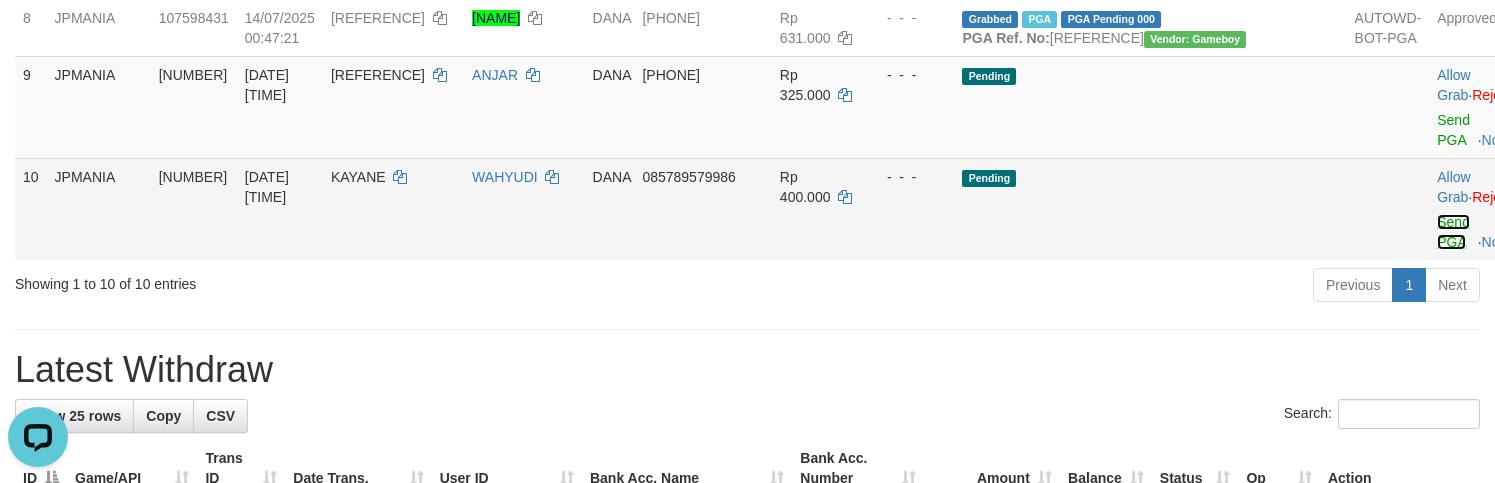 click on "Send PGA" at bounding box center [1453, 232] 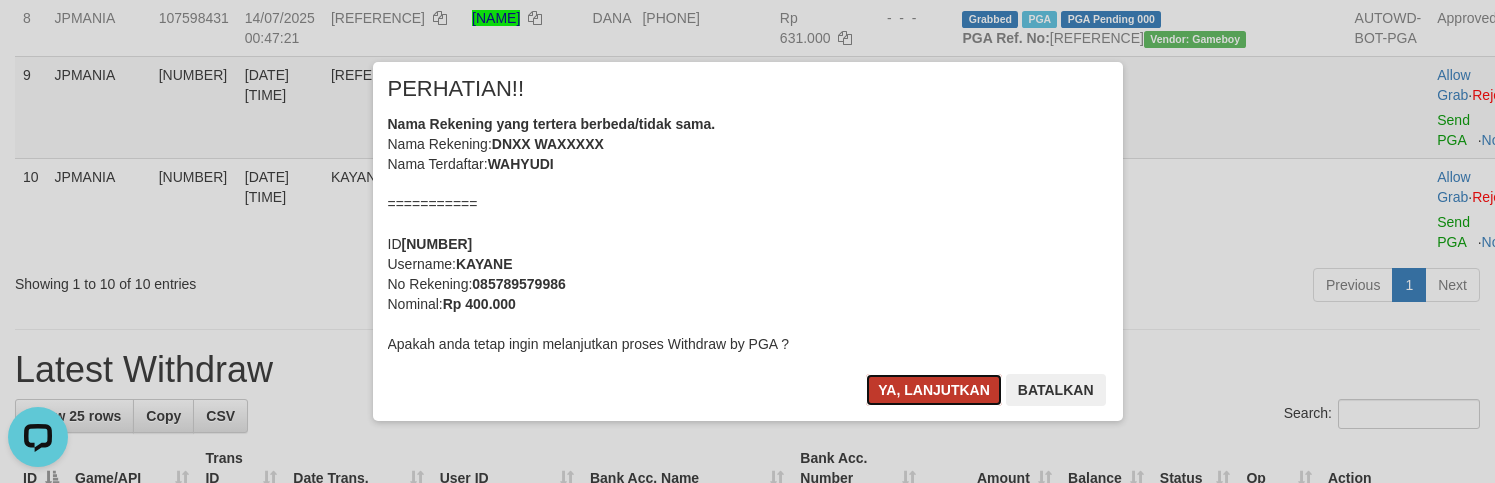 click on "Ya, lanjutkan" at bounding box center [934, 390] 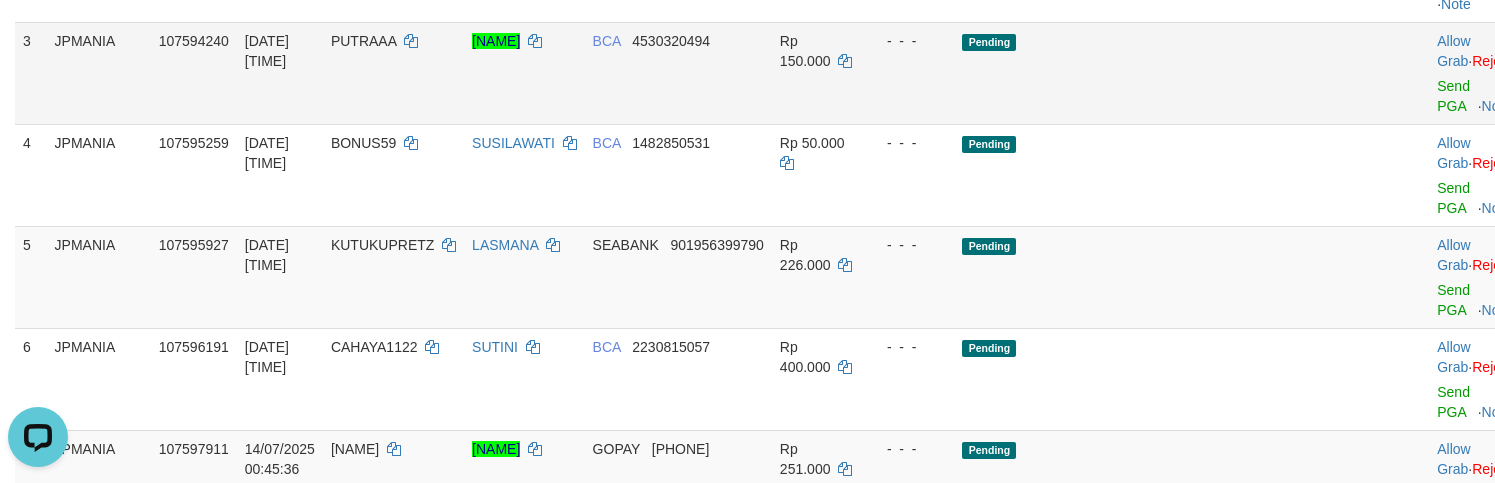 scroll, scrollTop: 125, scrollLeft: 0, axis: vertical 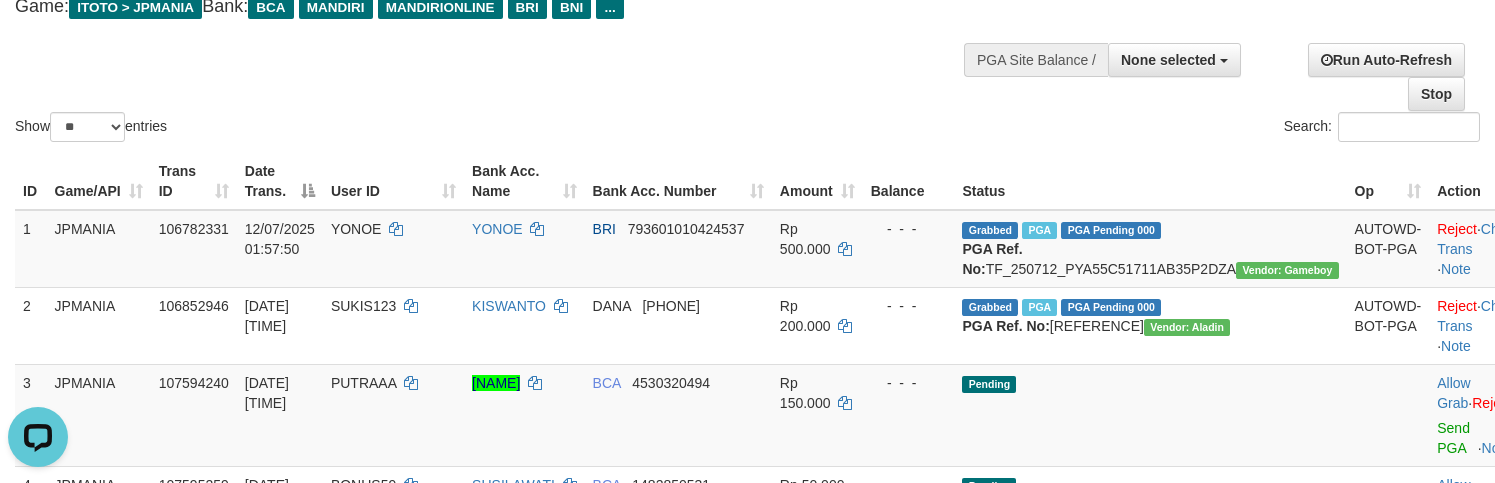 click on "Show  ** ** ** ***  entries" at bounding box center [374, 129] 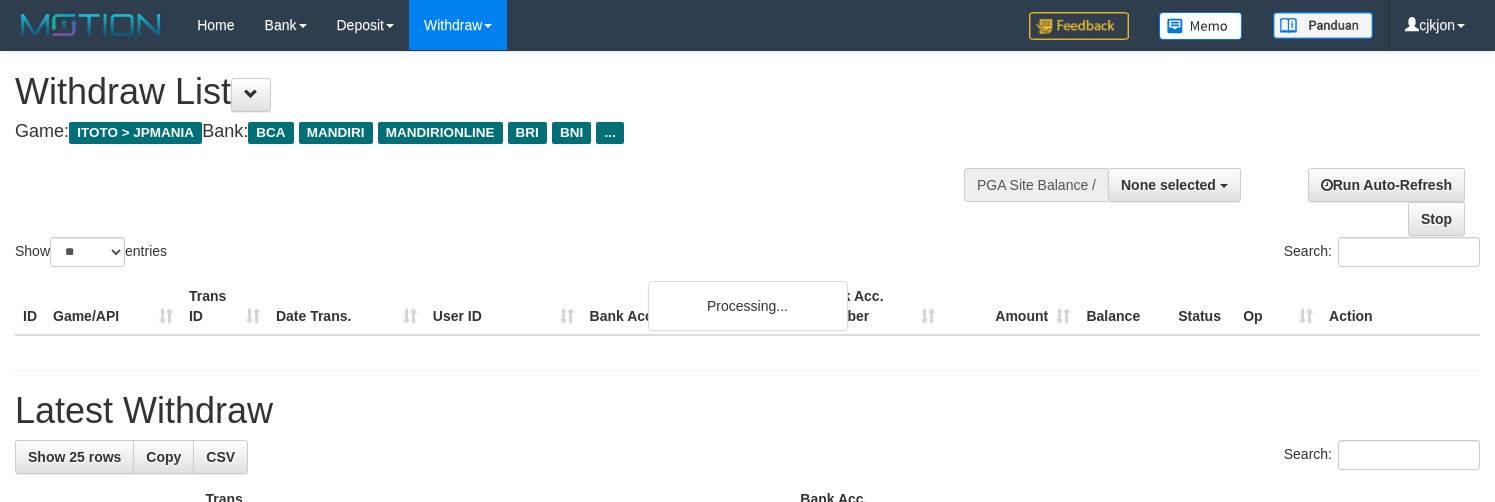 select 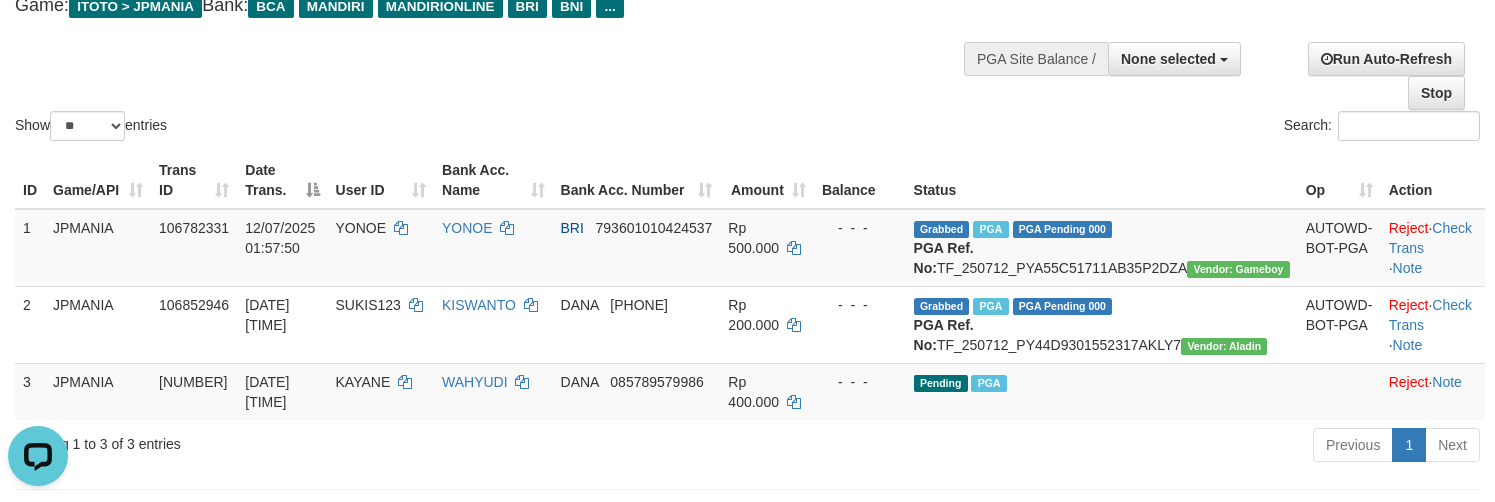scroll, scrollTop: 0, scrollLeft: 0, axis: both 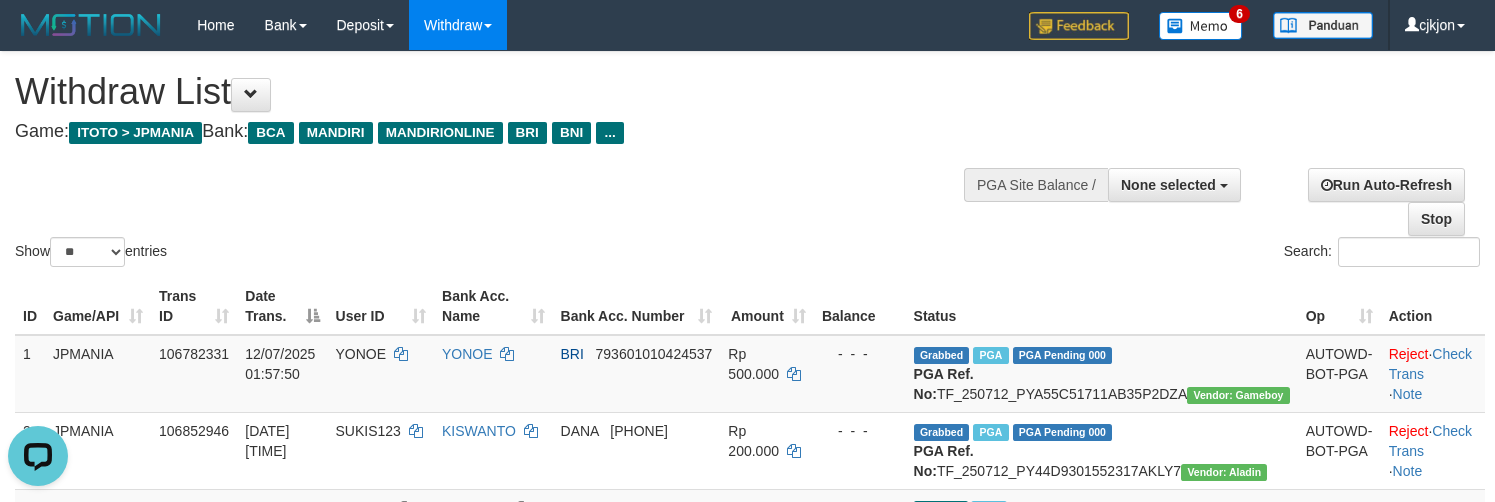 click on "Show  ** ** ** ***  entries Search:" at bounding box center (747, 161) 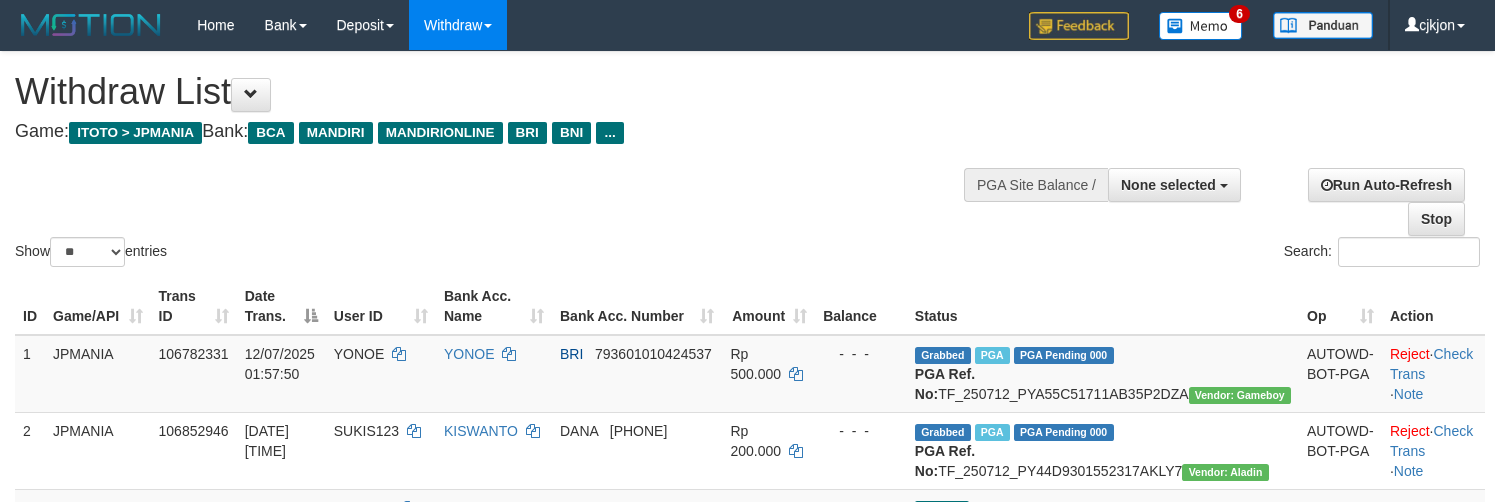 select 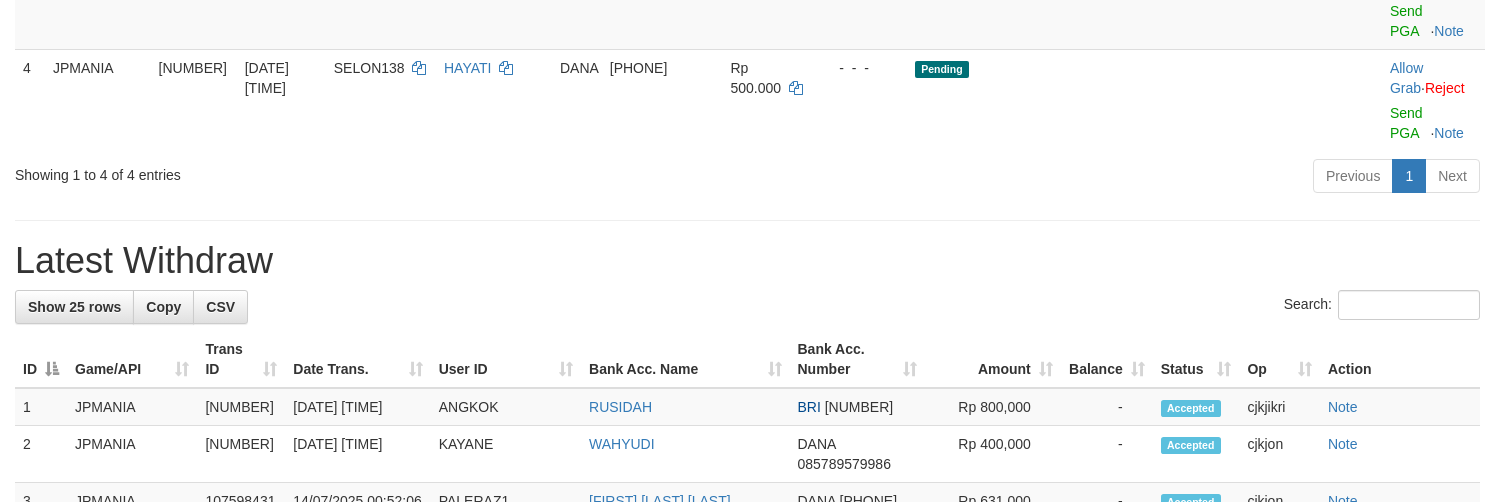 scroll, scrollTop: 500, scrollLeft: 0, axis: vertical 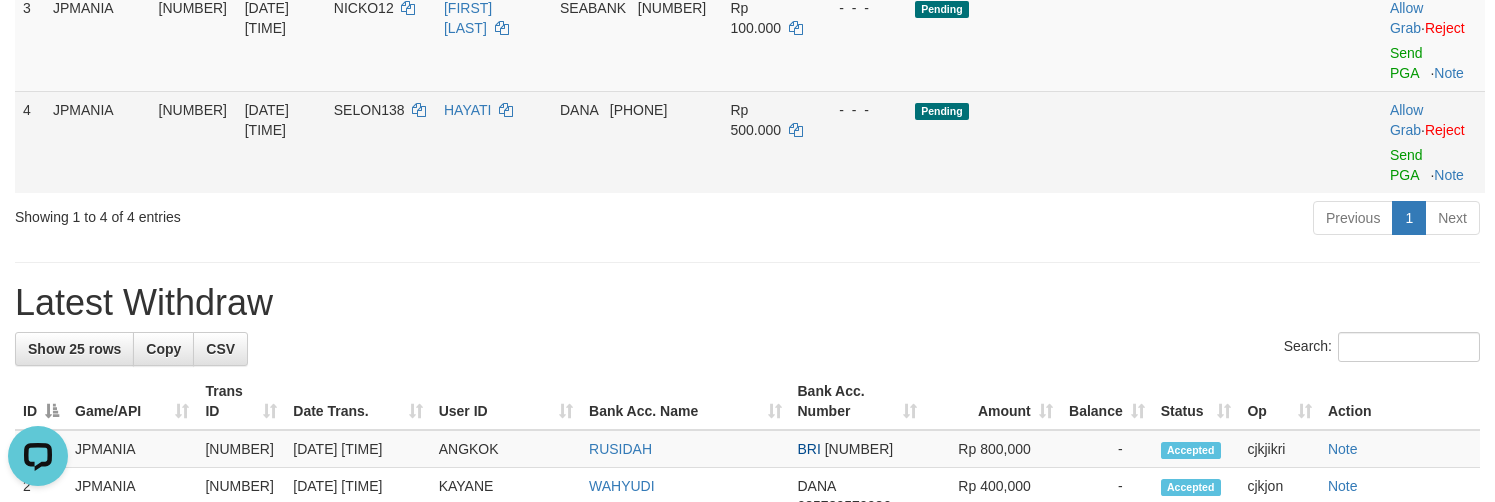 click on "Allow Grab   ·    Reject Send PGA     ·    Note" at bounding box center (1433, 142) 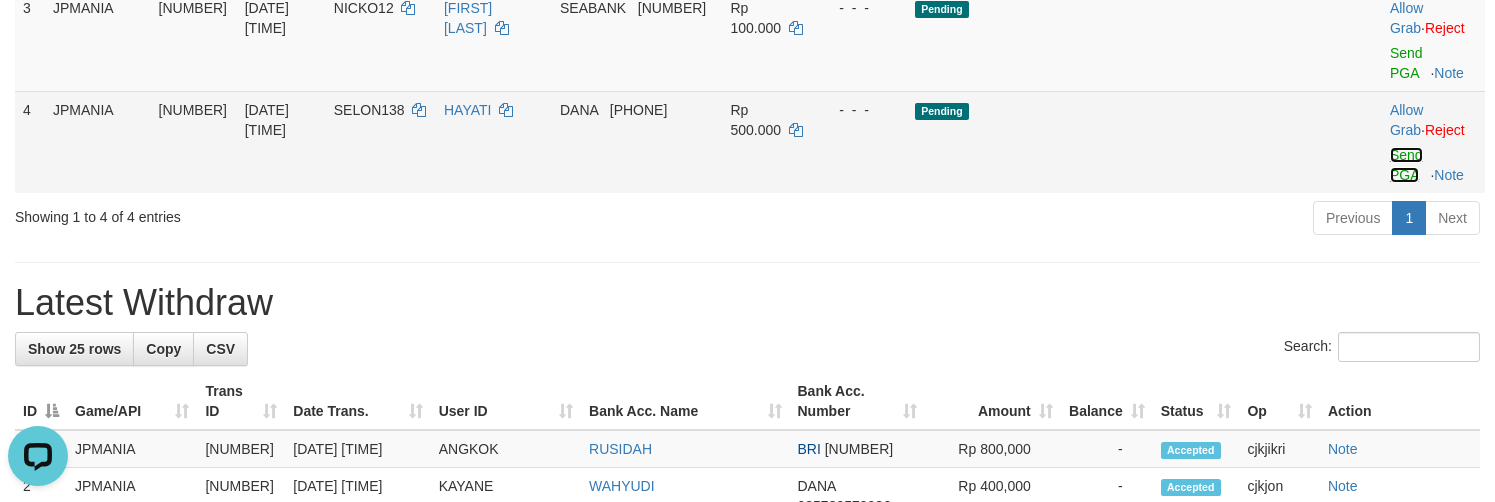 click on "Send PGA" at bounding box center (1406, 165) 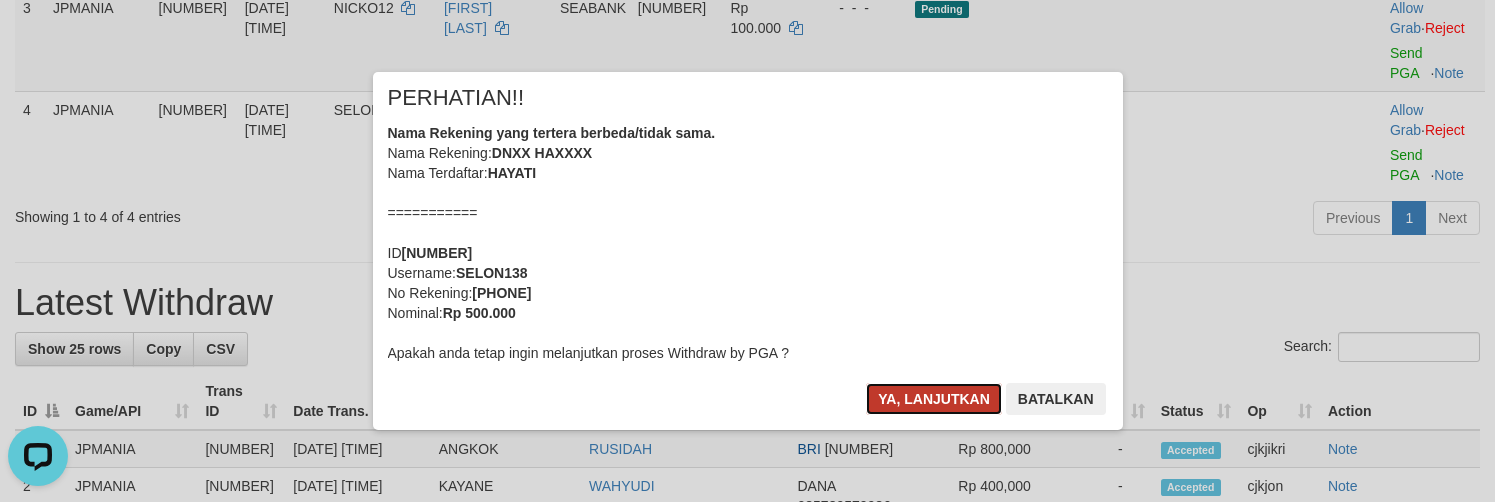 click on "Ya, lanjutkan" at bounding box center (934, 399) 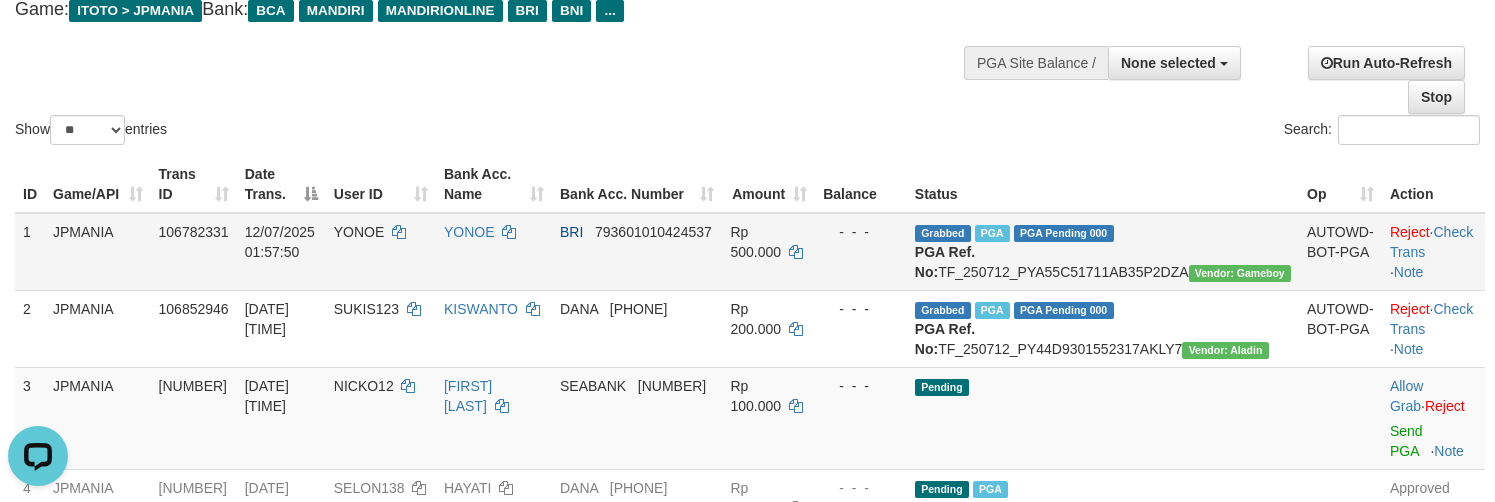 scroll, scrollTop: 0, scrollLeft: 0, axis: both 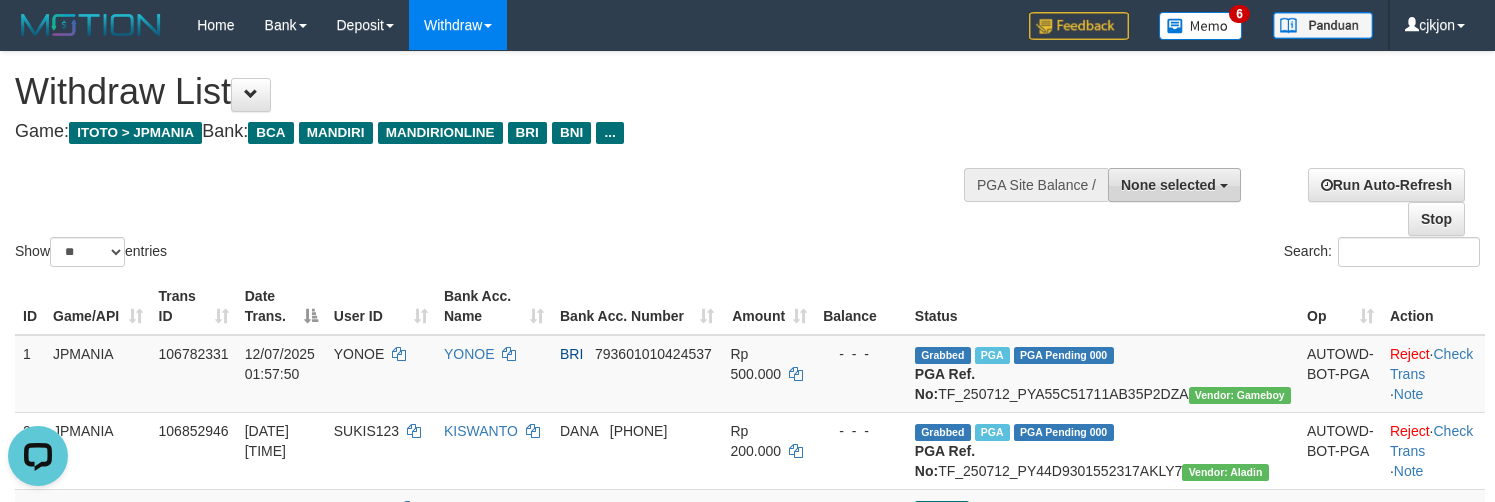 click on "None selected" at bounding box center [1168, 185] 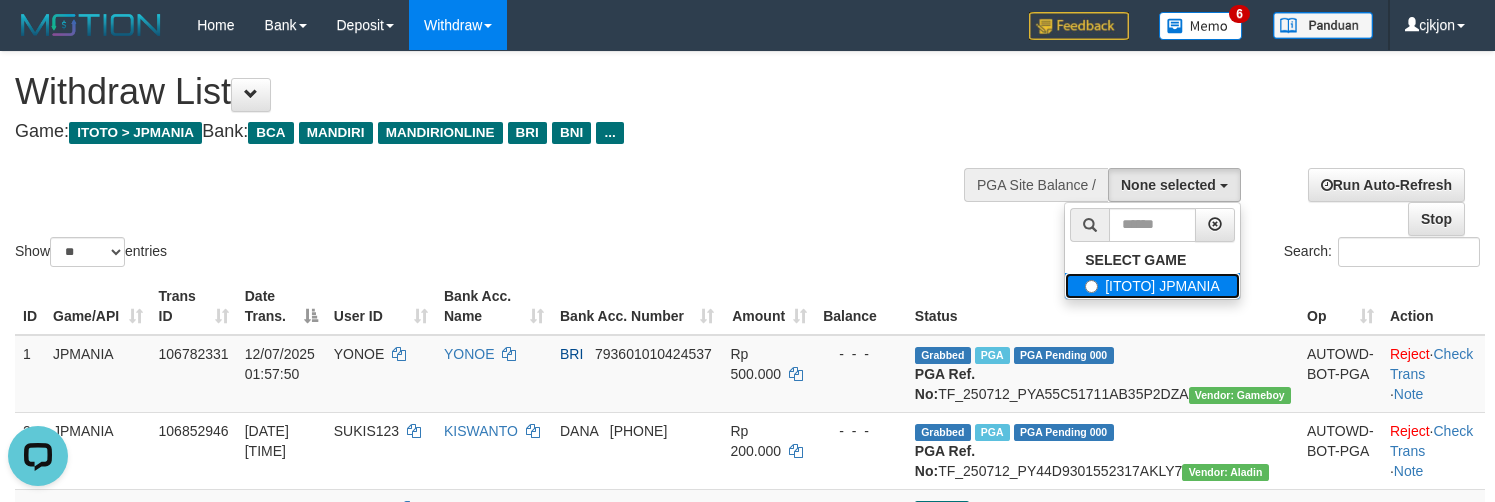 click on "[ITOTO] JPMANIA" at bounding box center [1152, 286] 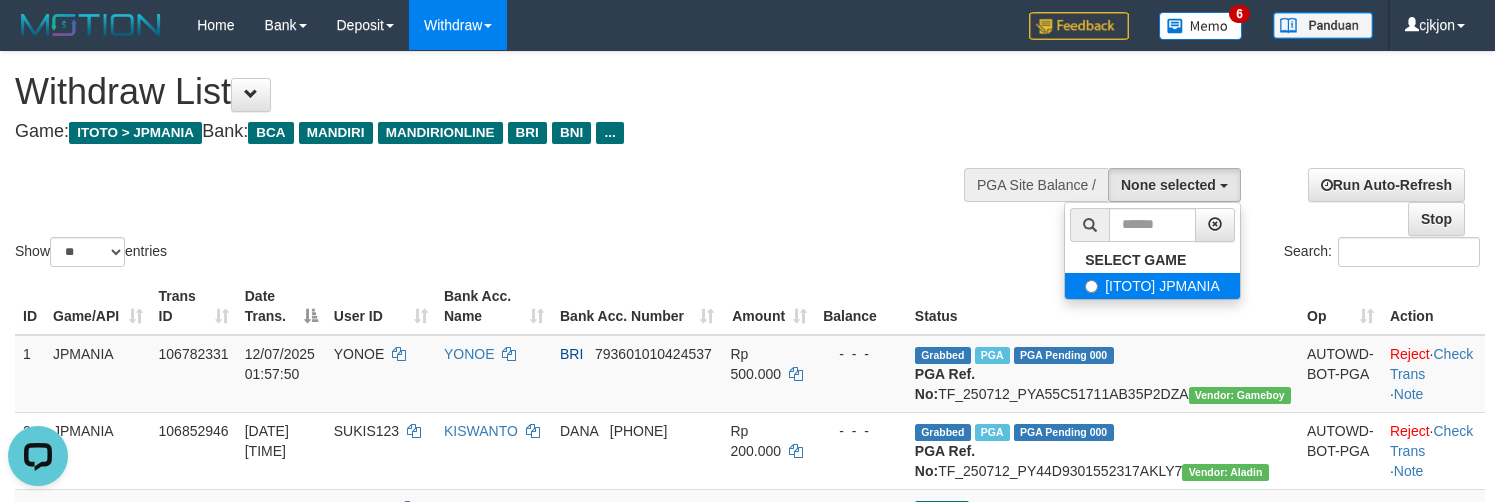 select on "****" 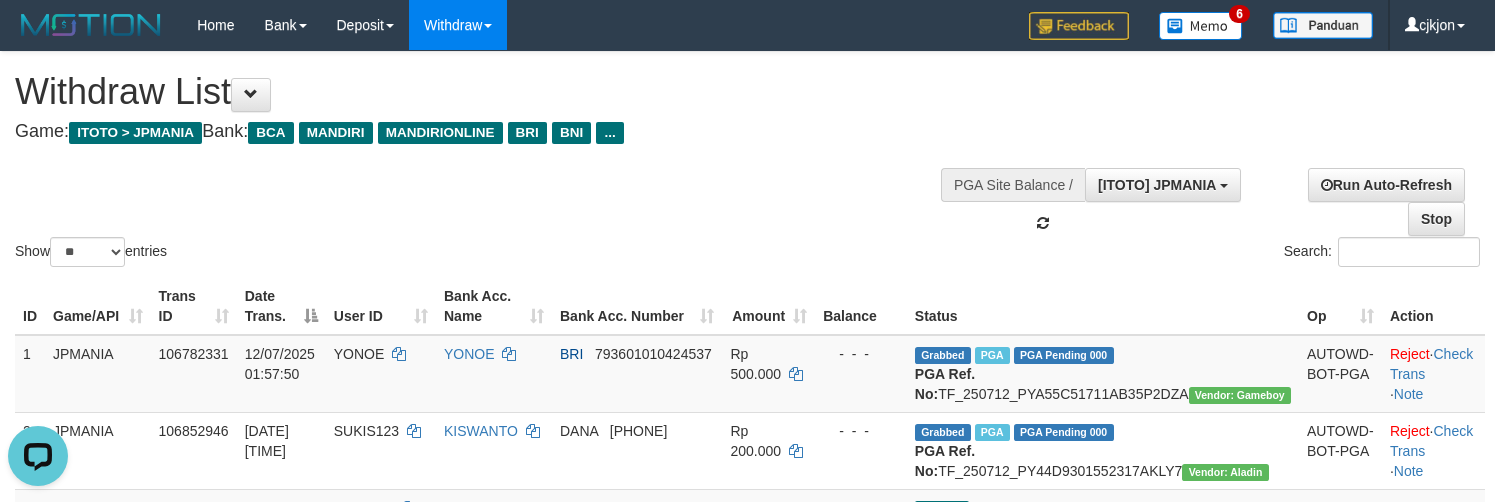 scroll, scrollTop: 17, scrollLeft: 0, axis: vertical 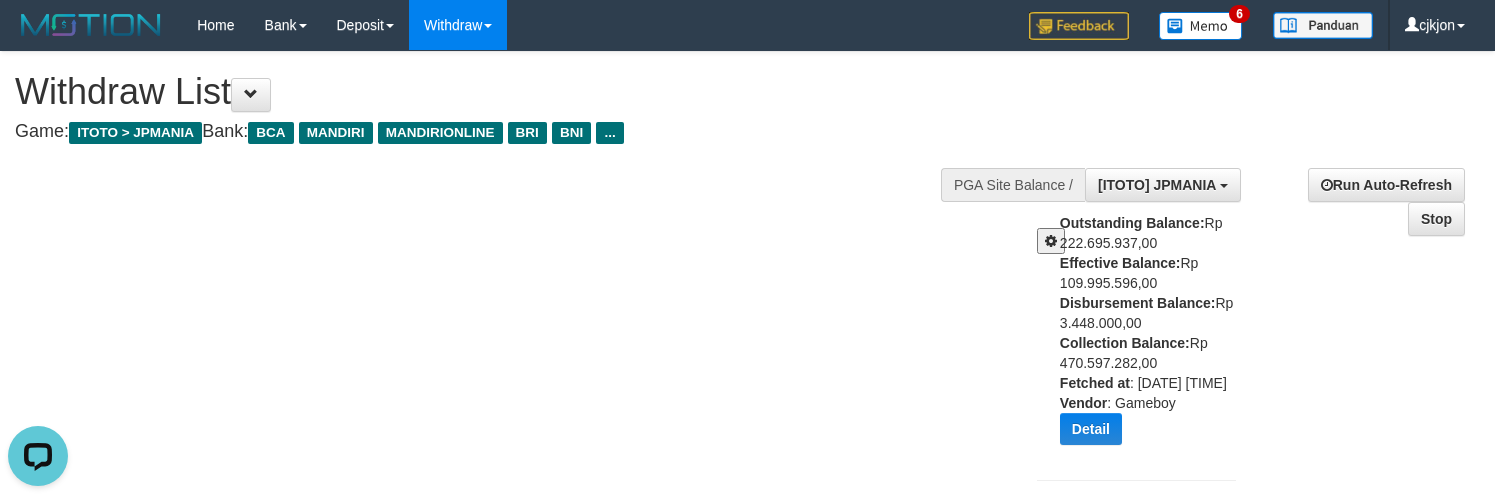 click at bounding box center [1051, 241] 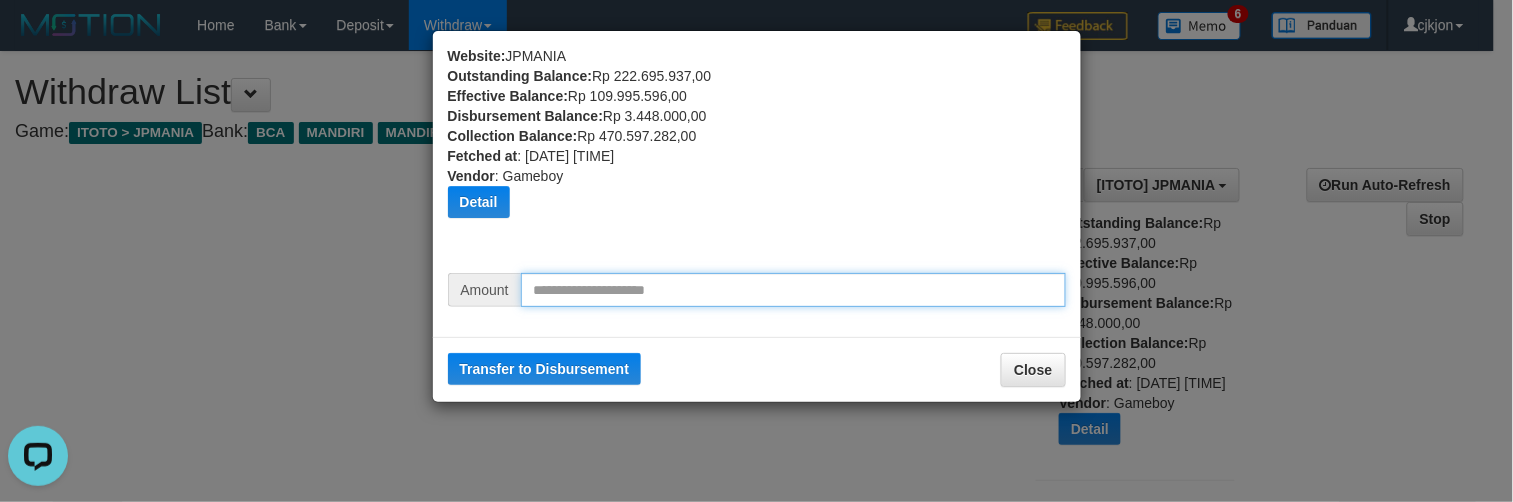 drag, startPoint x: 843, startPoint y: 273, endPoint x: 856, endPoint y: 276, distance: 13.341664 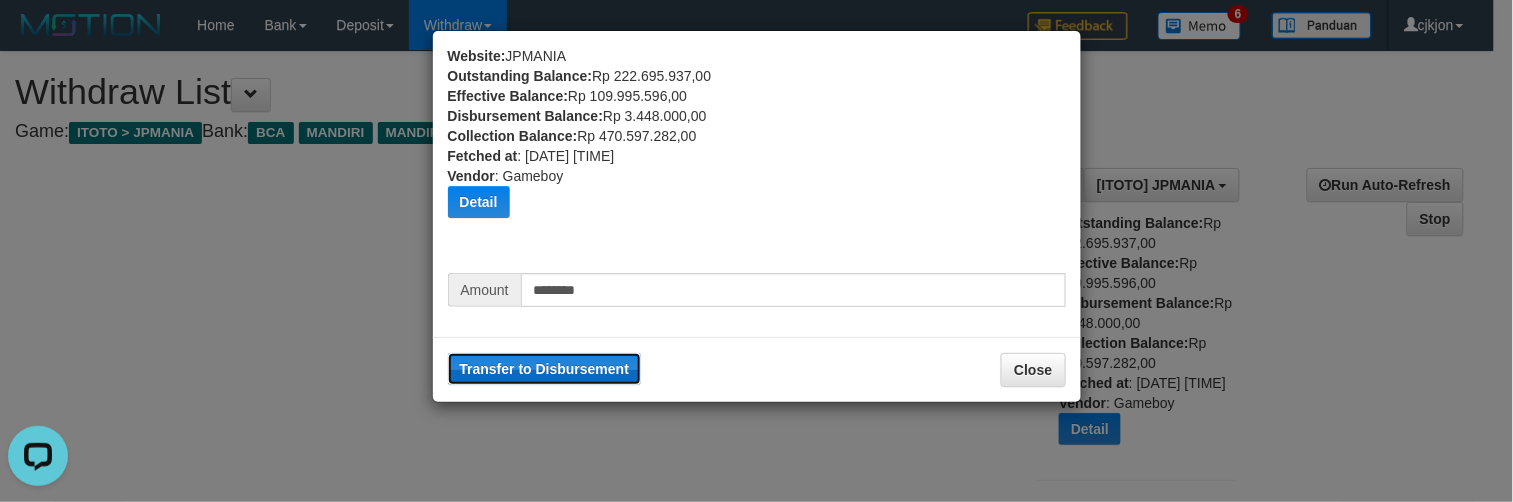 click on "Transfer to Disbursement" at bounding box center [545, 369] 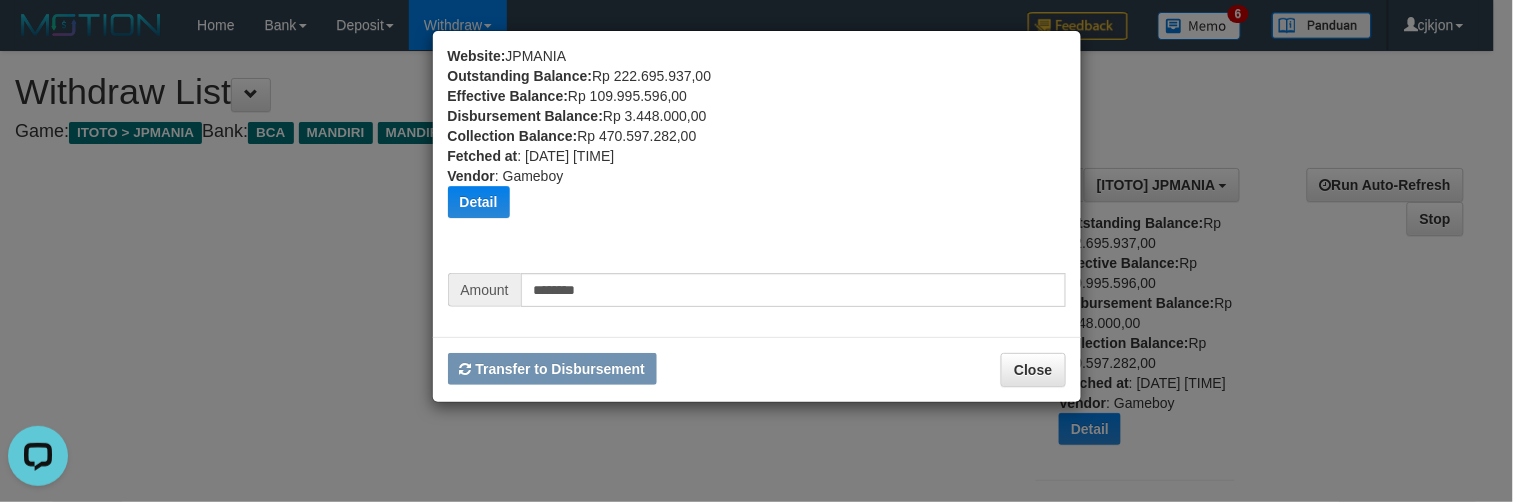 type 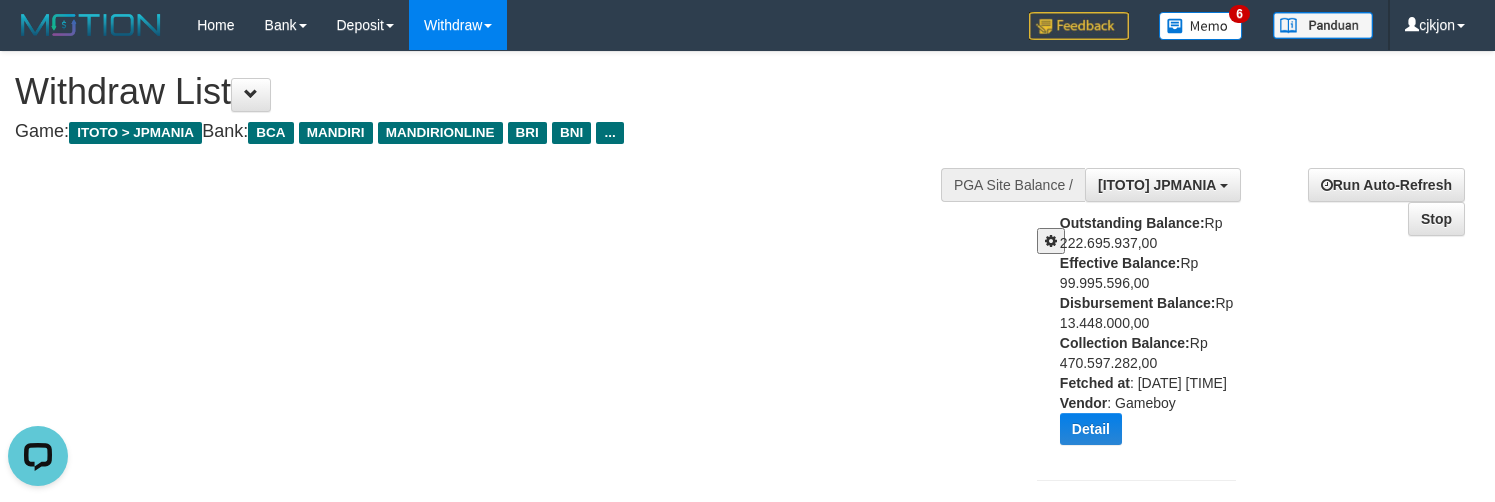 click on "Show  ** ** ** ***  entries Search:" at bounding box center [747, 294] 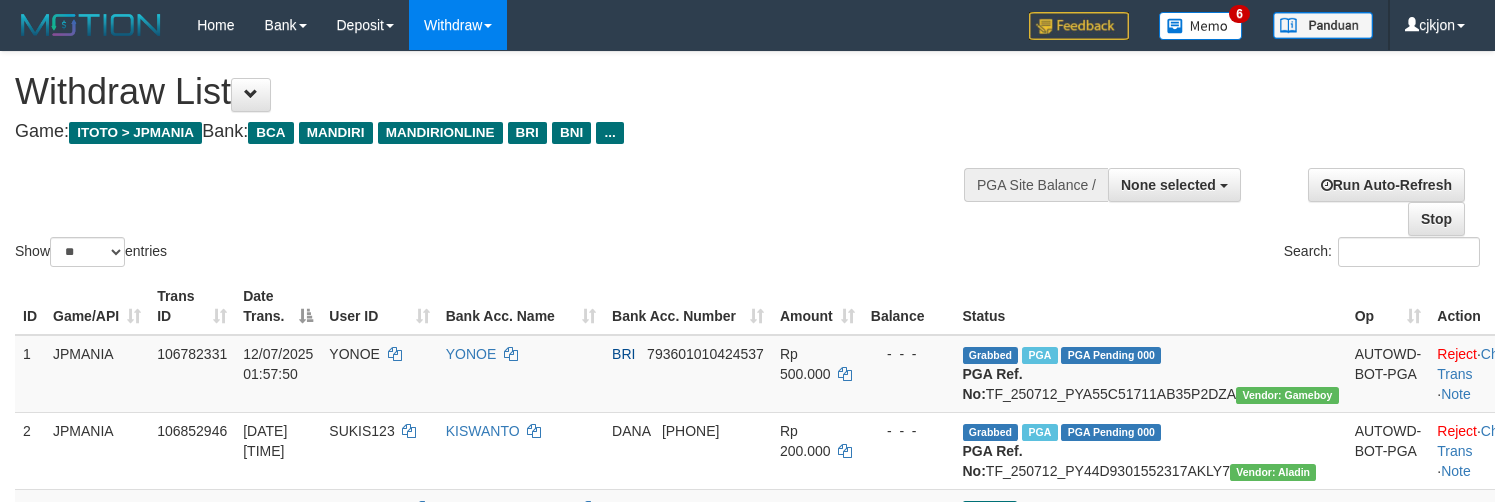 select 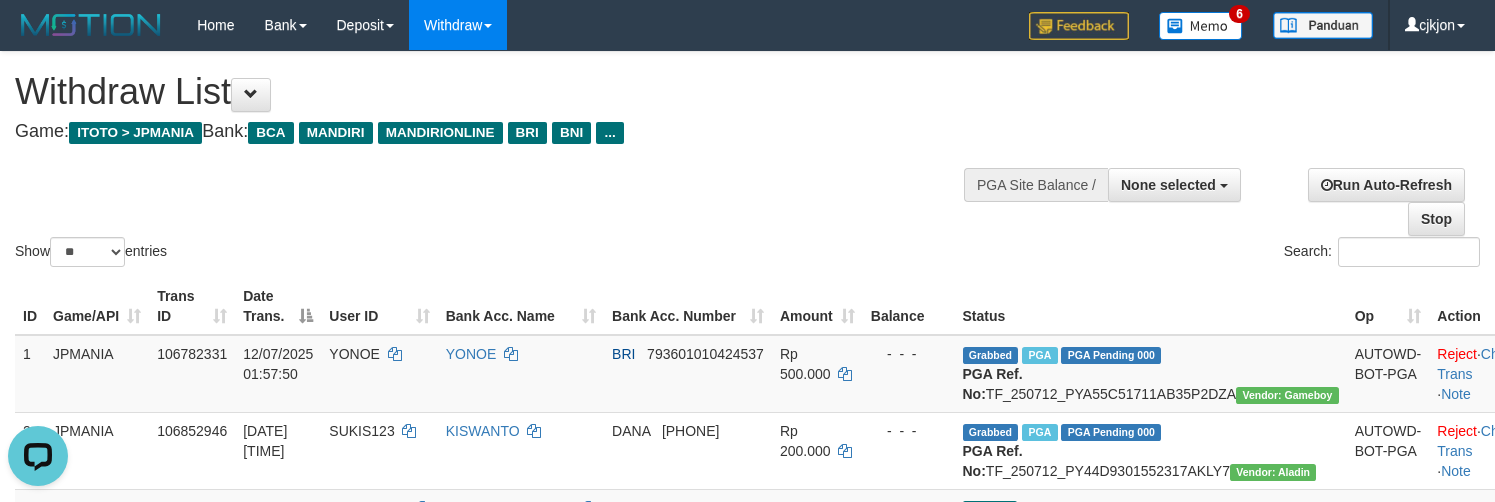 scroll, scrollTop: 0, scrollLeft: 0, axis: both 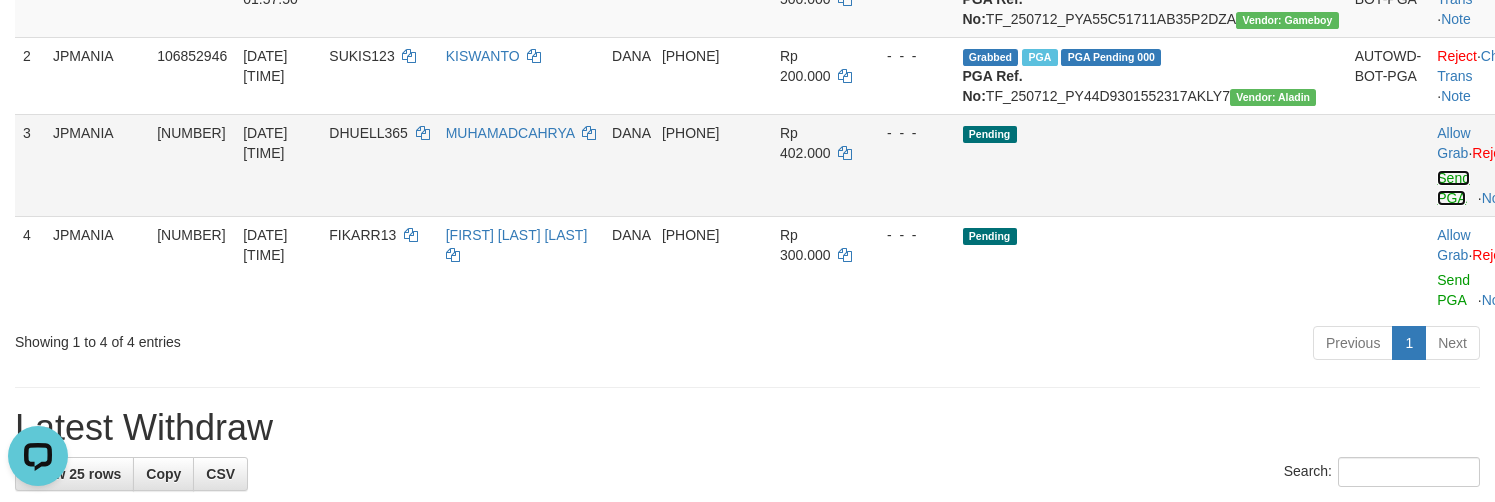 click on "Send PGA" at bounding box center (1453, 188) 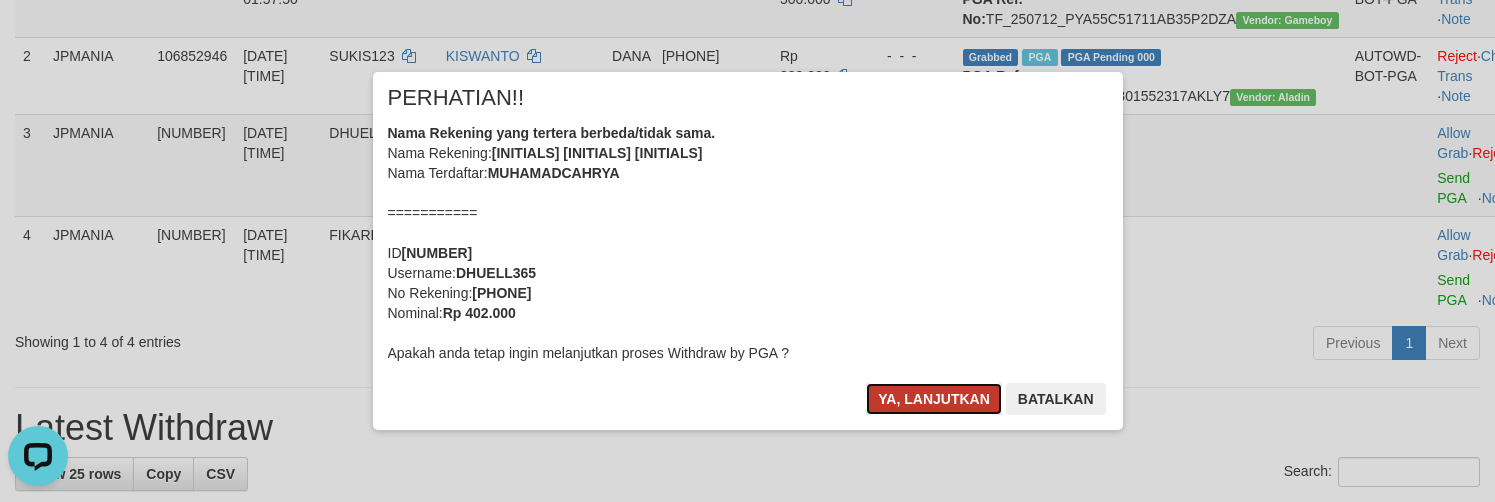 click on "Ya, lanjutkan" at bounding box center [934, 399] 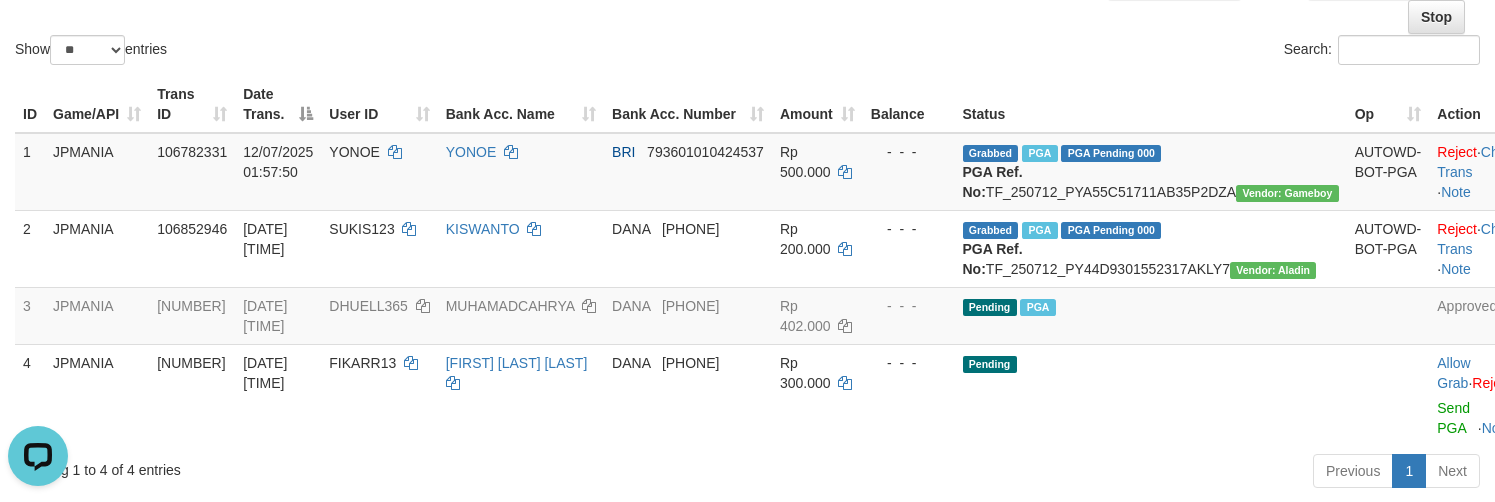 scroll, scrollTop: 0, scrollLeft: 0, axis: both 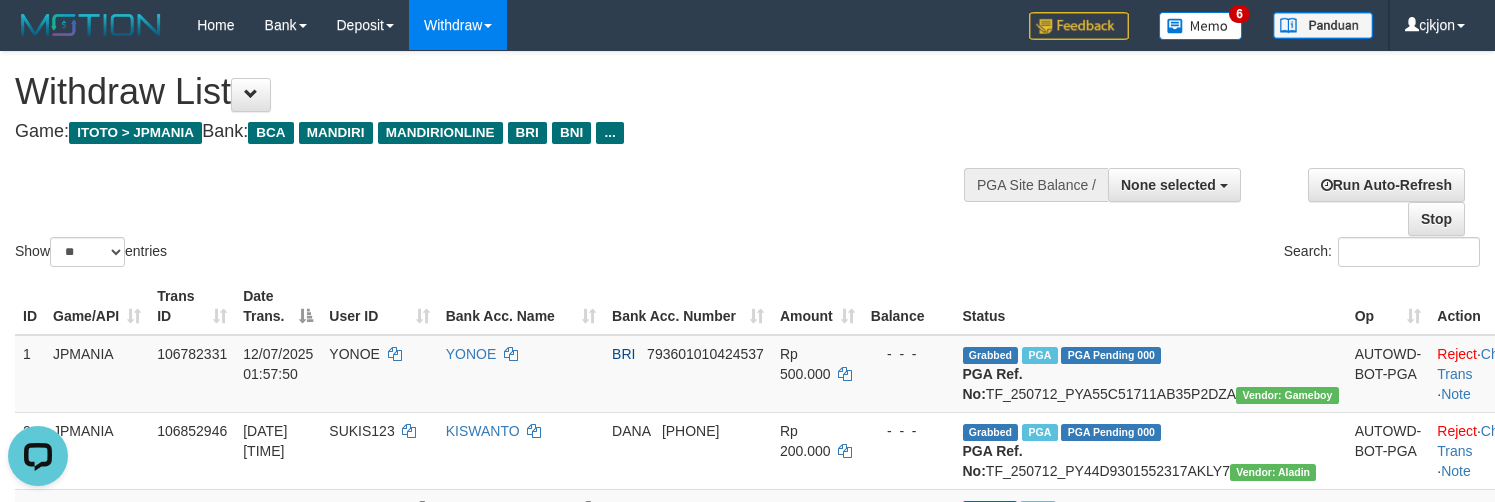 drag, startPoint x: 940, startPoint y: 158, endPoint x: 476, endPoint y: 27, distance: 482.13794 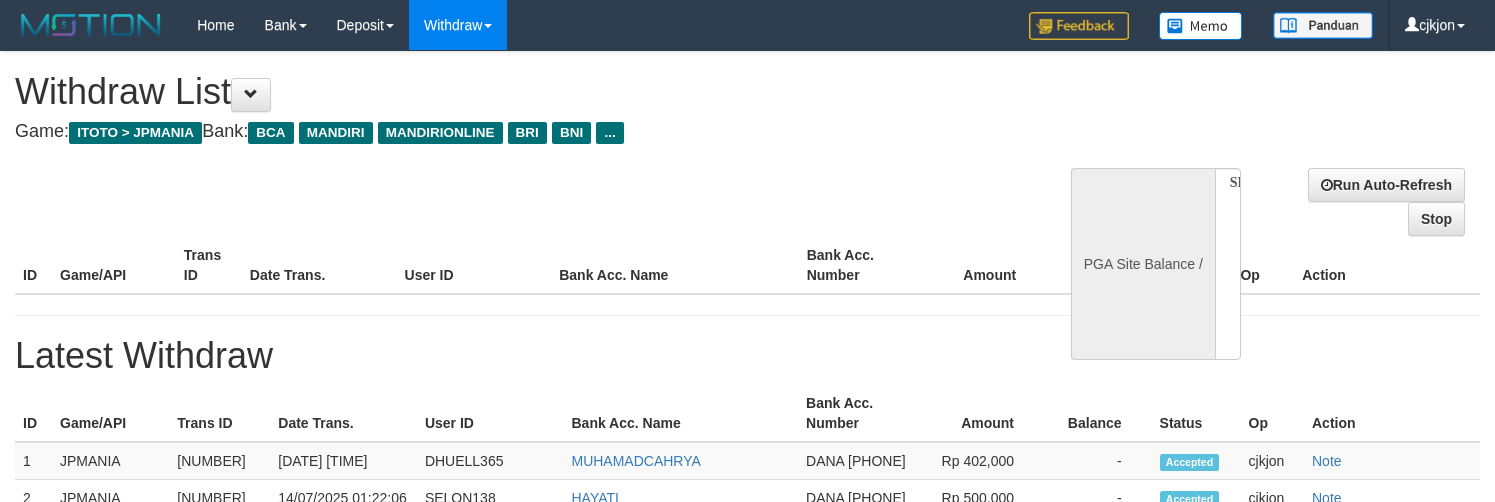 select 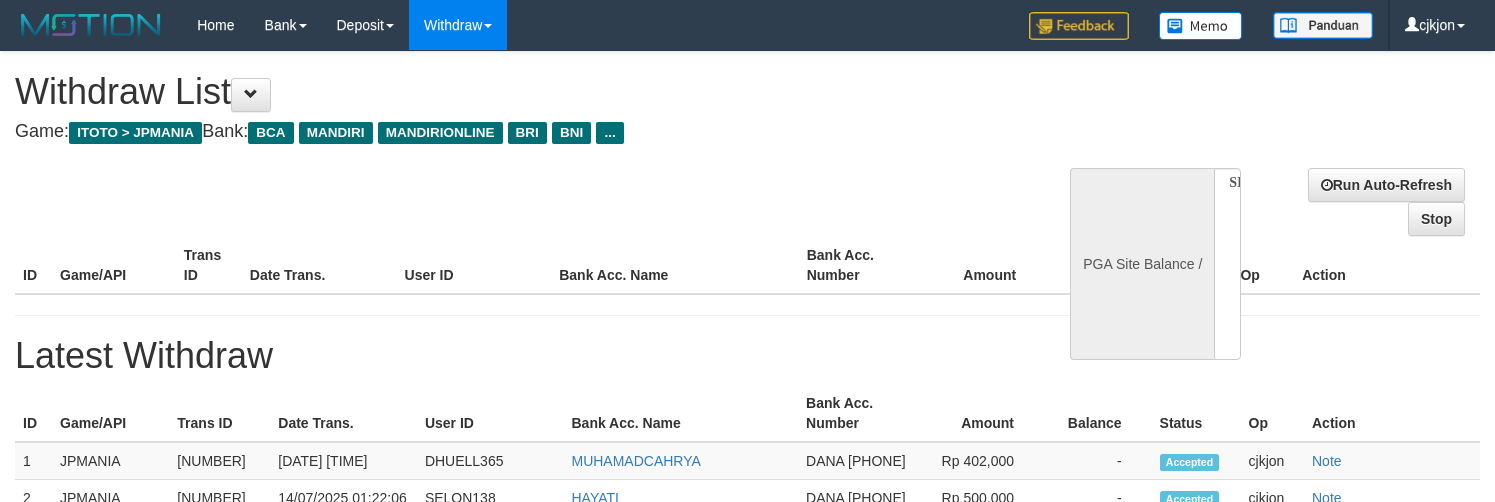 scroll, scrollTop: 0, scrollLeft: 0, axis: both 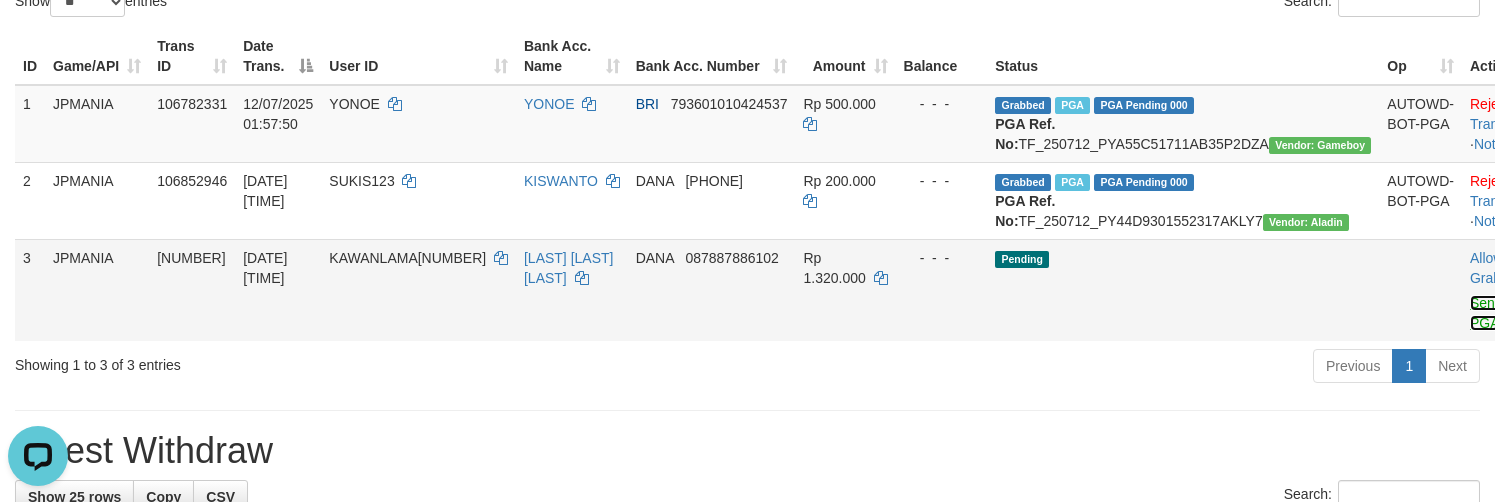 click on "Send PGA" at bounding box center [1486, 313] 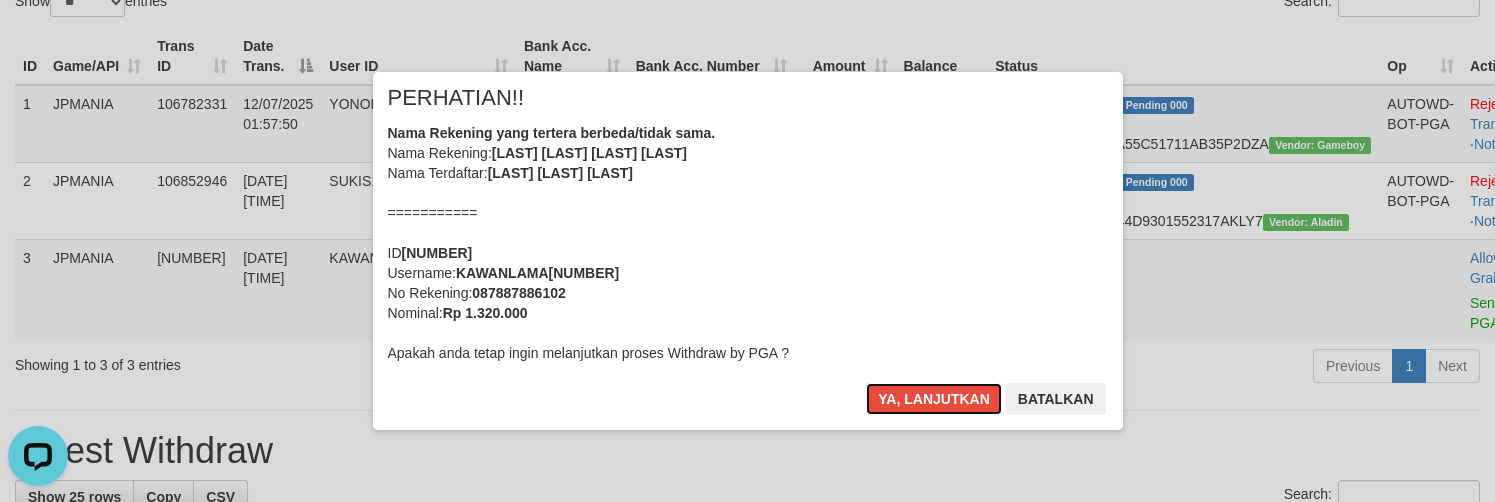 drag, startPoint x: 933, startPoint y: 393, endPoint x: 1062, endPoint y: 88, distance: 331.15857 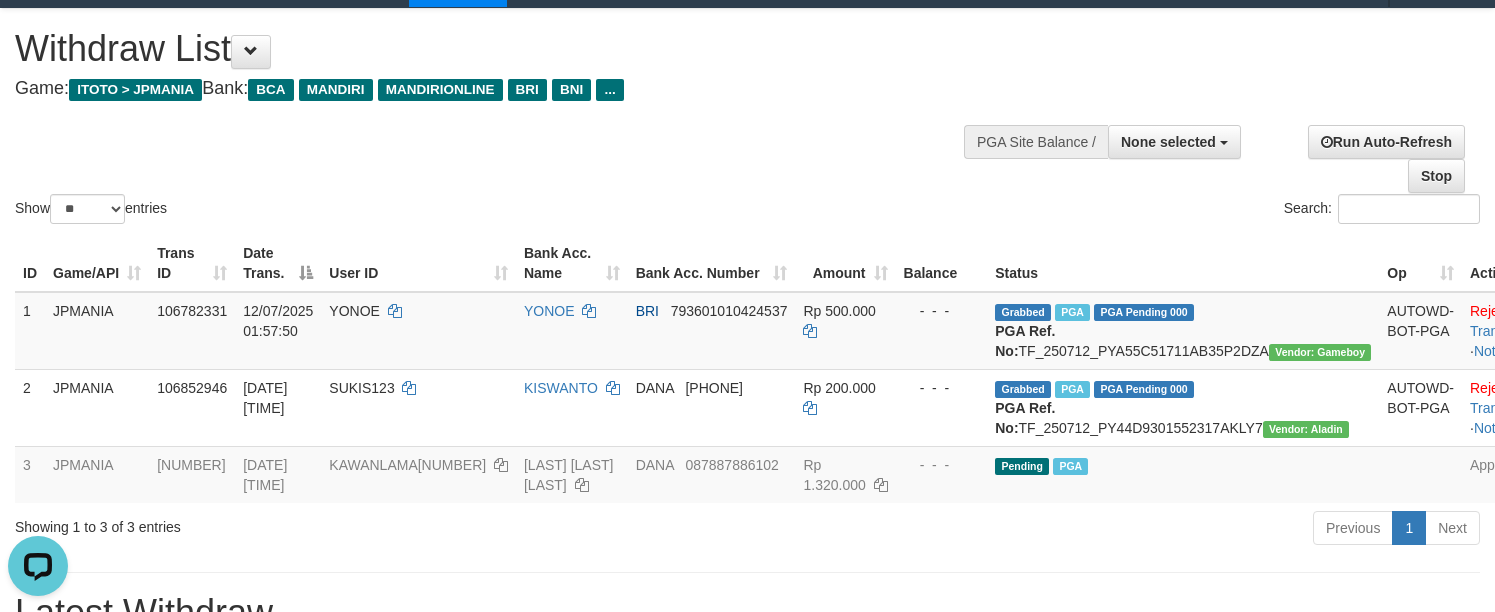scroll, scrollTop: 0, scrollLeft: 0, axis: both 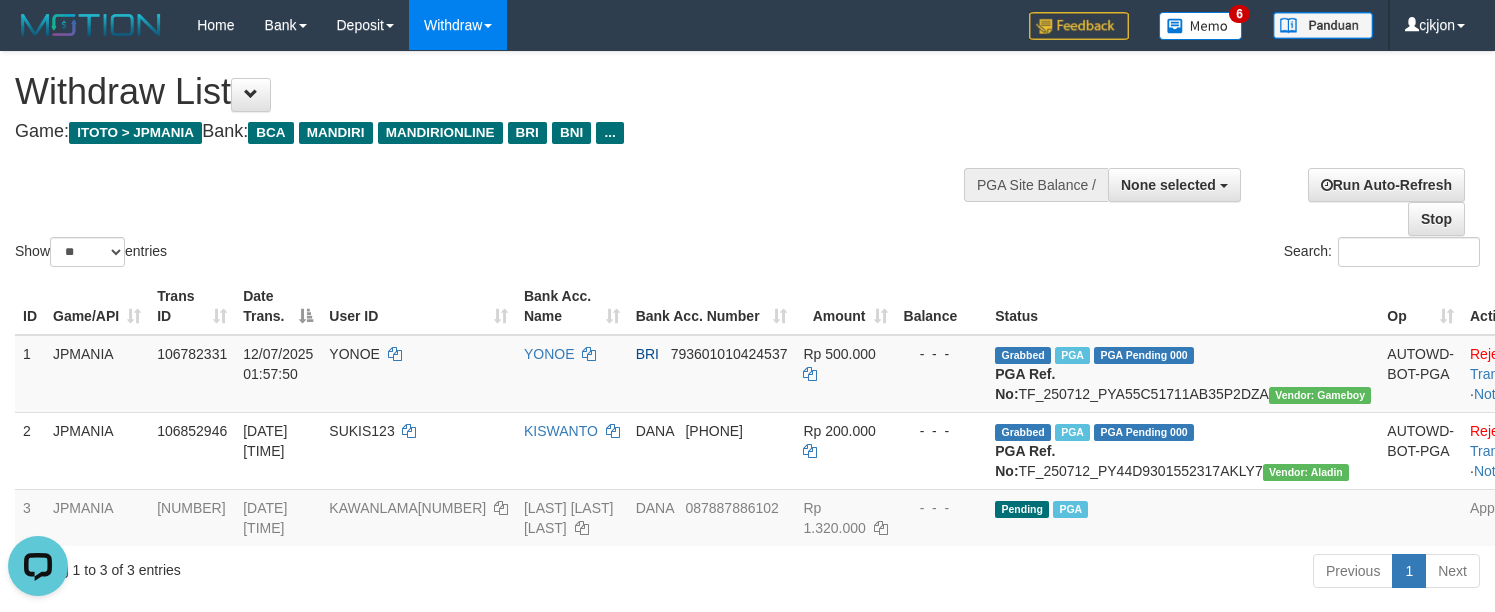 drag, startPoint x: 457, startPoint y: 255, endPoint x: 172, endPoint y: 82, distance: 333.39767 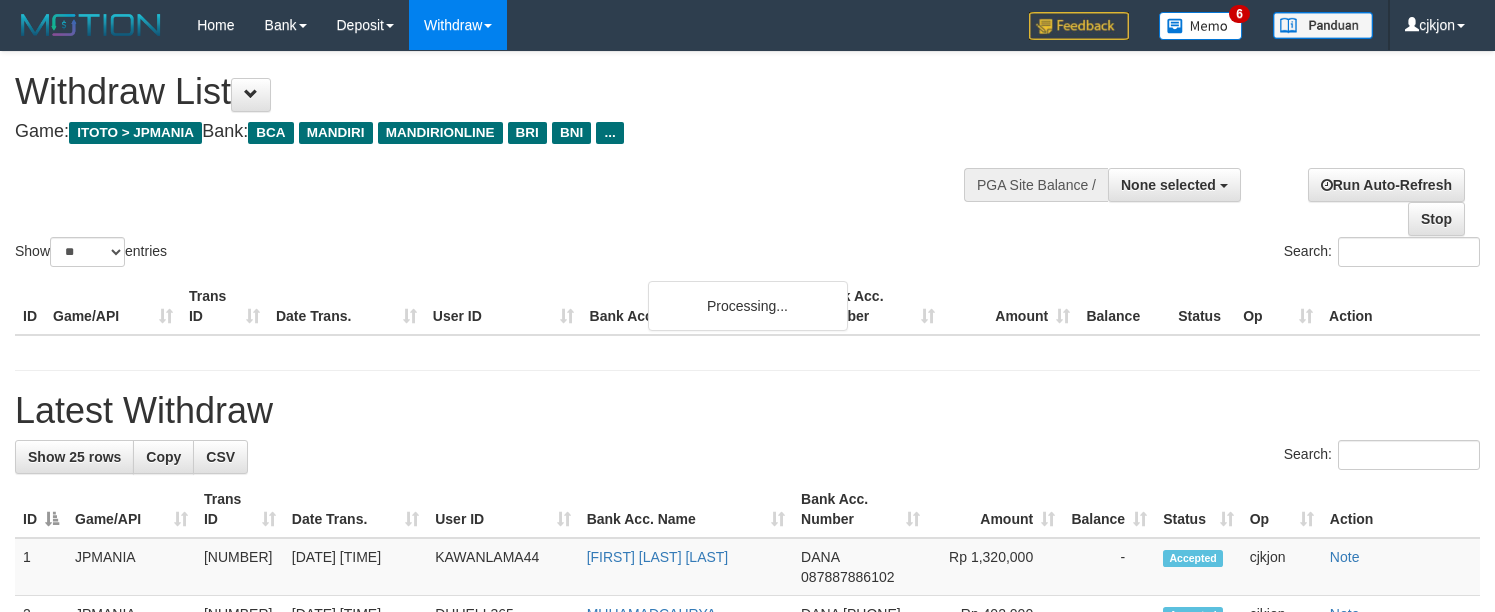 select 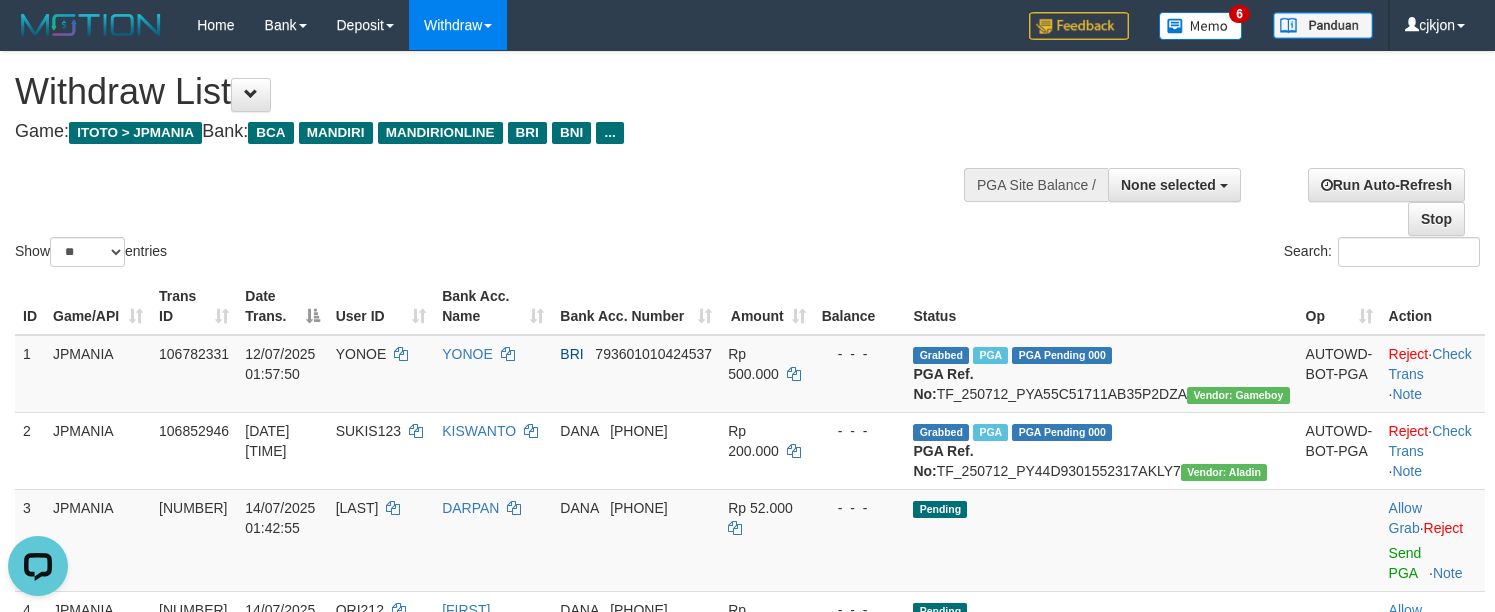 scroll, scrollTop: 0, scrollLeft: 0, axis: both 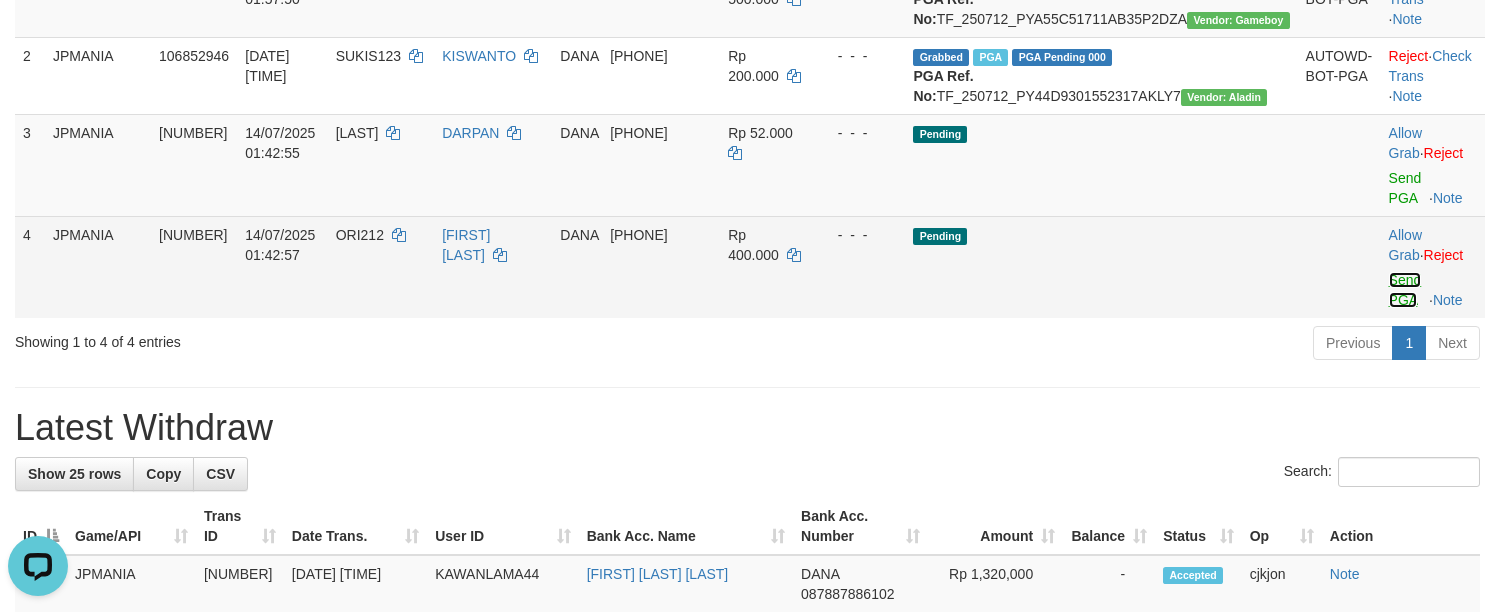 drag, startPoint x: 1375, startPoint y: 338, endPoint x: 857, endPoint y: 291, distance: 520.12787 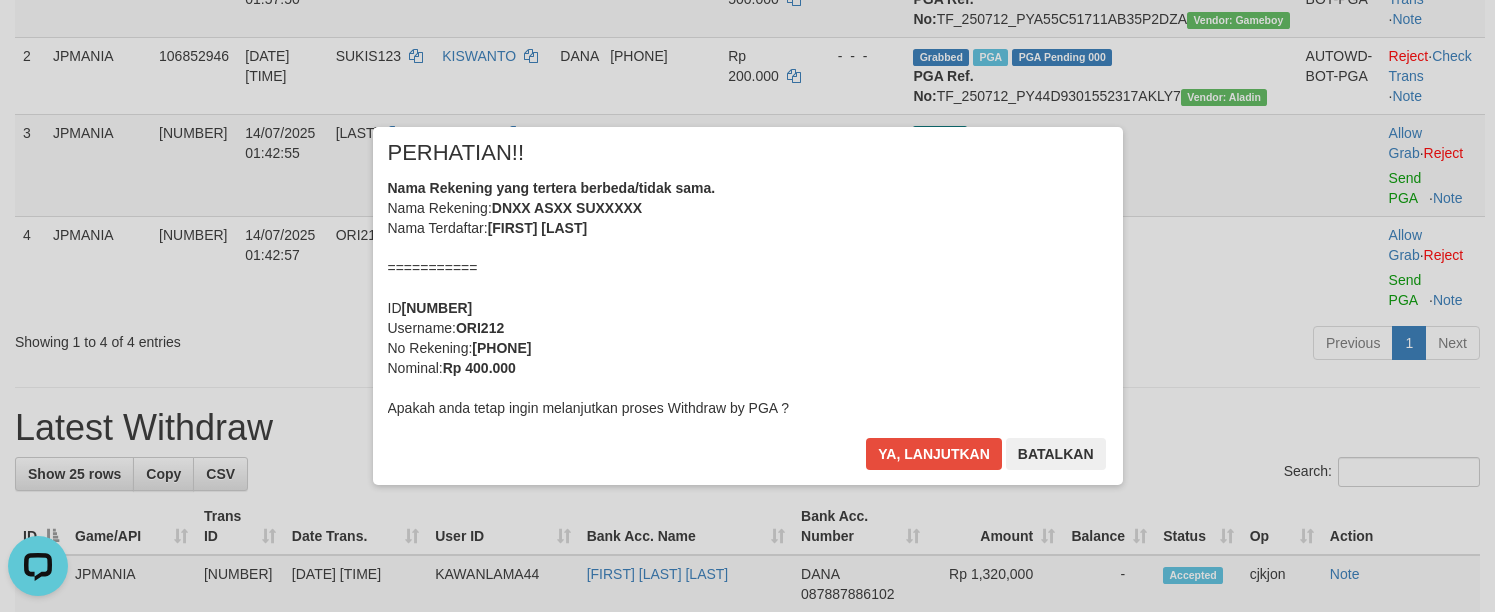 click on "Ya, lanjutkan Batalkan" at bounding box center (985, 461) 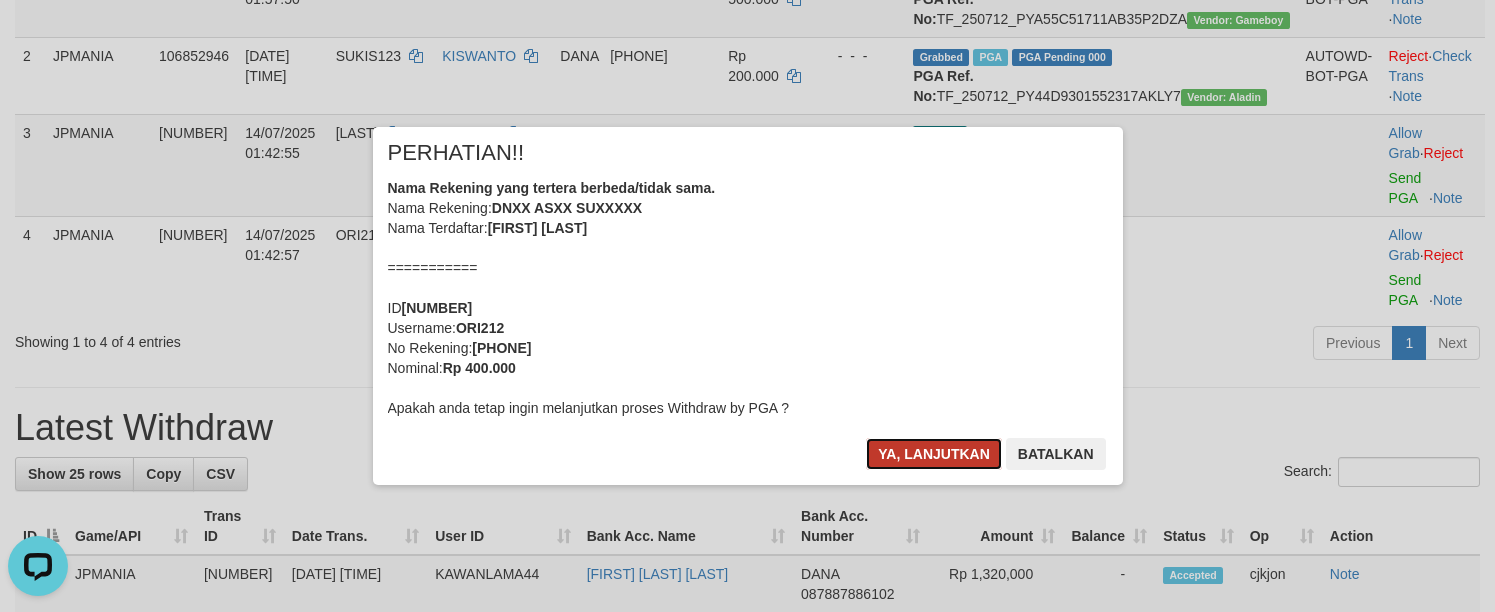 click on "Ya, lanjutkan" at bounding box center [934, 454] 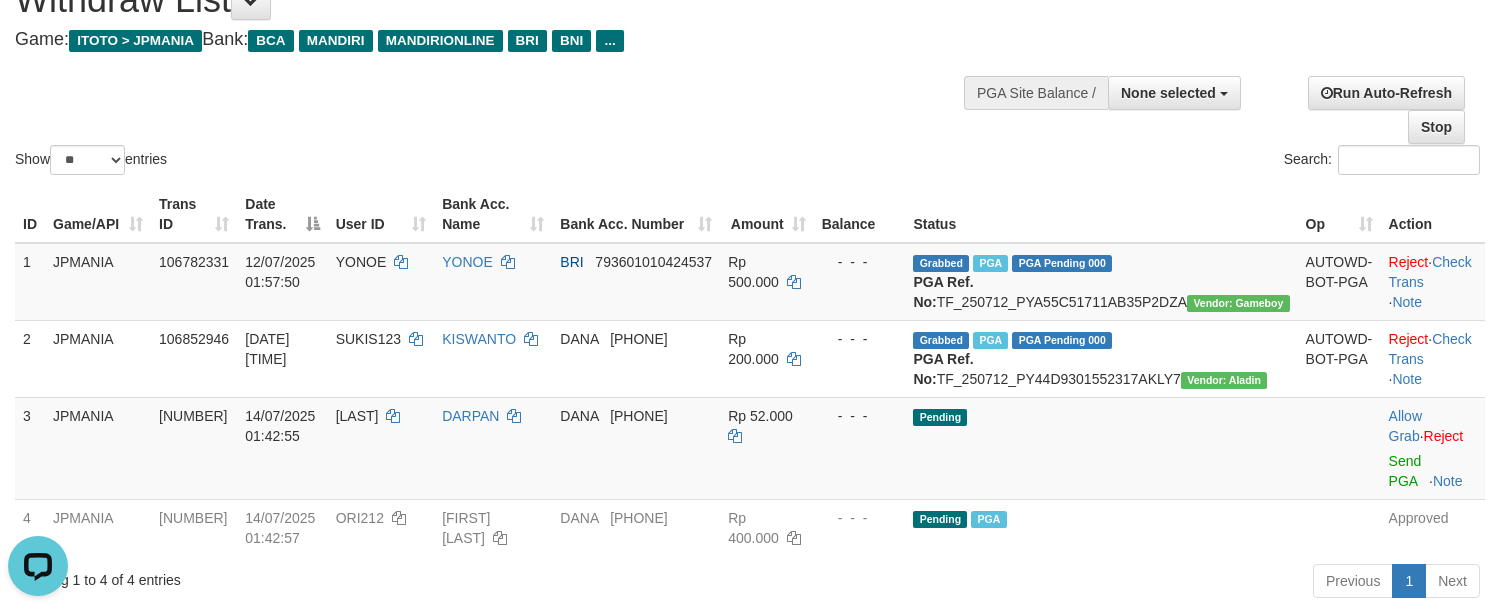 scroll, scrollTop: 0, scrollLeft: 0, axis: both 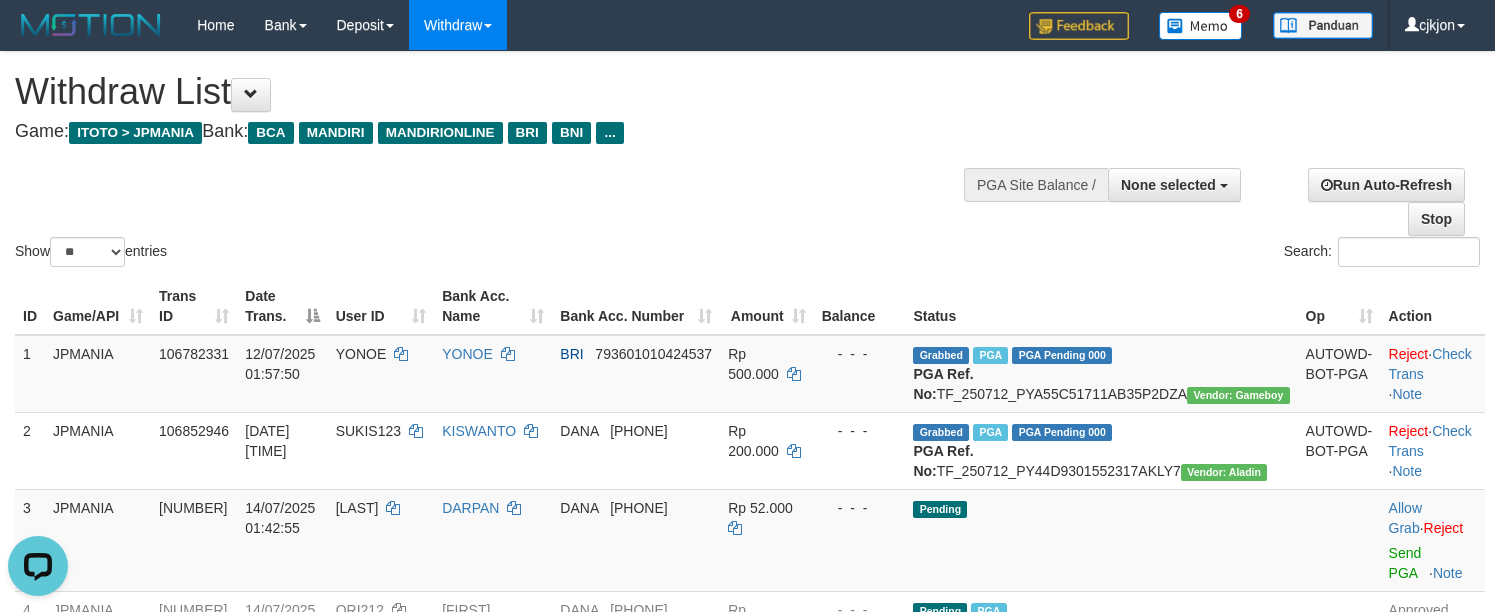 drag, startPoint x: 796, startPoint y: 251, endPoint x: 283, endPoint y: 86, distance: 538.8822 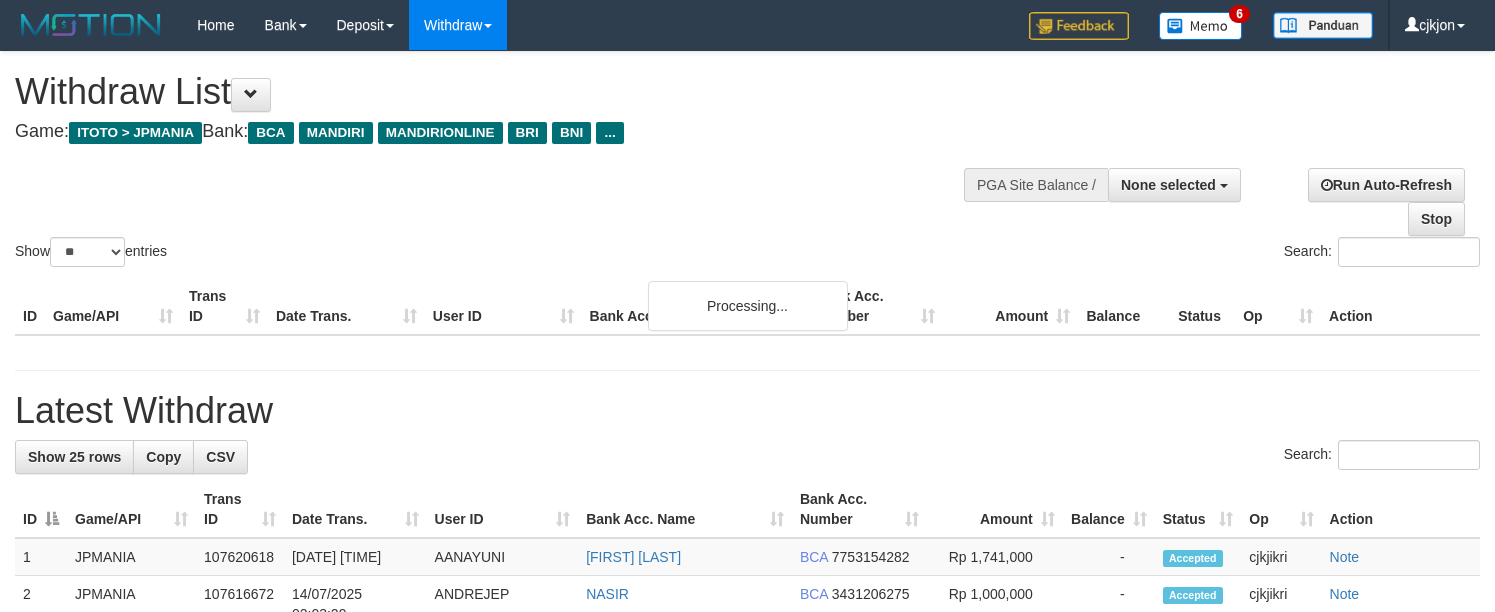 select 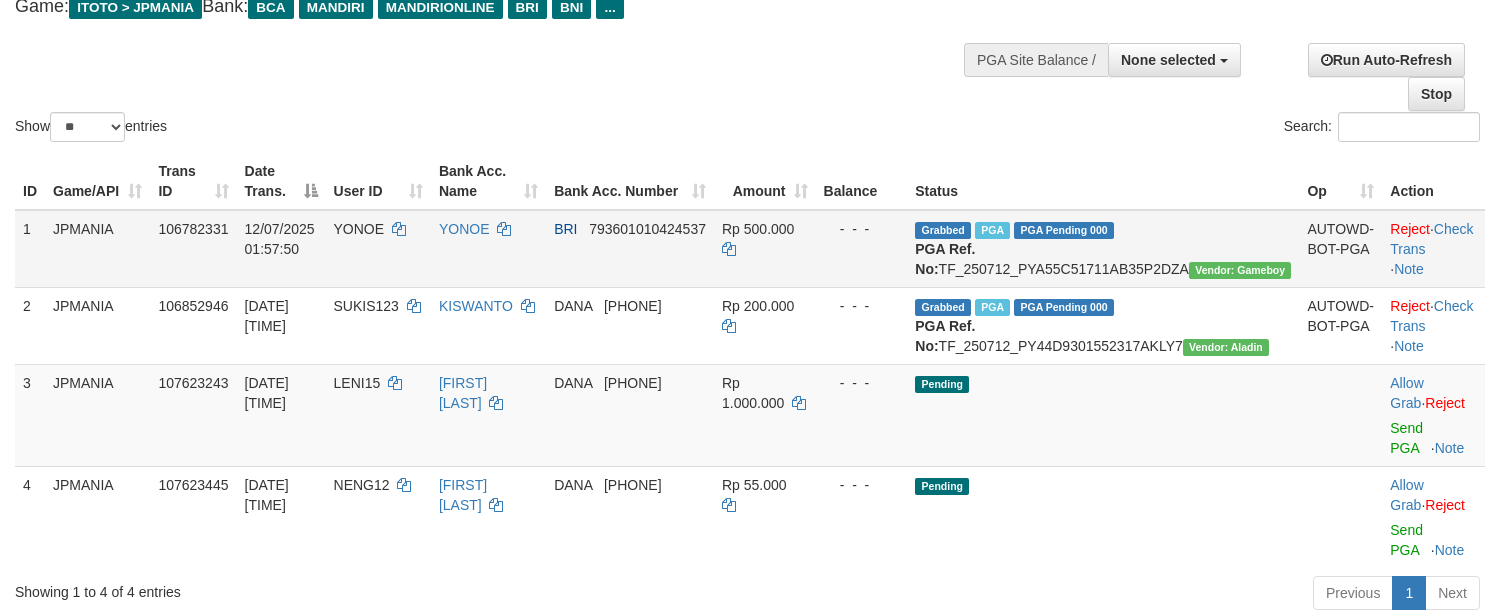 scroll, scrollTop: 250, scrollLeft: 0, axis: vertical 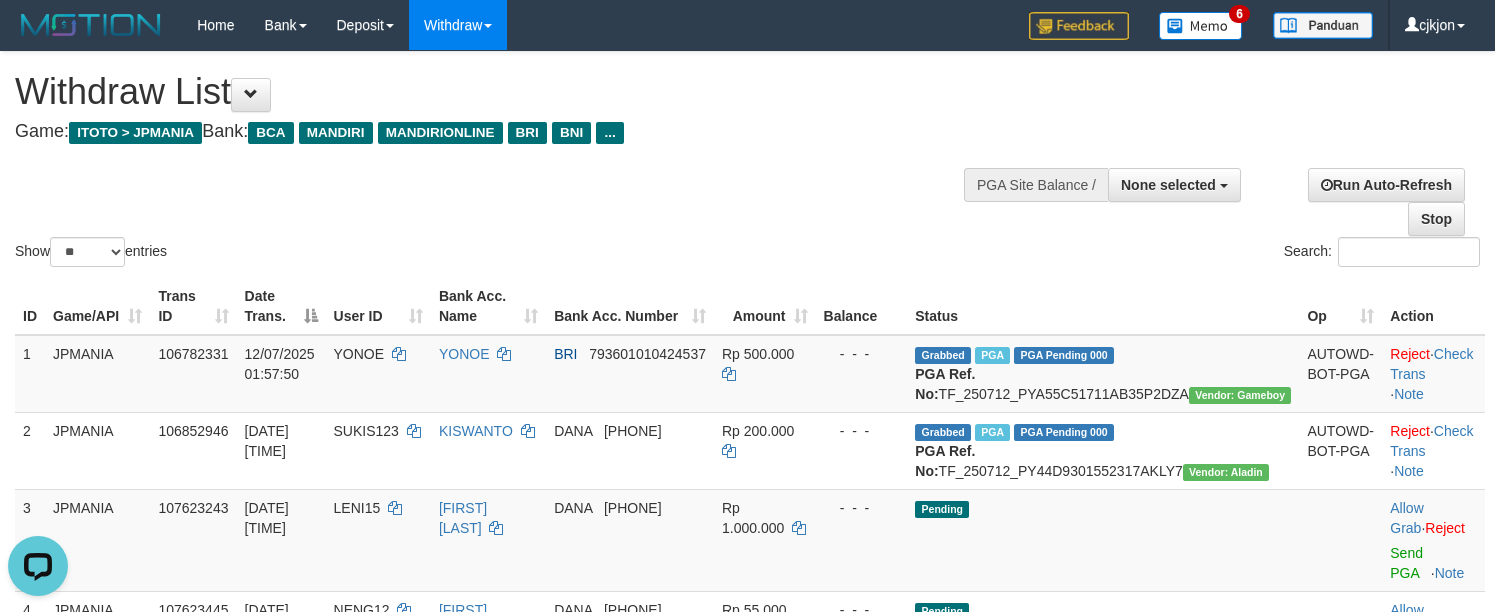 click on "Show  ** ** ** ***  entries Search:" at bounding box center (747, 161) 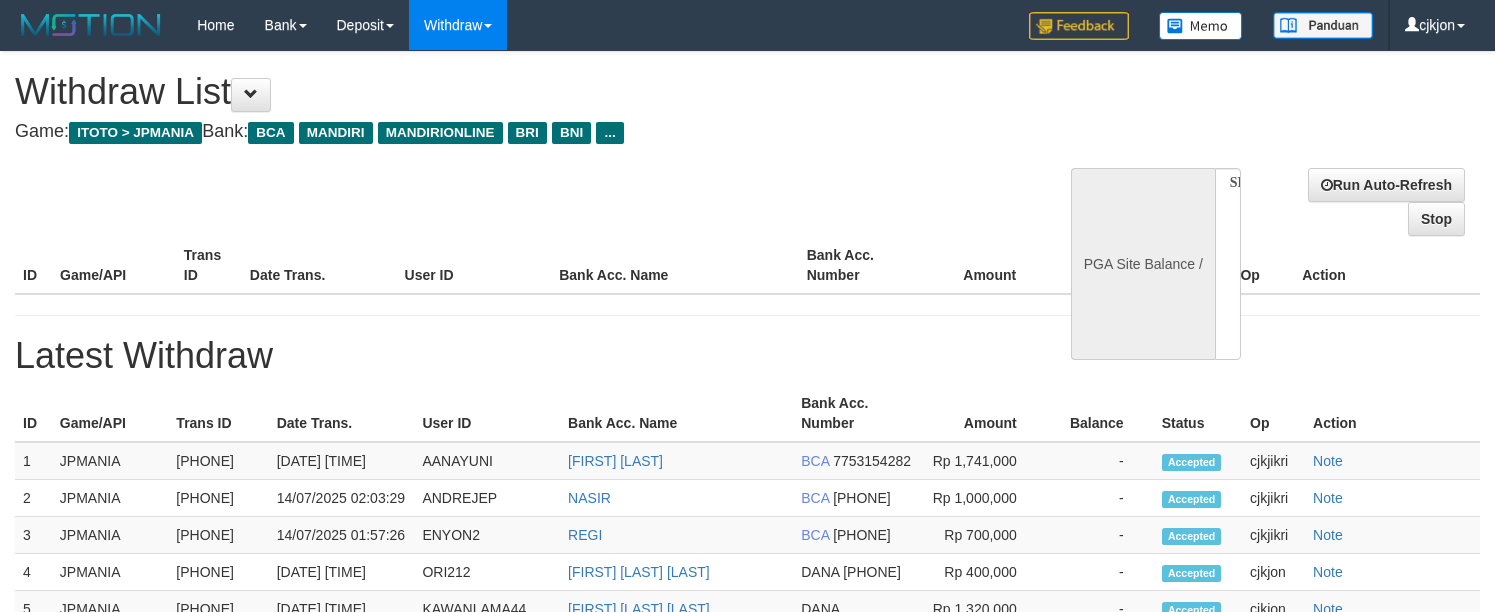 select 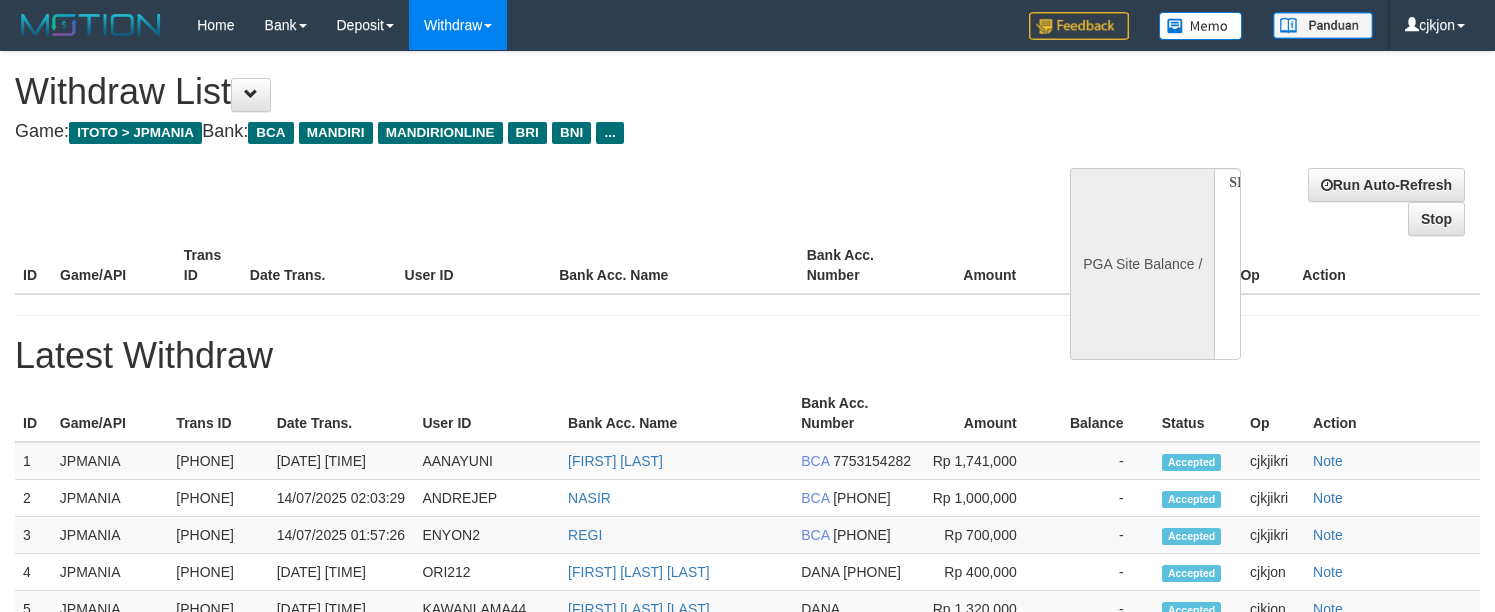 scroll, scrollTop: 0, scrollLeft: 0, axis: both 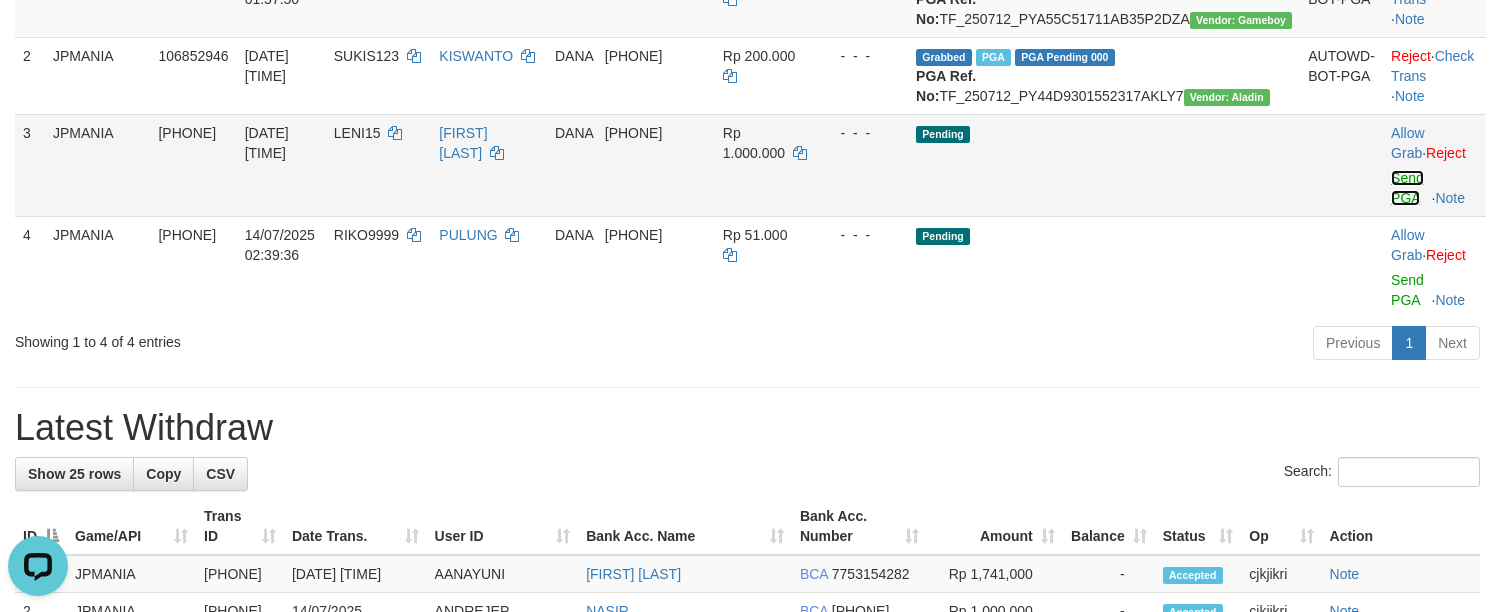 click on "Send PGA" at bounding box center [1407, 188] 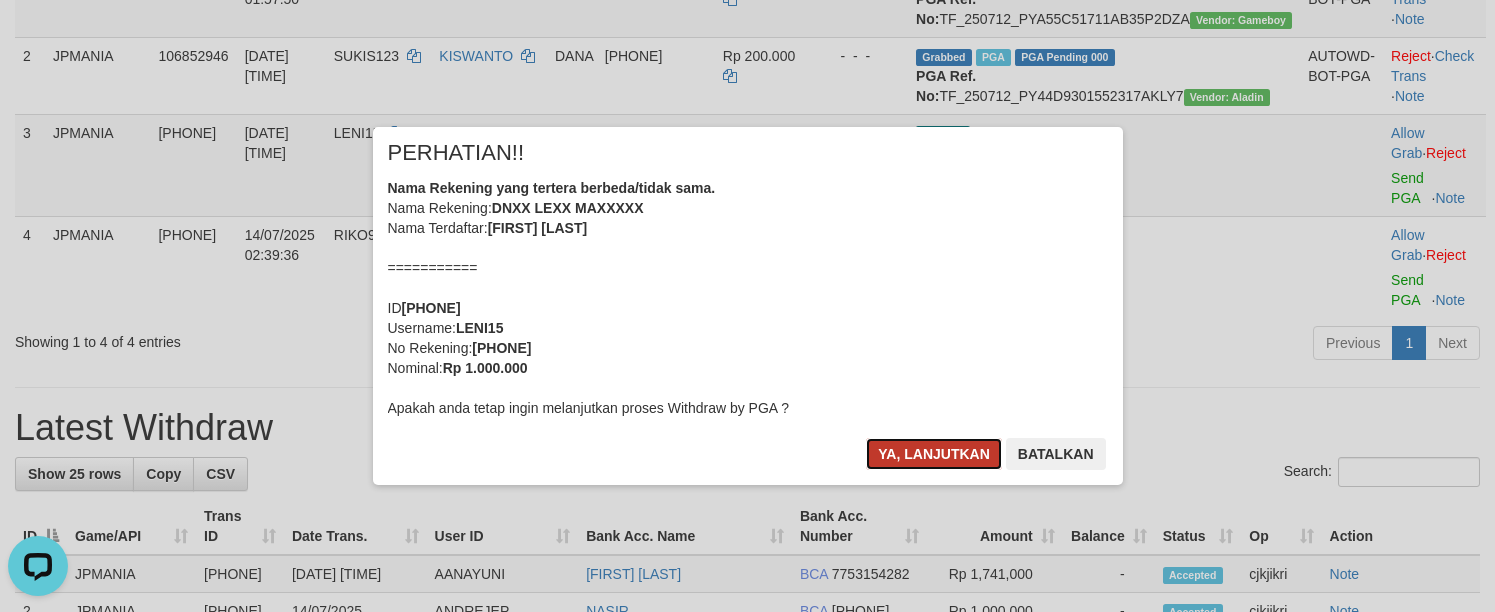 click on "Ya, lanjutkan" at bounding box center (934, 454) 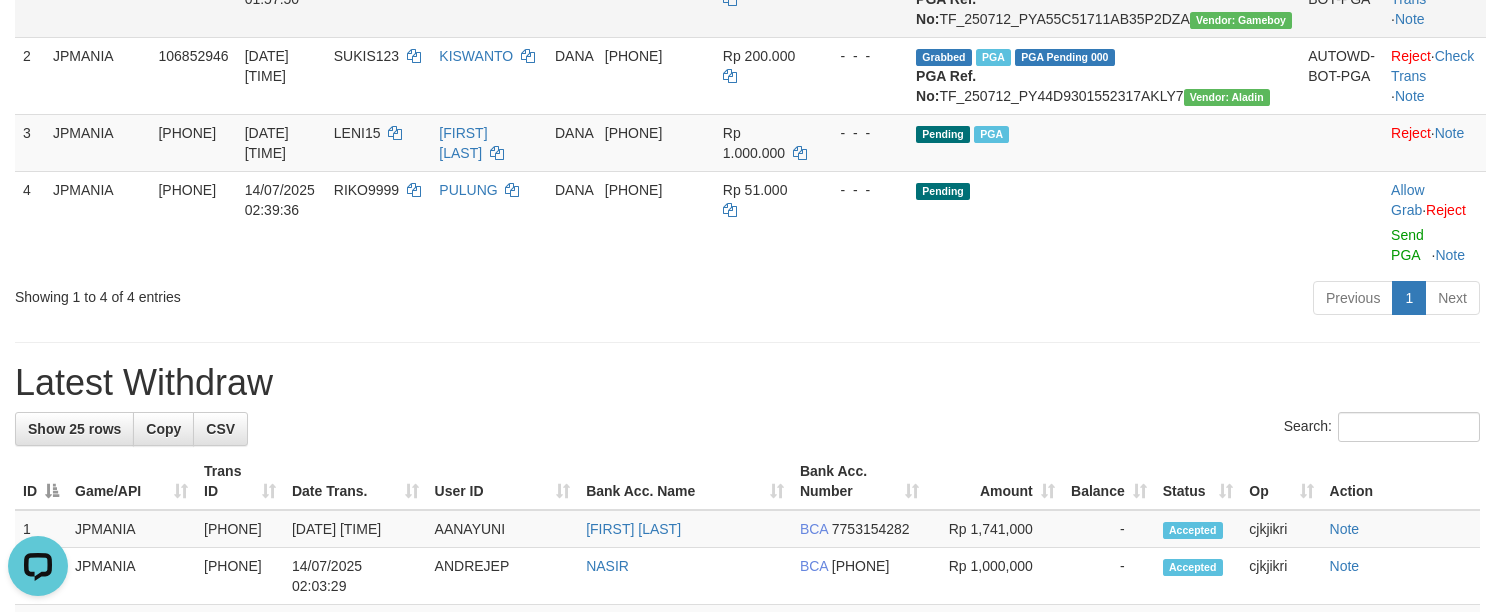 drag, startPoint x: 897, startPoint y: 382, endPoint x: 602, endPoint y: 30, distance: 459.27008 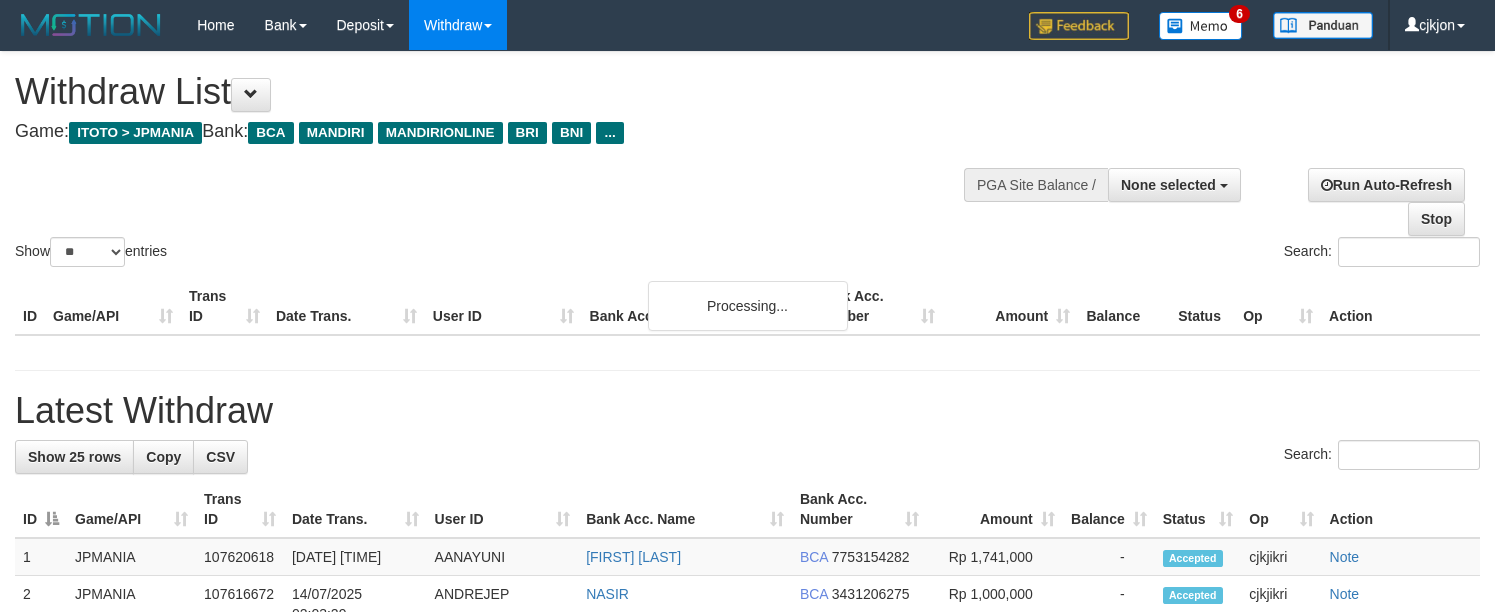 select 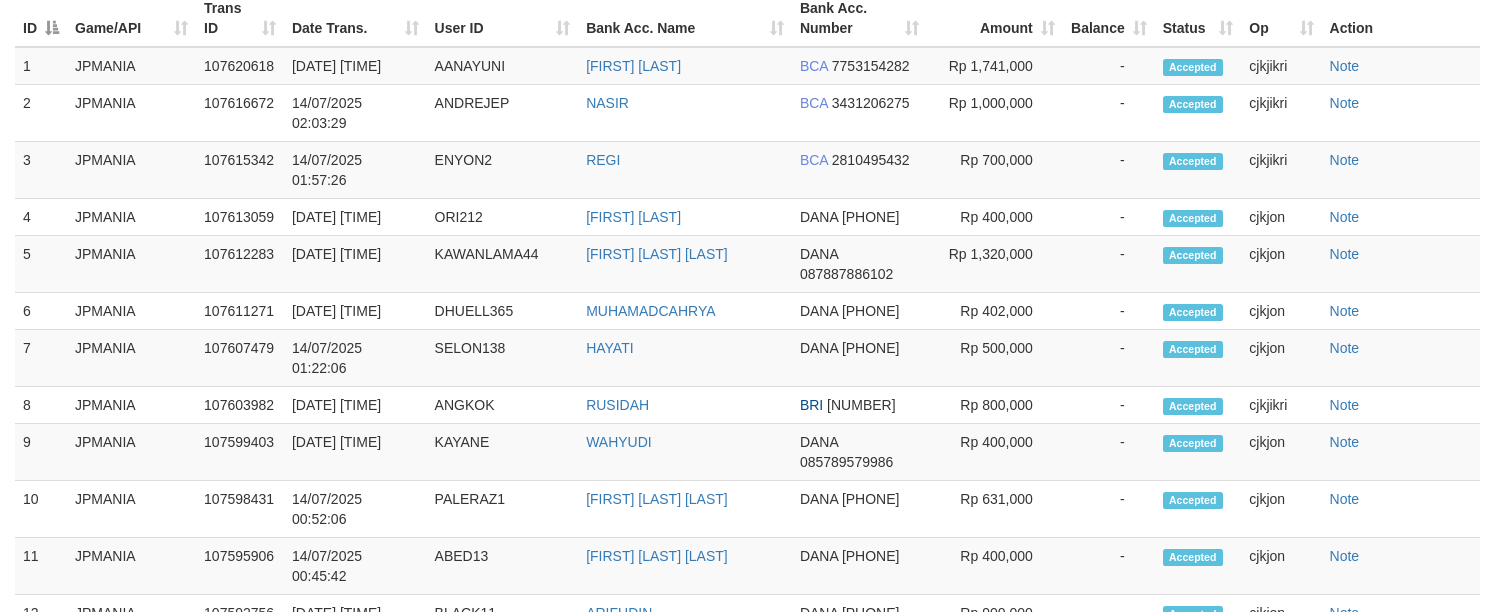scroll, scrollTop: 375, scrollLeft: 0, axis: vertical 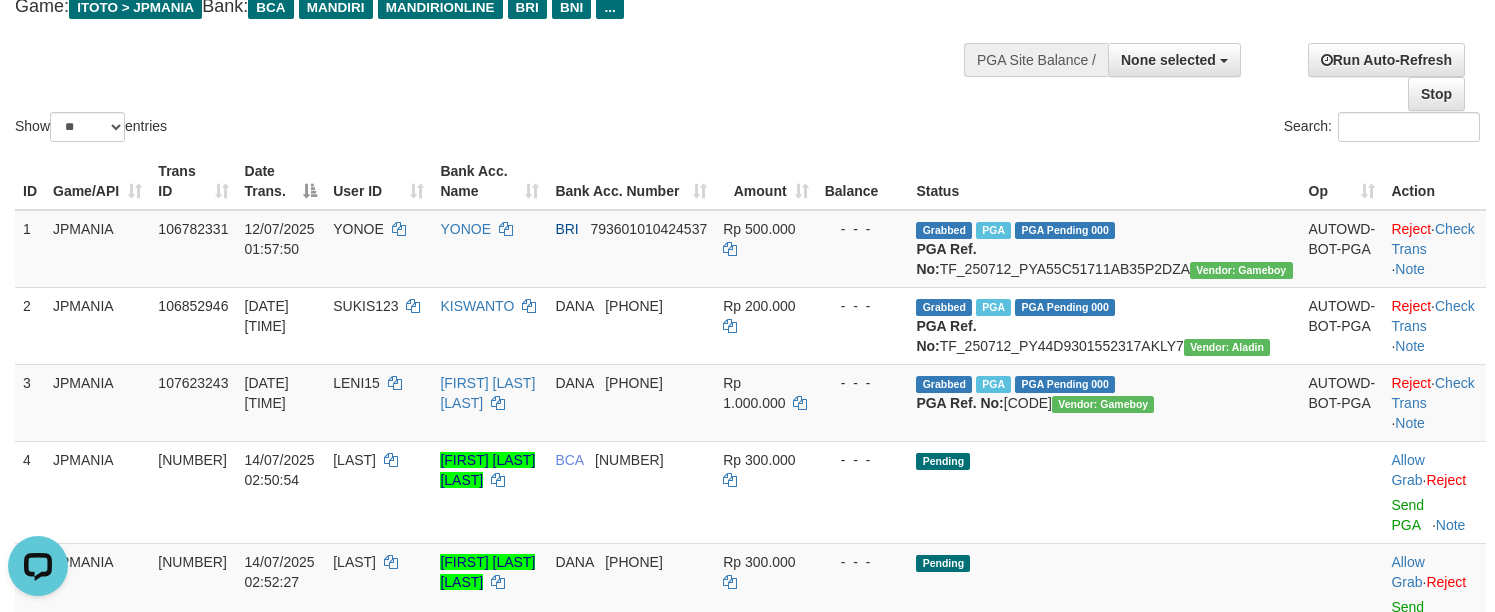 click on "Show  ** ** ** ***  entries Search:" at bounding box center (747, 36) 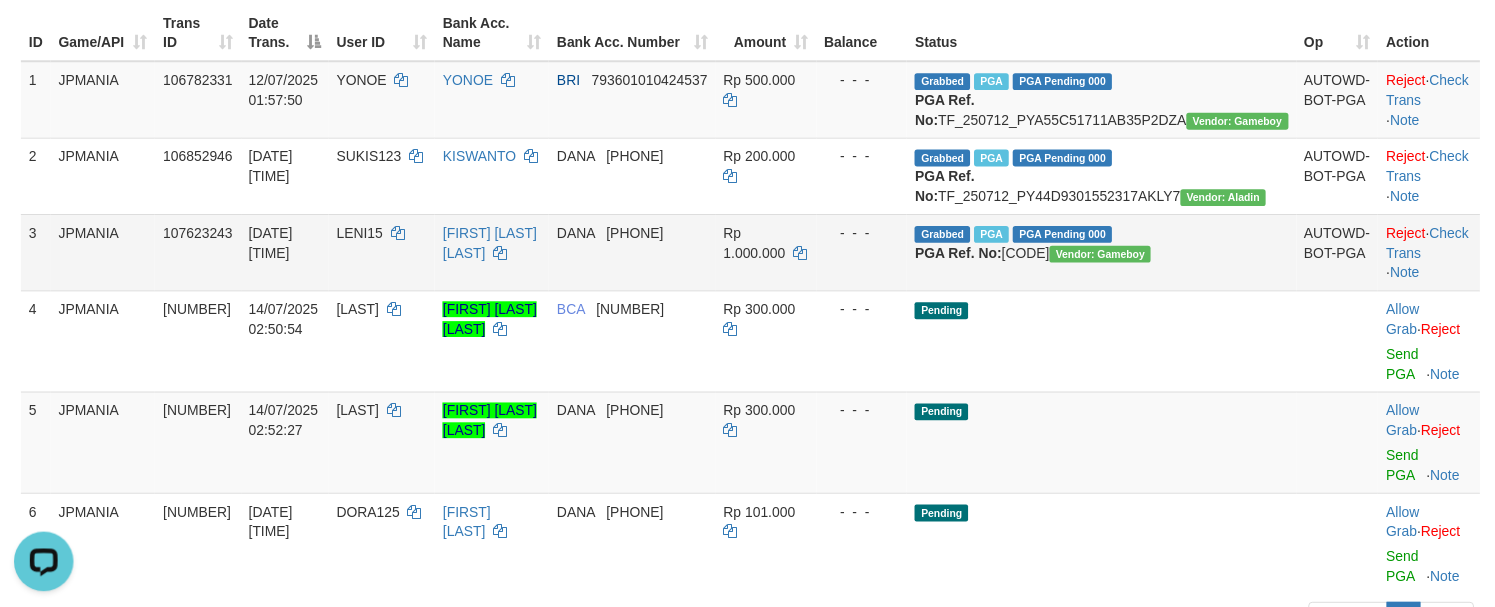 scroll, scrollTop: 250, scrollLeft: 0, axis: vertical 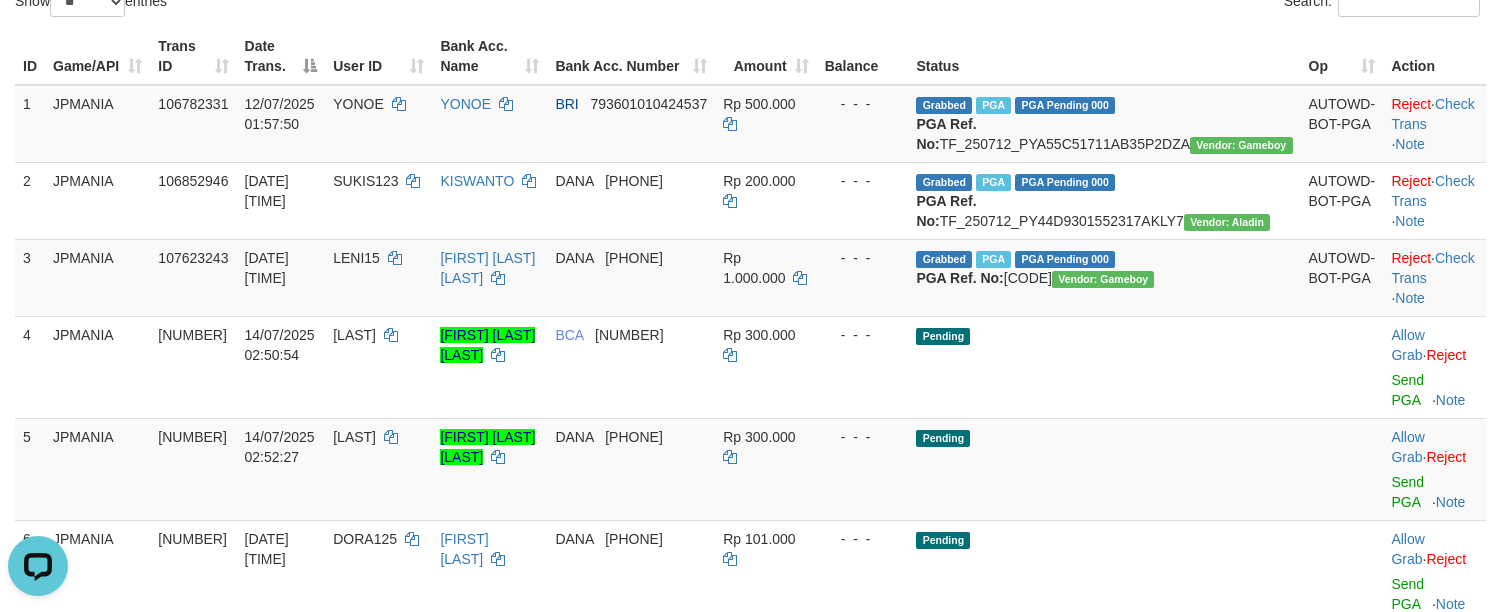 drag, startPoint x: 1176, startPoint y: 72, endPoint x: 1181, endPoint y: 8, distance: 64.195015 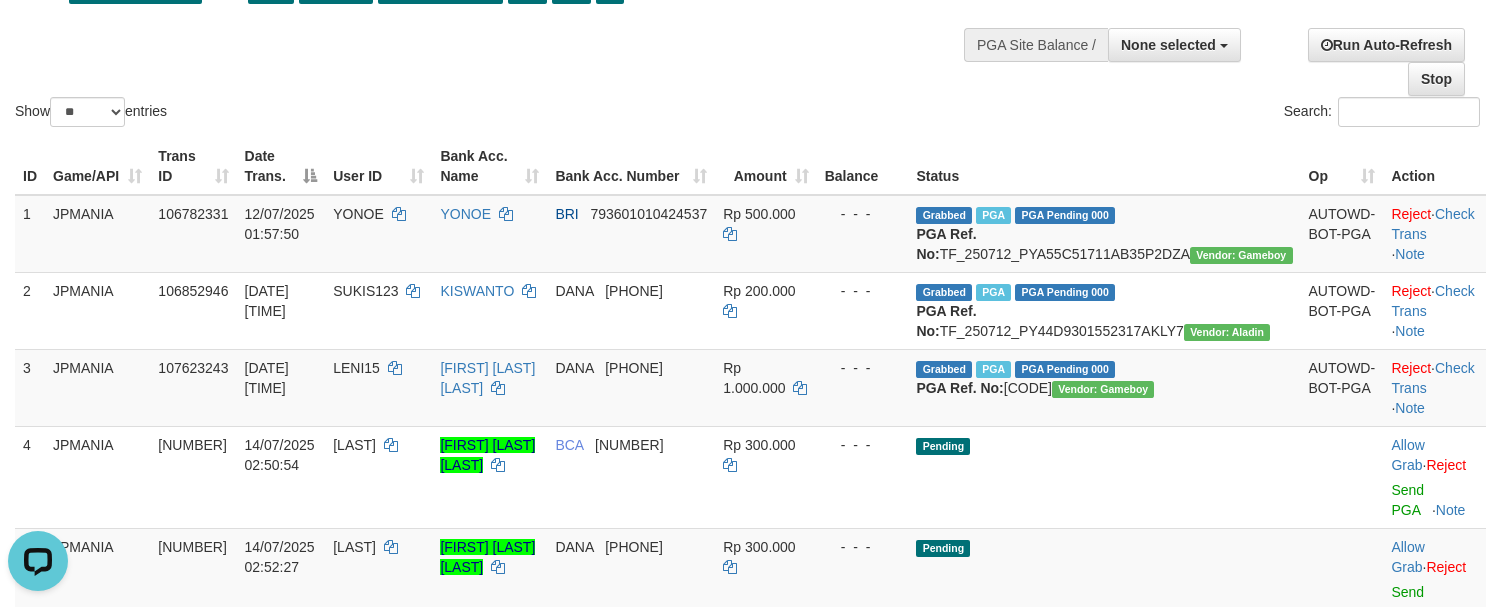scroll, scrollTop: 0, scrollLeft: 0, axis: both 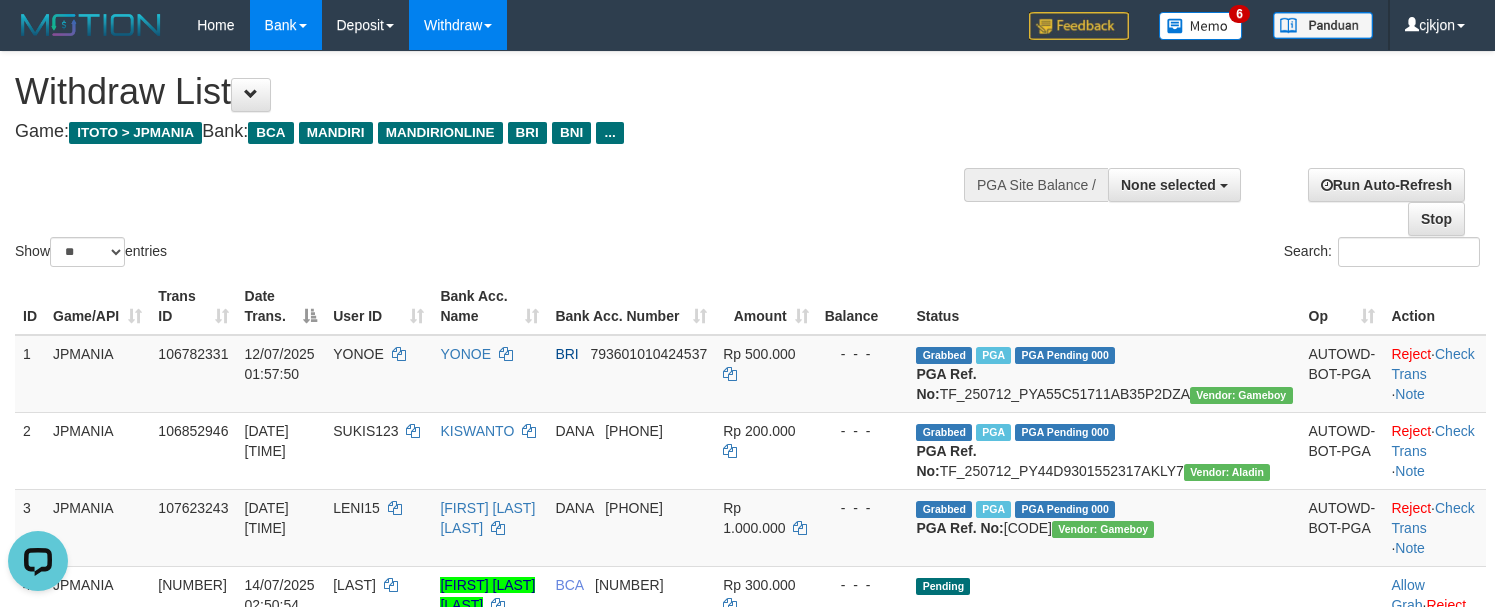 drag, startPoint x: 757, startPoint y: 212, endPoint x: 267, endPoint y: 36, distance: 520.6496 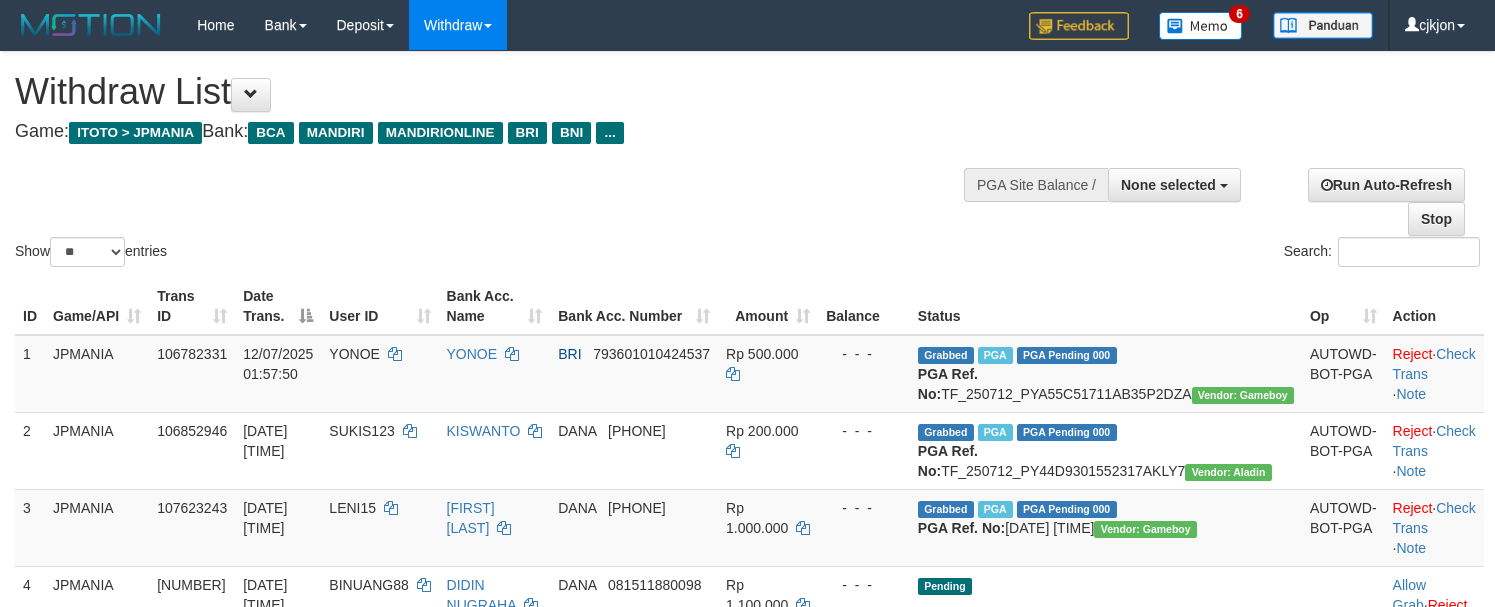 select 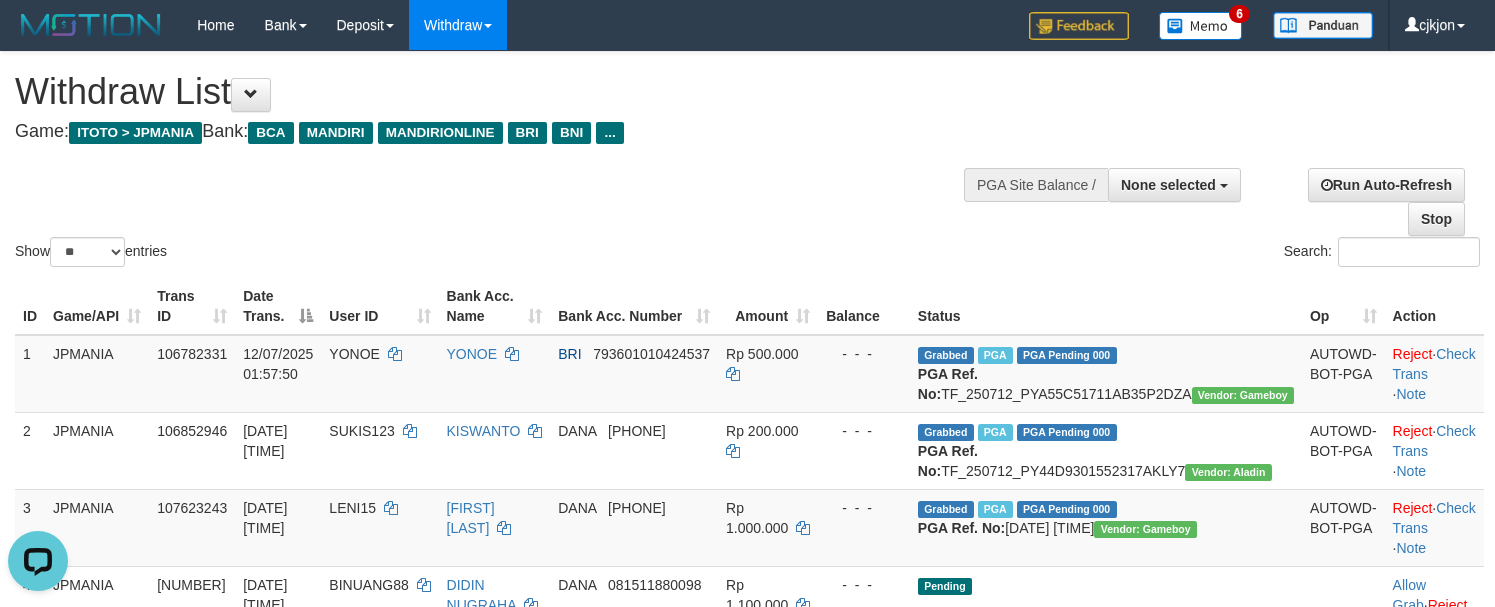 scroll, scrollTop: 0, scrollLeft: 0, axis: both 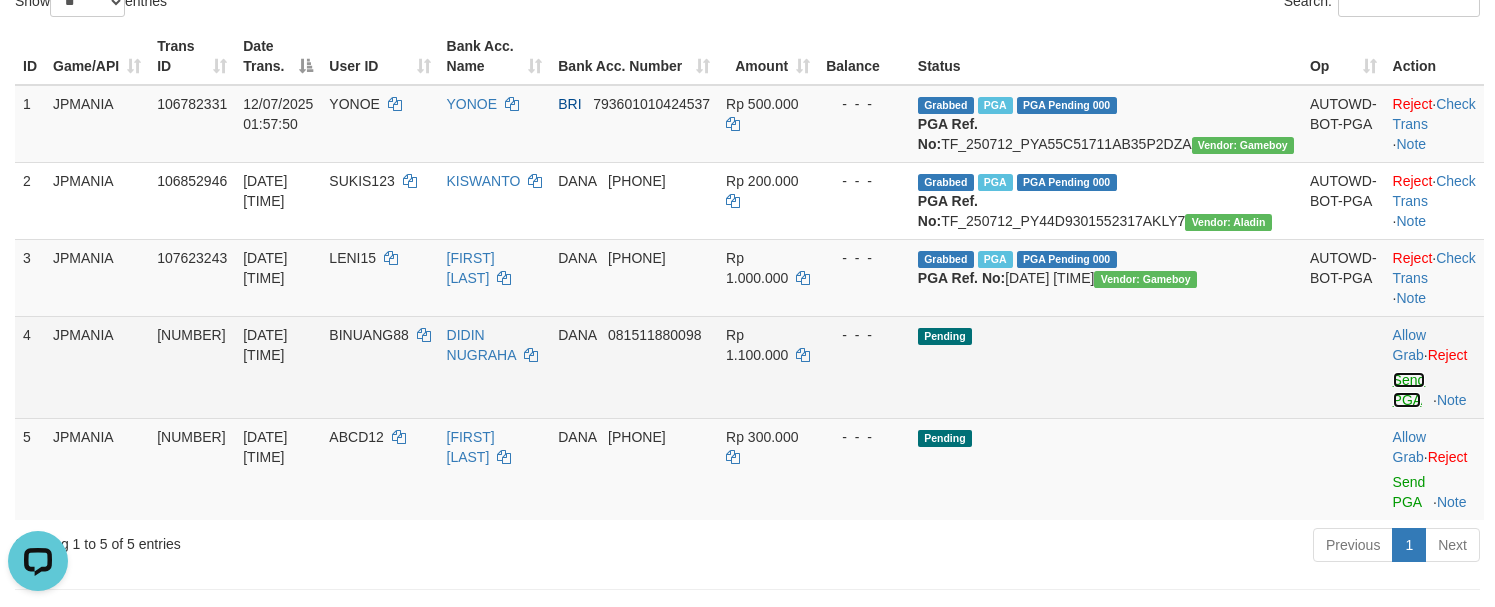 click on "Send PGA" at bounding box center [1409, 390] 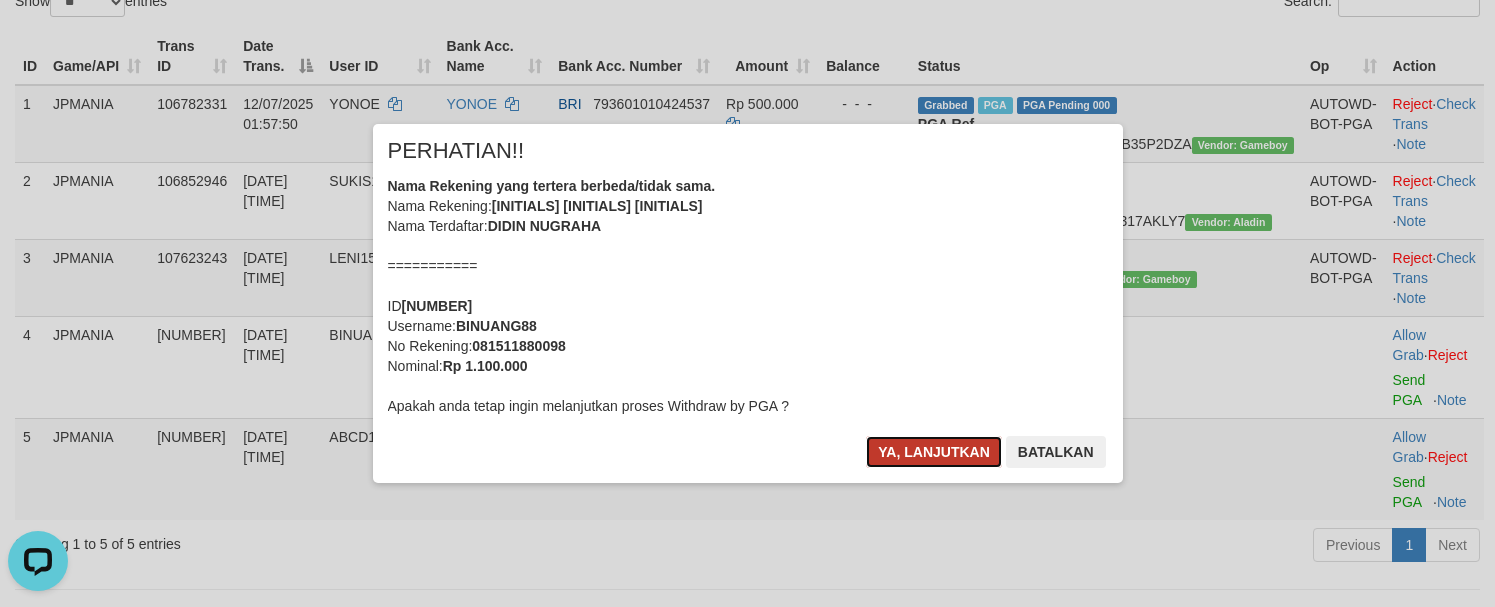 click on "Ya, lanjutkan" at bounding box center (934, 452) 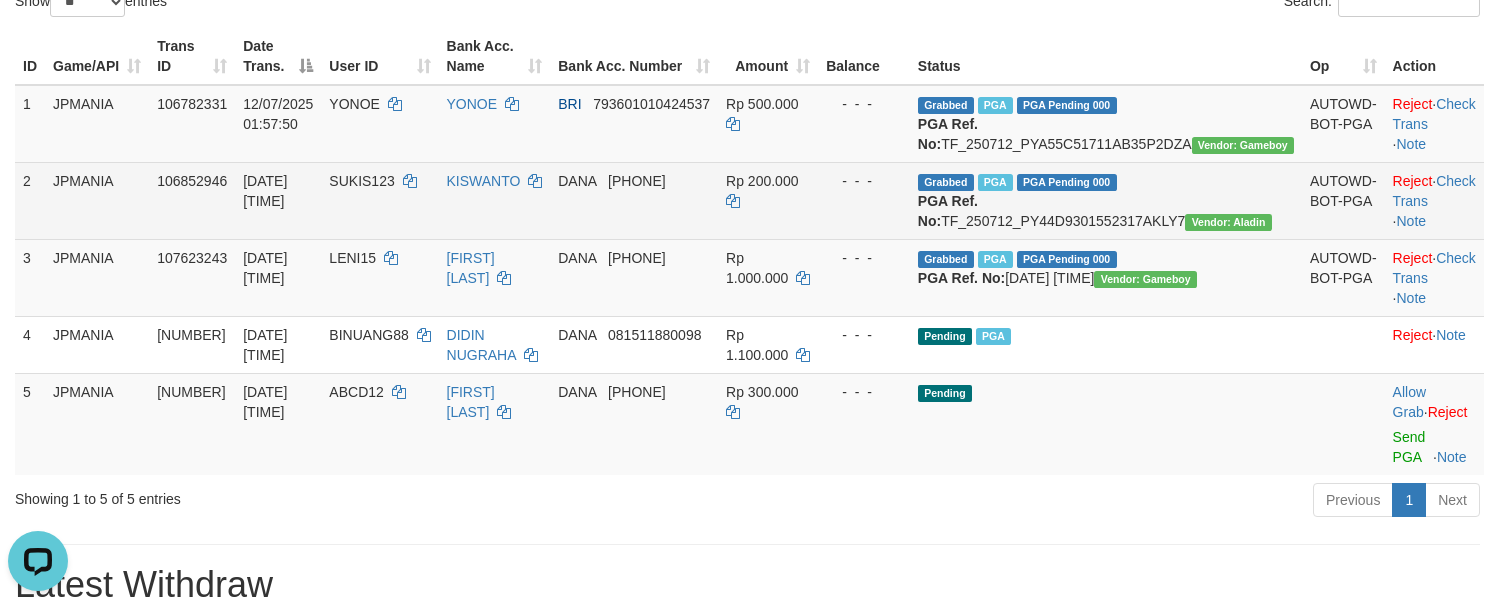 scroll, scrollTop: 0, scrollLeft: 0, axis: both 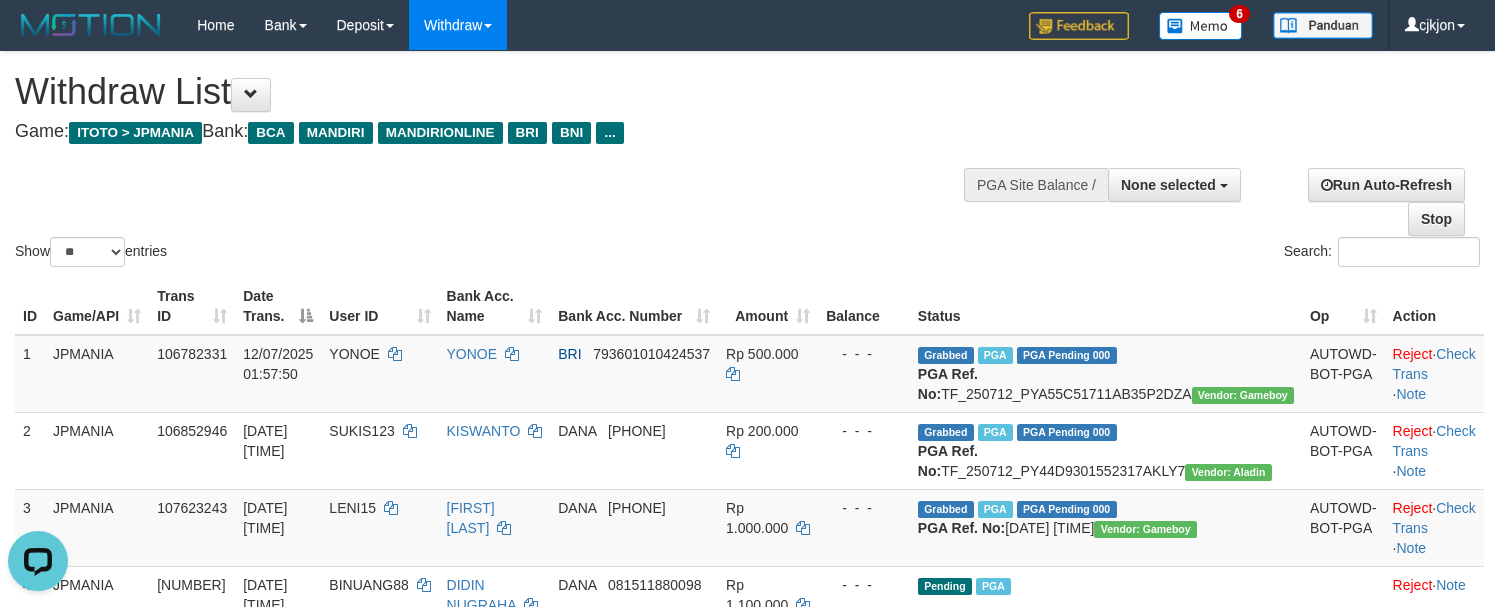 click on "Show  ** ** ** ***  entries Search:" at bounding box center [747, 161] 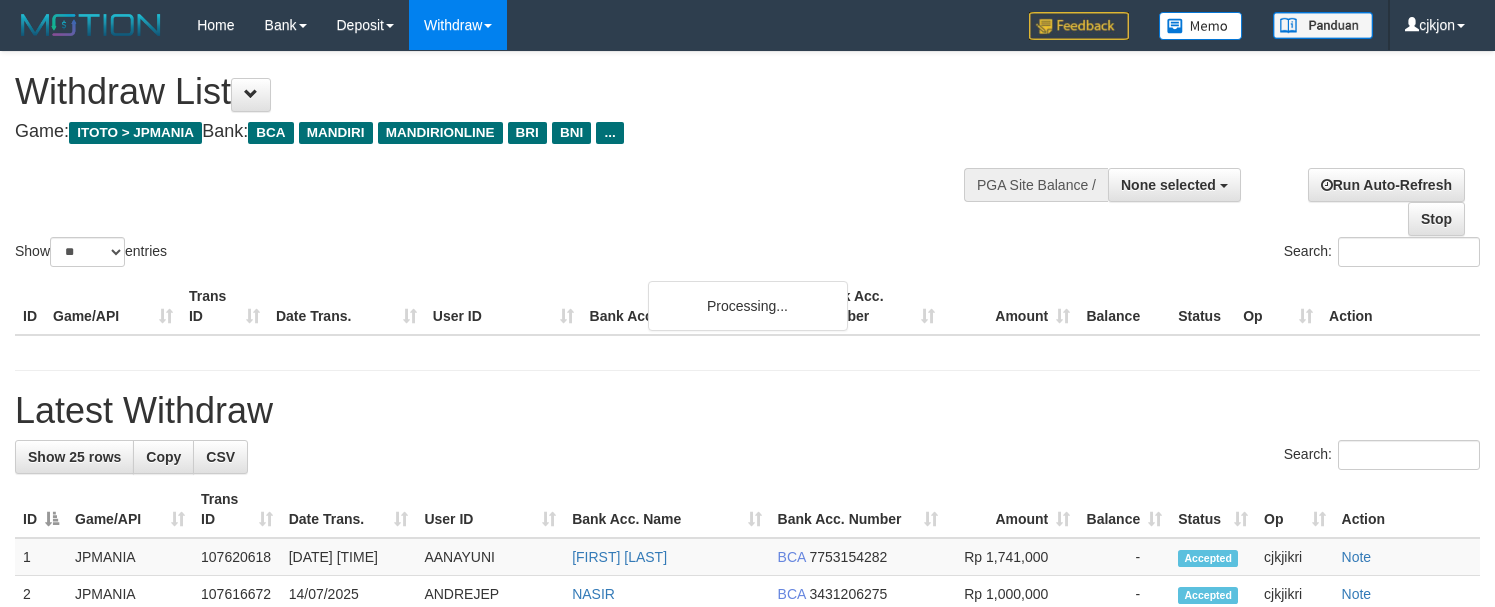select 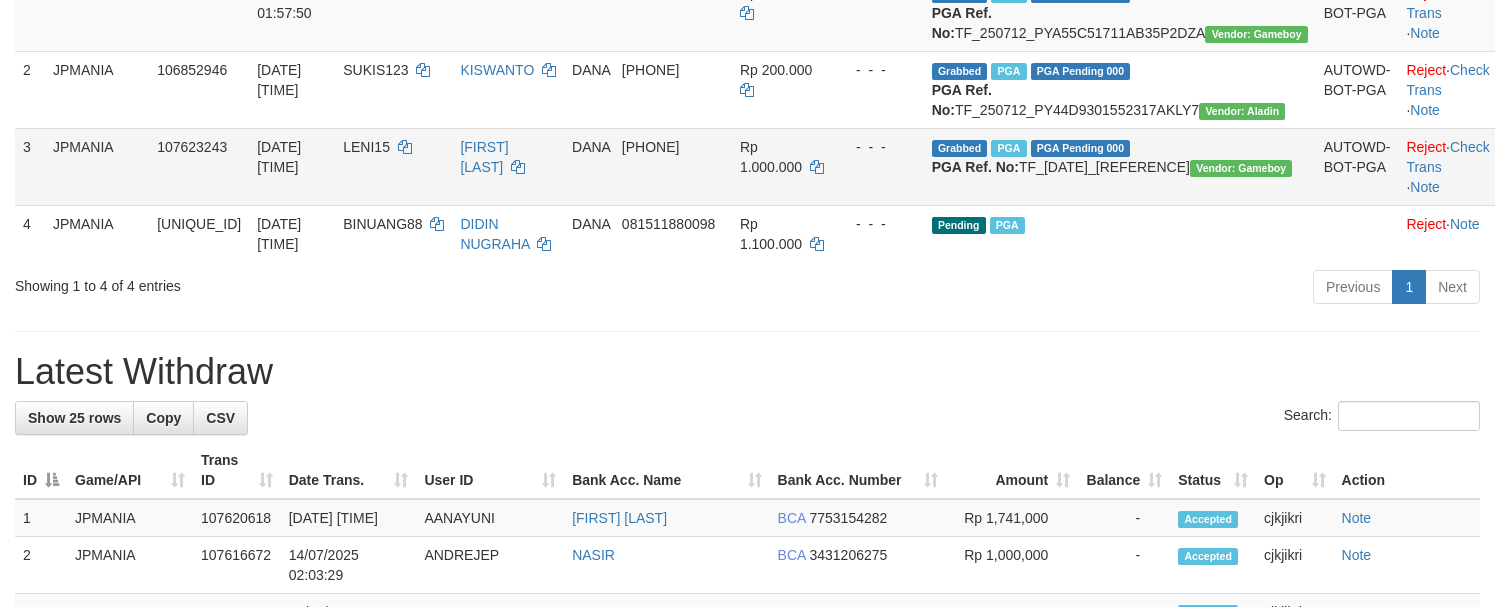 scroll, scrollTop: 375, scrollLeft: 0, axis: vertical 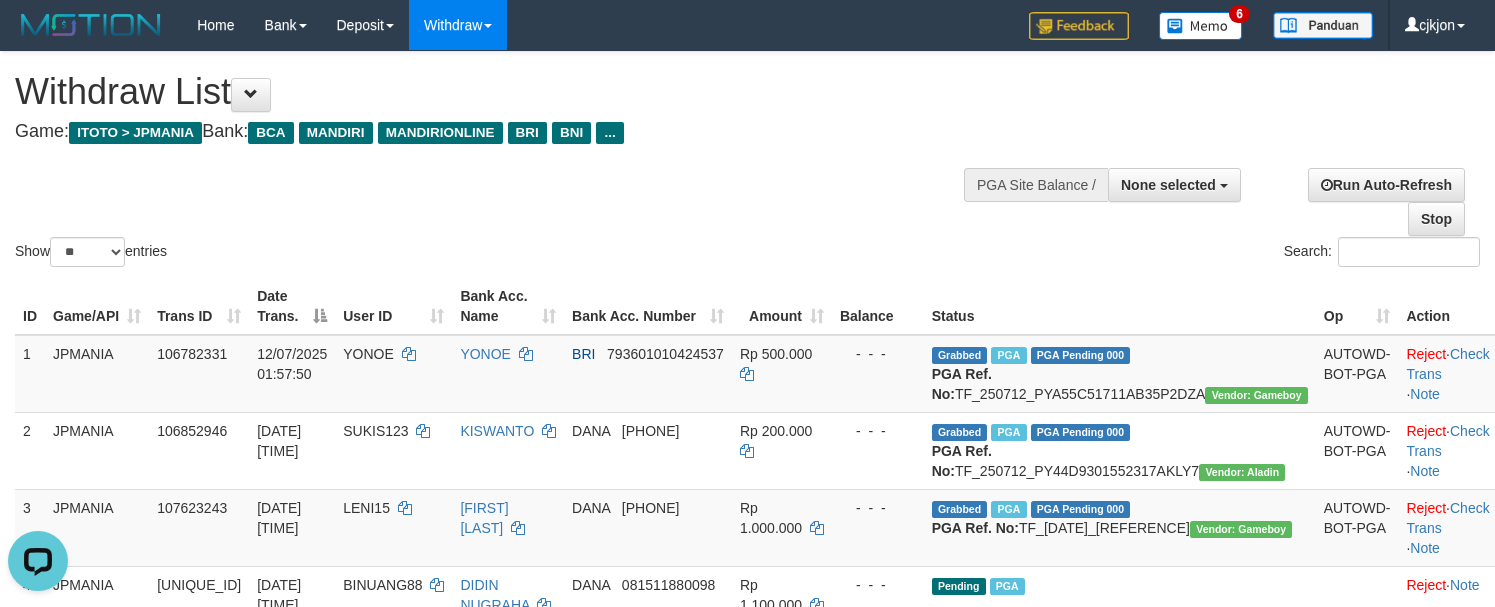 drag, startPoint x: 576, startPoint y: 243, endPoint x: 142, endPoint y: 171, distance: 439.93182 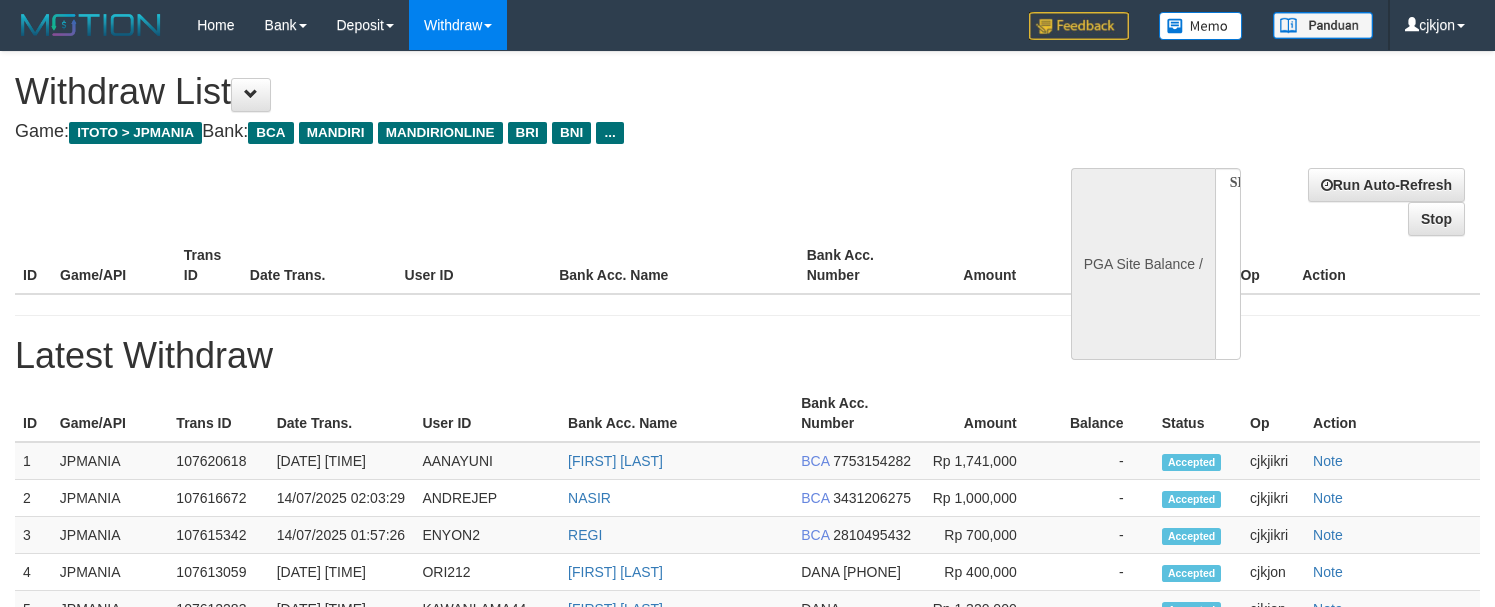 select 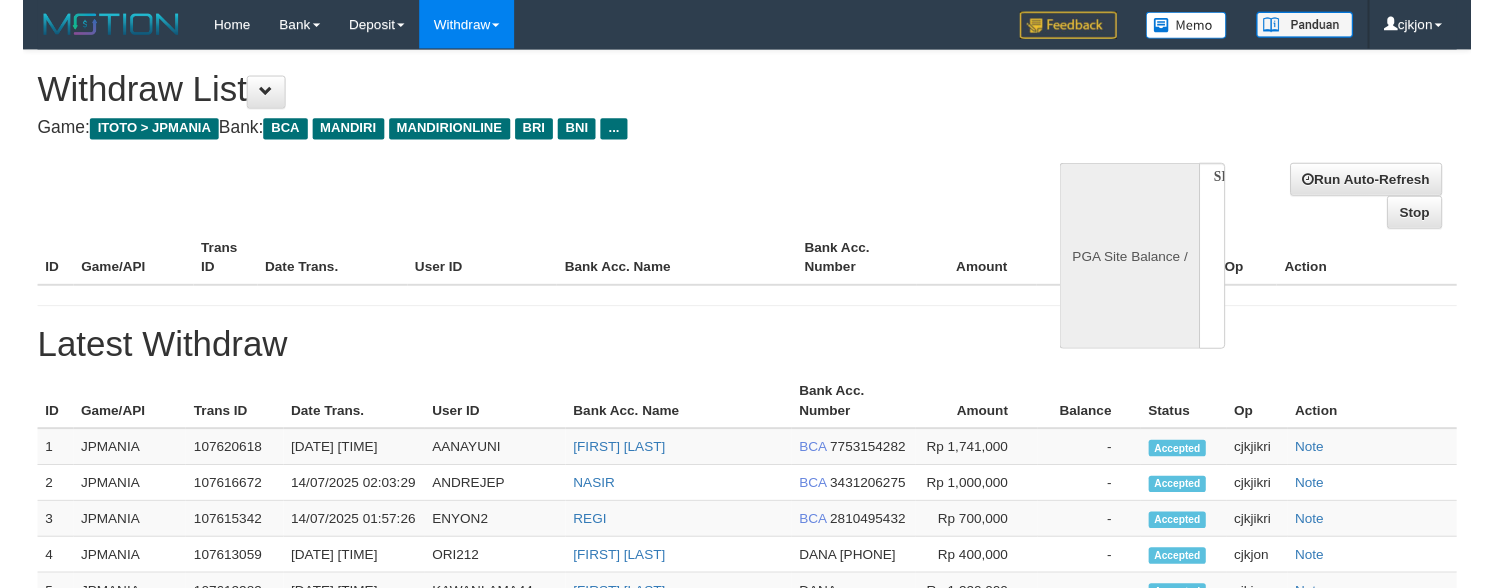 scroll, scrollTop: 0, scrollLeft: 0, axis: both 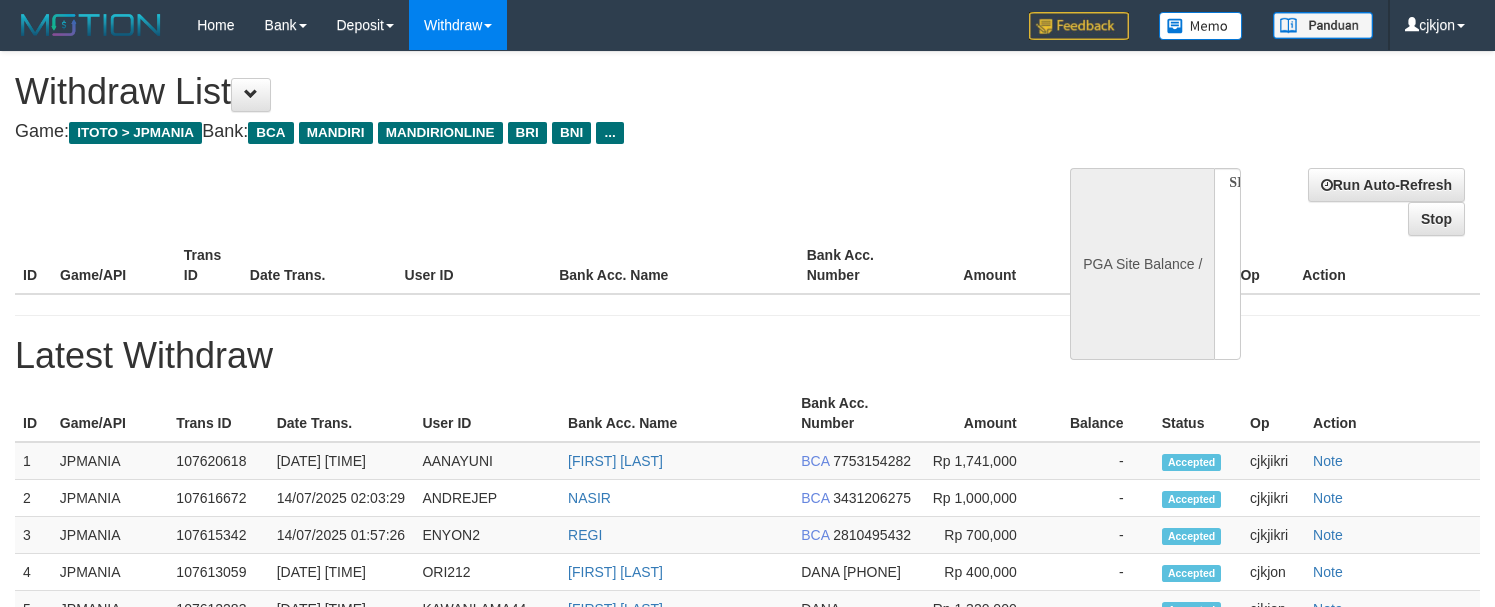select on "**" 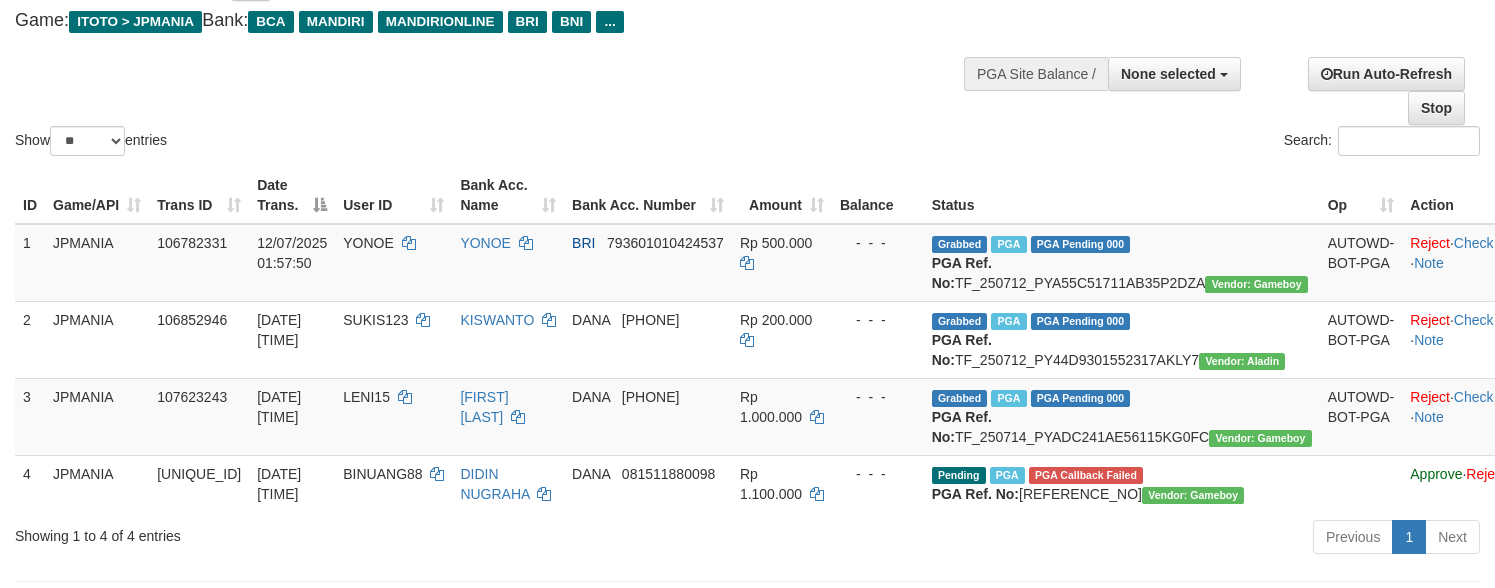scroll, scrollTop: 250, scrollLeft: 0, axis: vertical 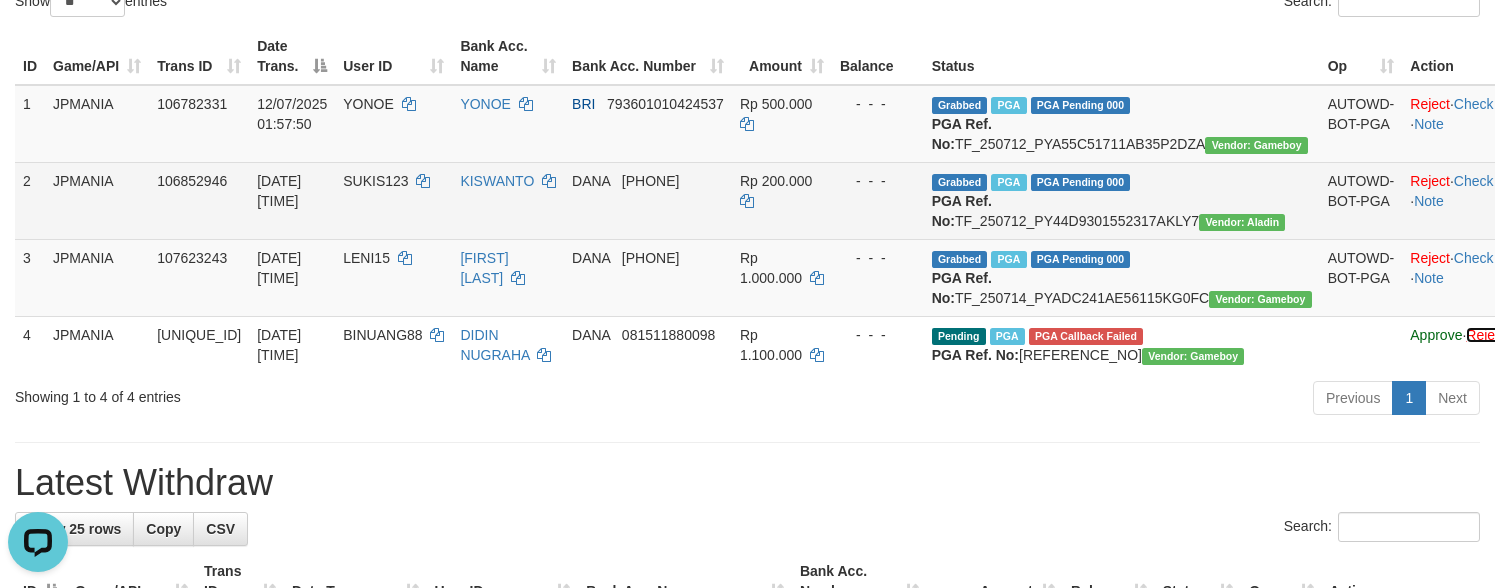 drag, startPoint x: 1365, startPoint y: 391, endPoint x: 841, endPoint y: 260, distance: 540.12683 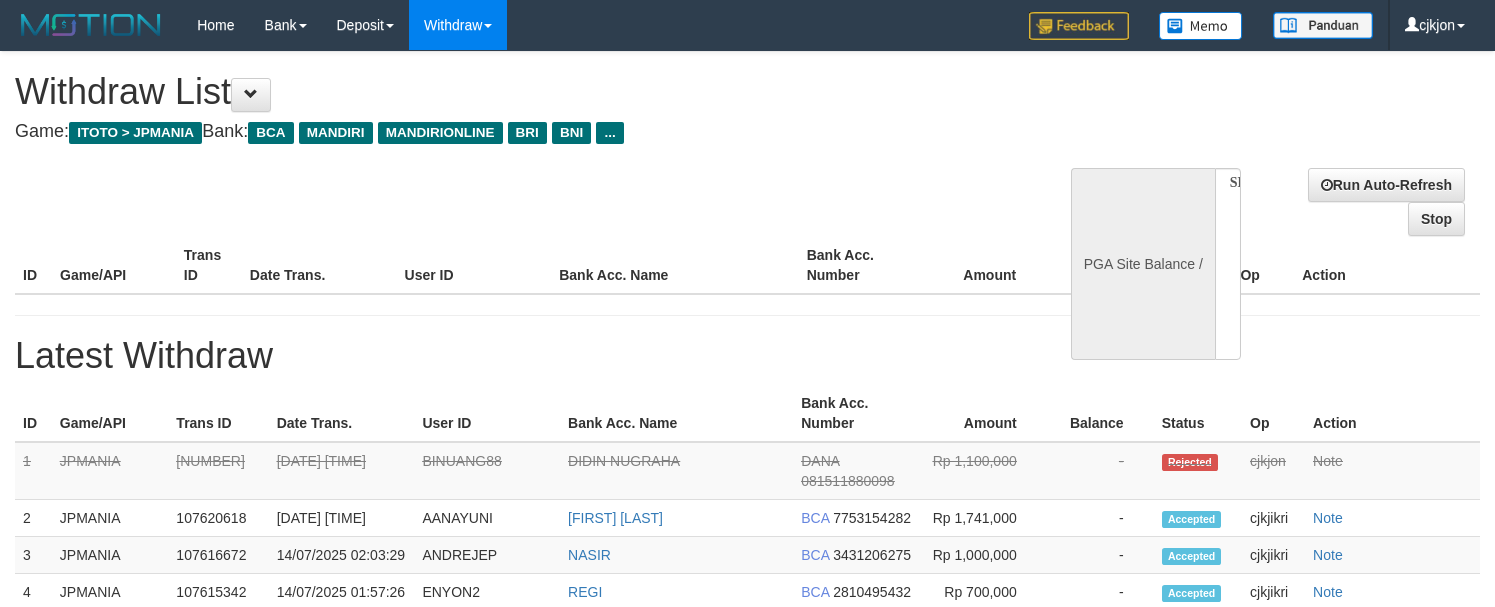 select 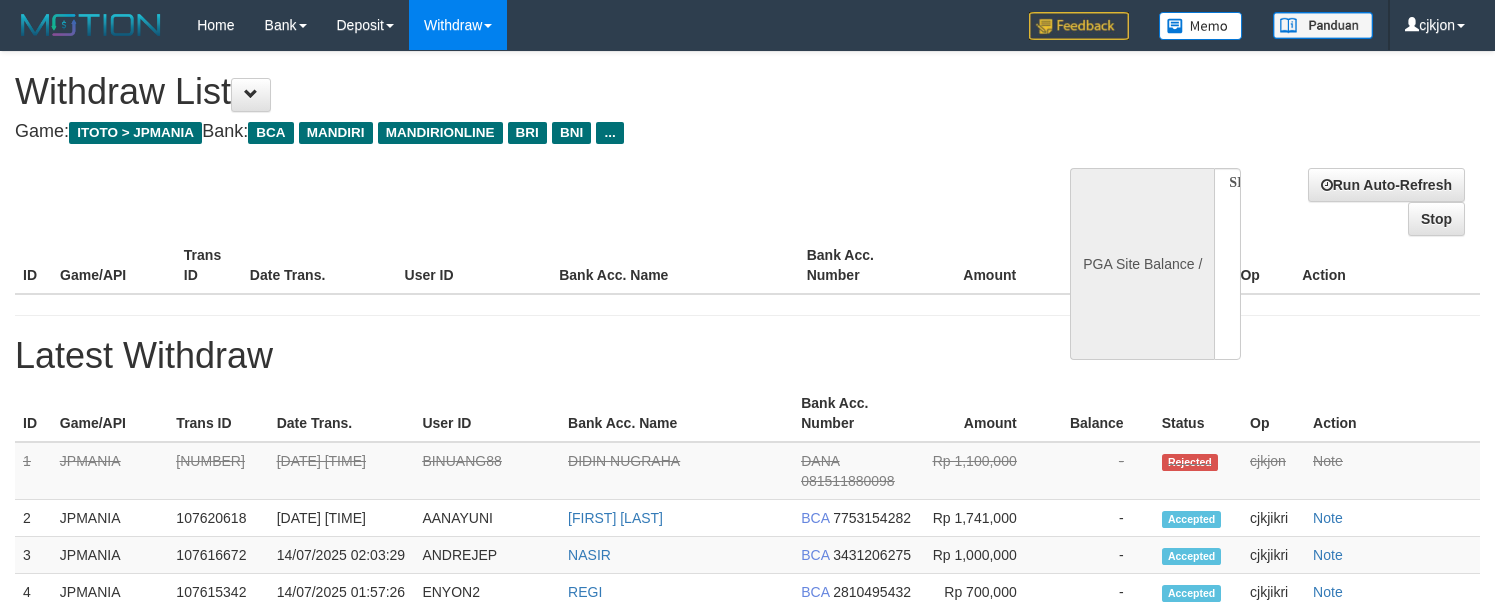 scroll, scrollTop: 250, scrollLeft: 0, axis: vertical 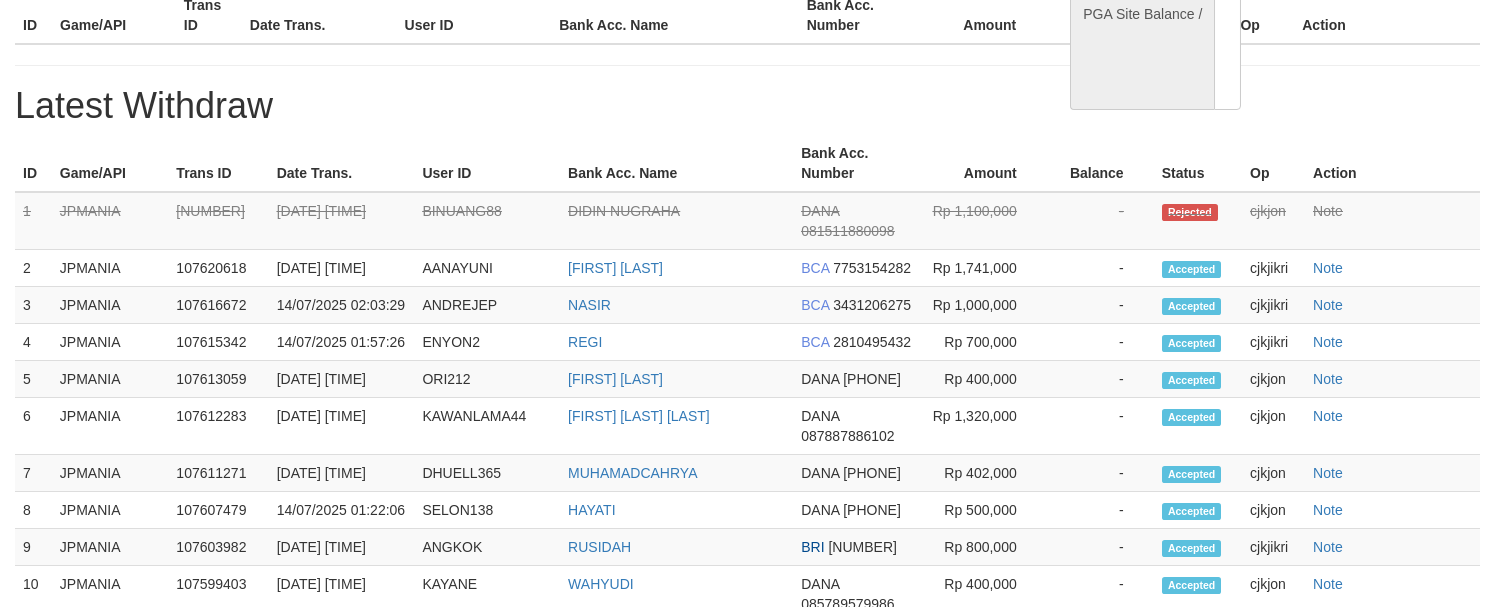select on "**" 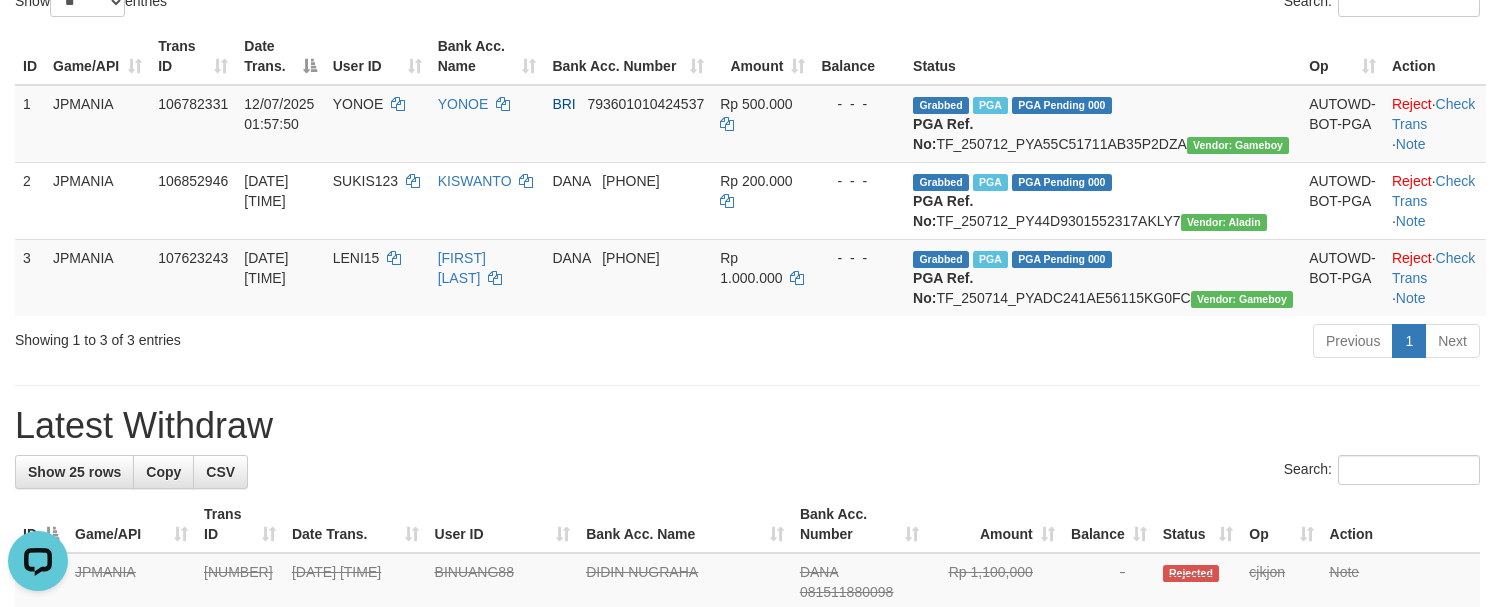 scroll, scrollTop: 0, scrollLeft: 0, axis: both 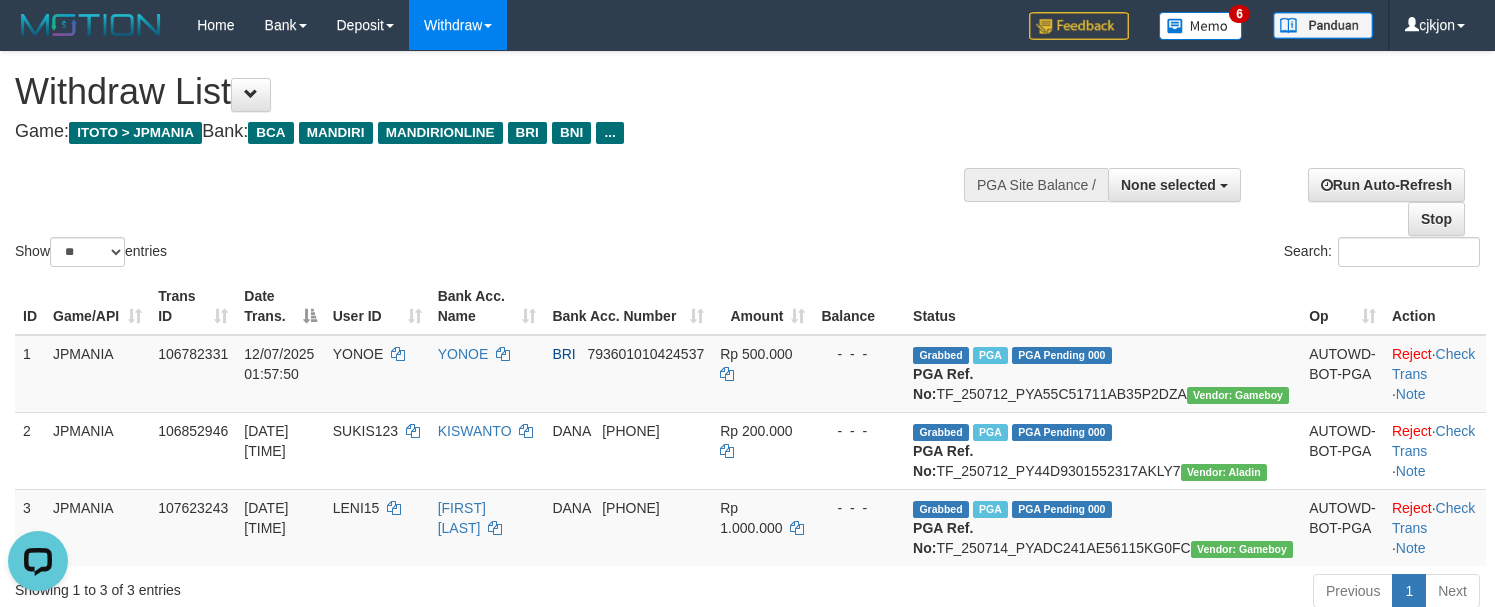 click on "Show  ** ** ** ***  entries Search:" at bounding box center [747, 161] 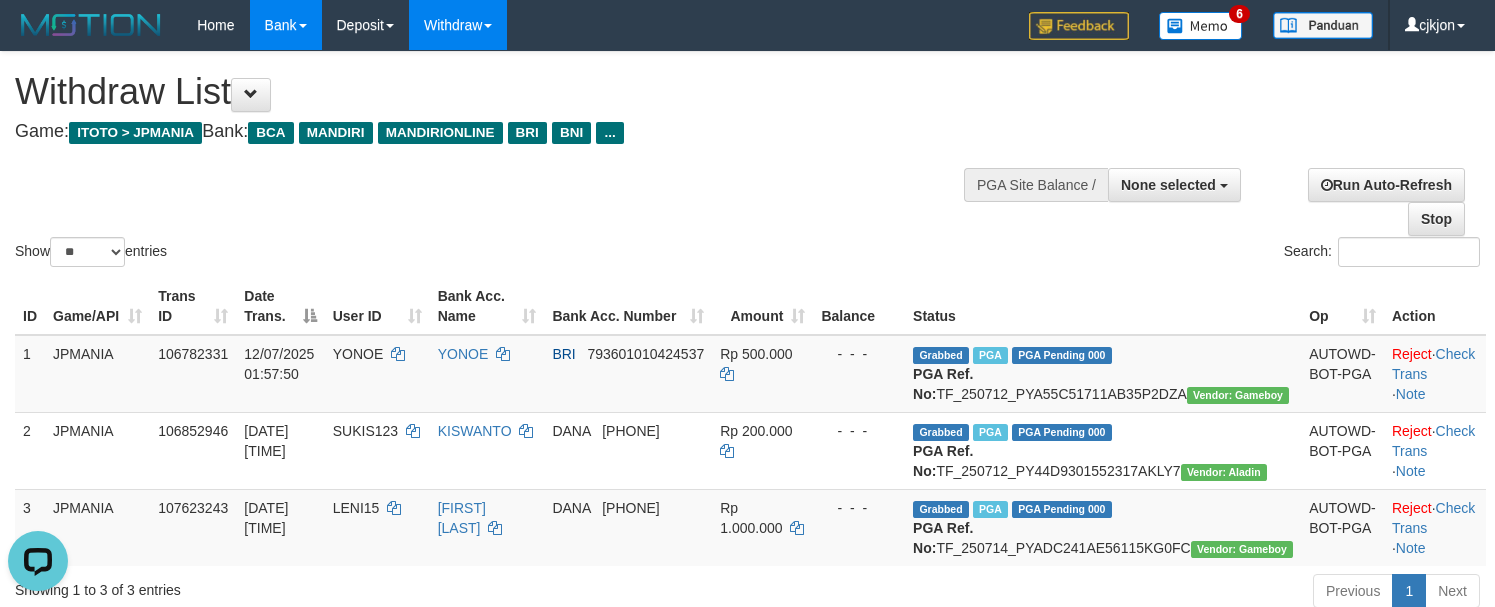 drag, startPoint x: 848, startPoint y: 177, endPoint x: 281, endPoint y: 18, distance: 588.8718 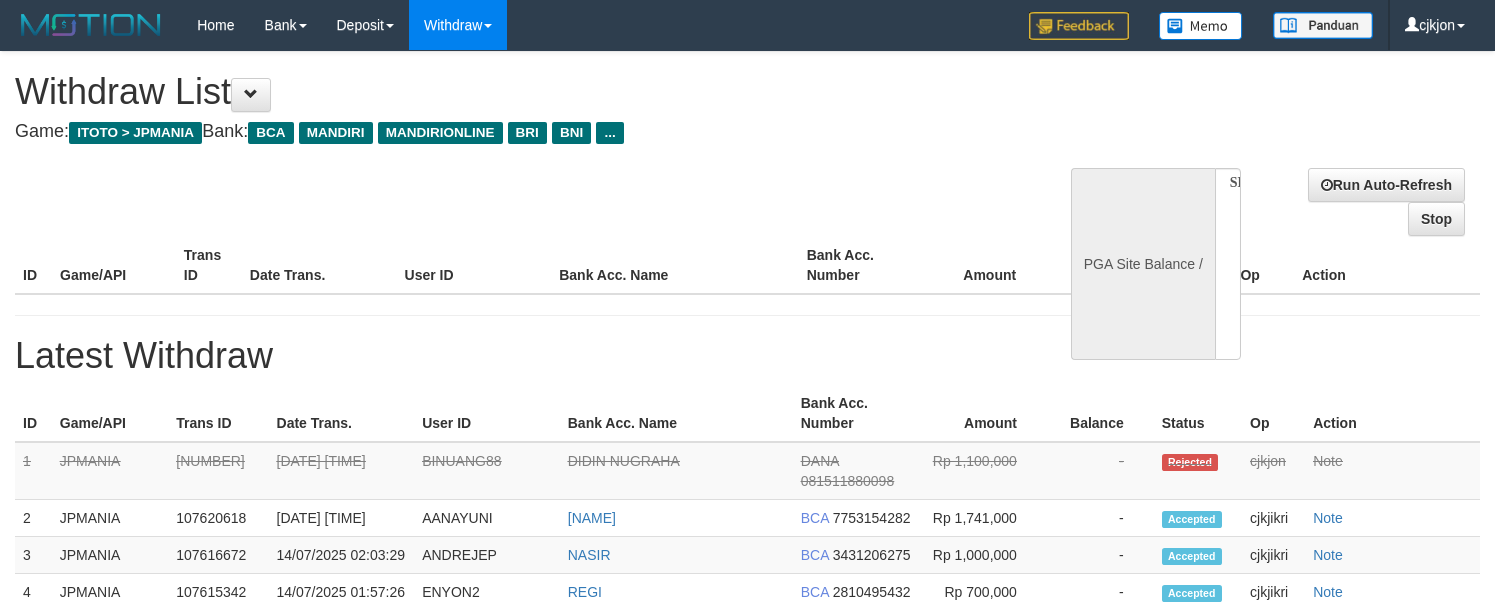 select 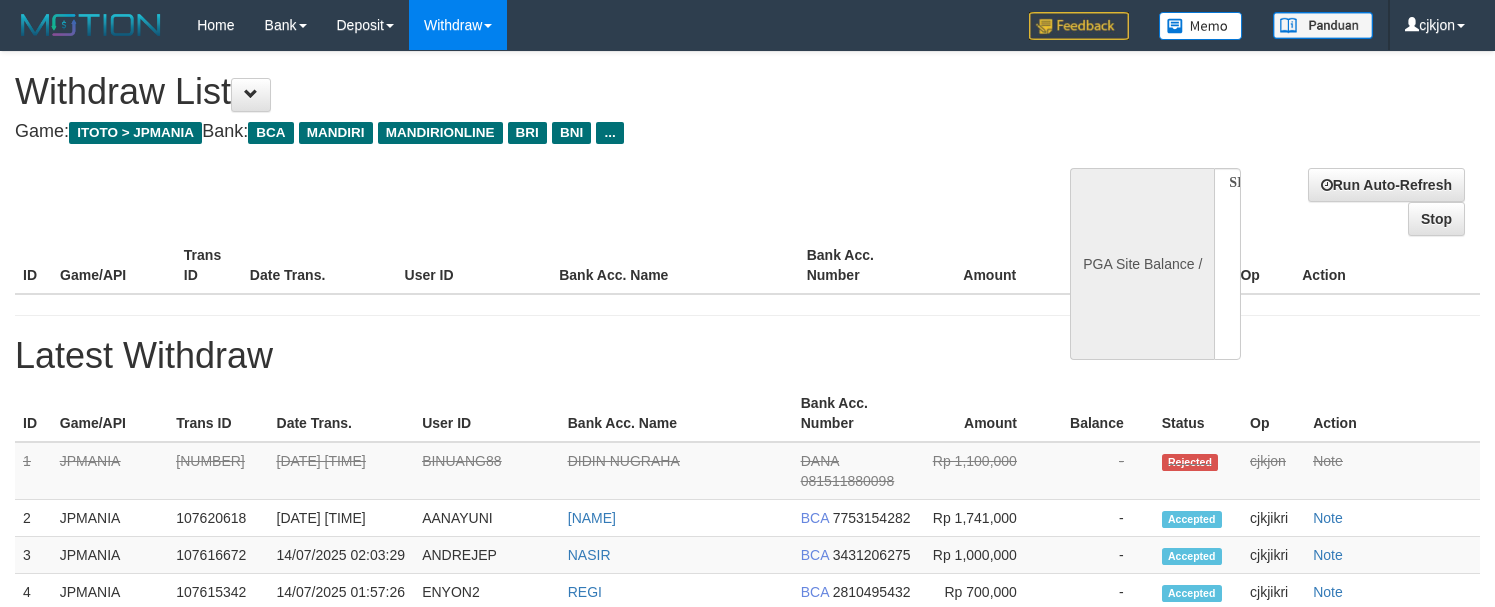 scroll, scrollTop: 0, scrollLeft: 0, axis: both 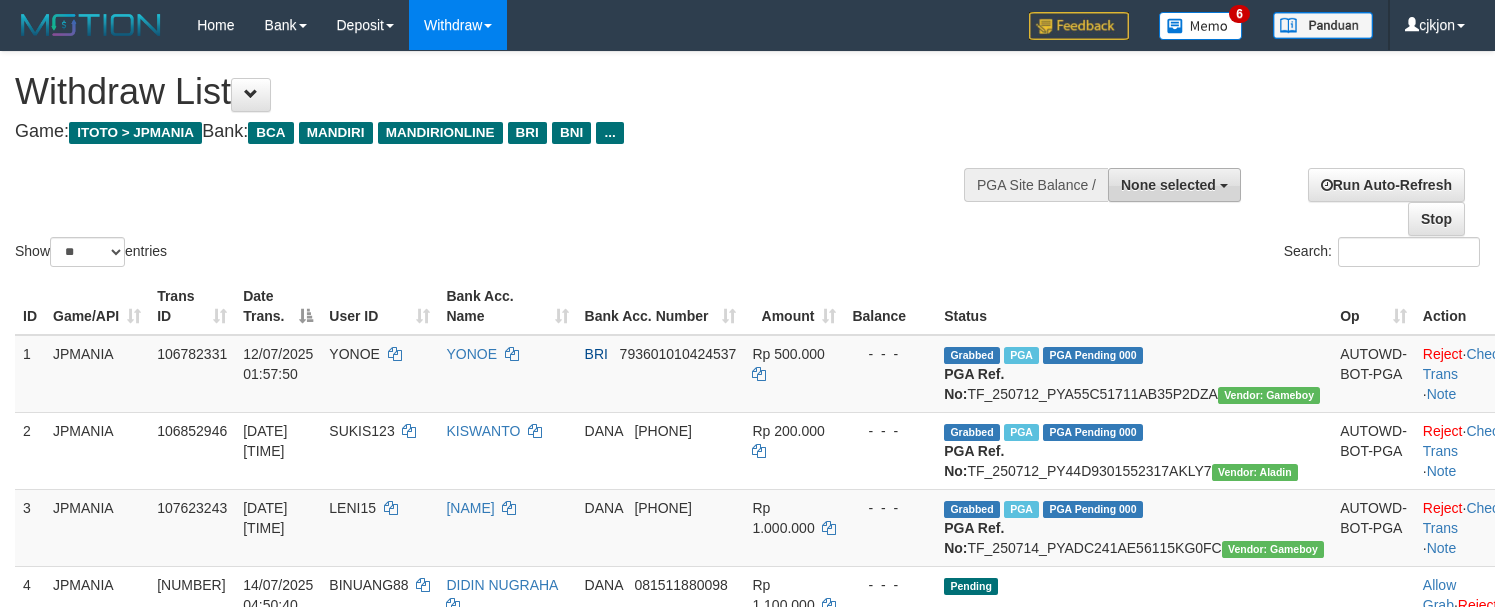 click on "None selected" at bounding box center (1168, 185) 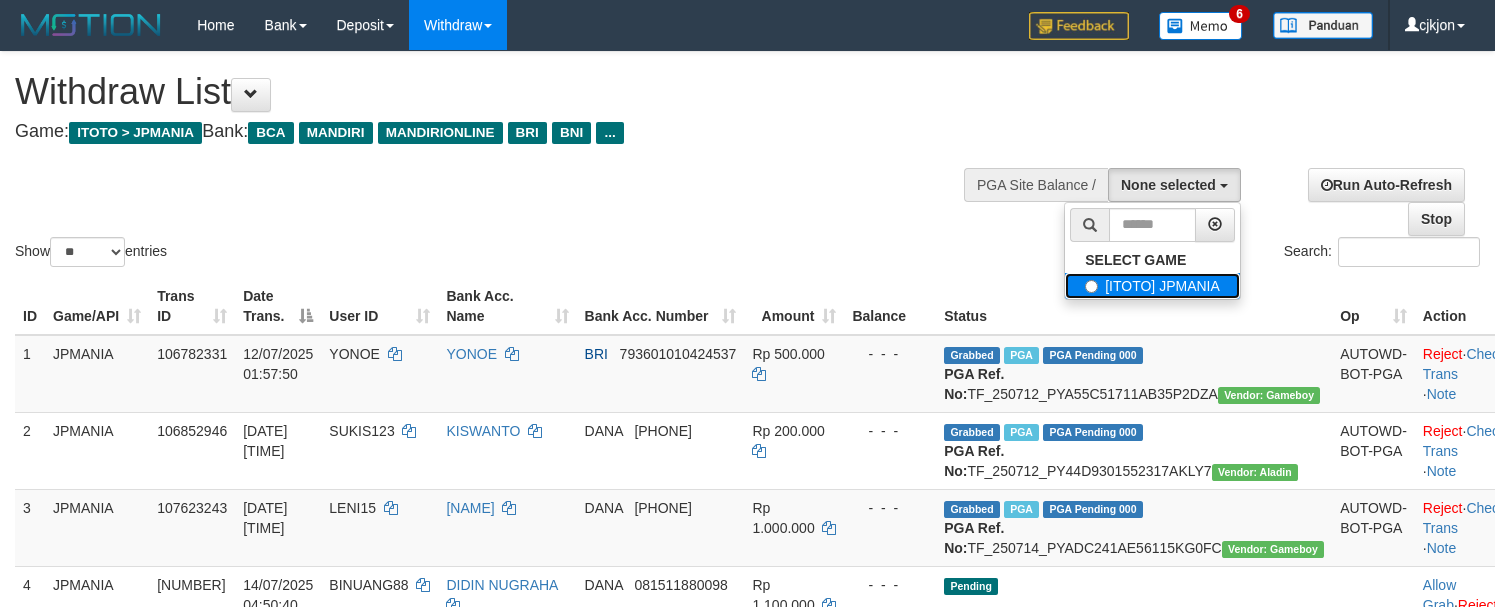 click on "[ITOTO] JPMANIA" at bounding box center [1152, 286] 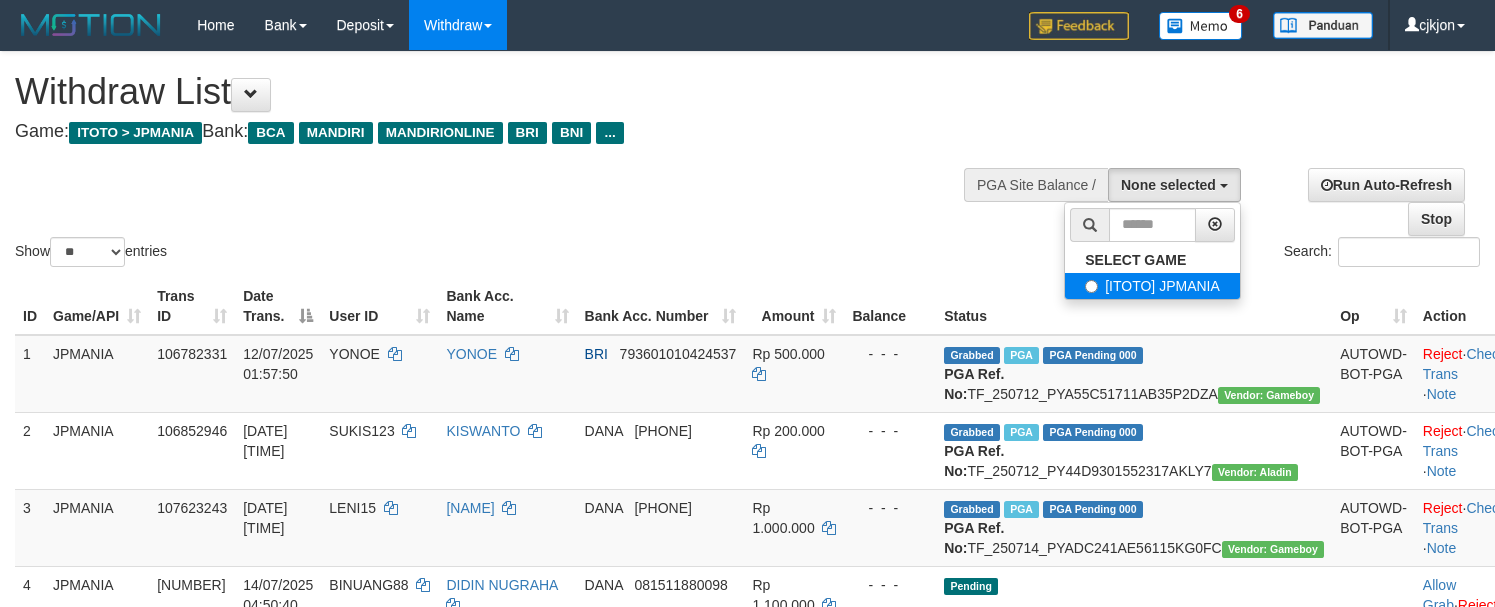 select on "****" 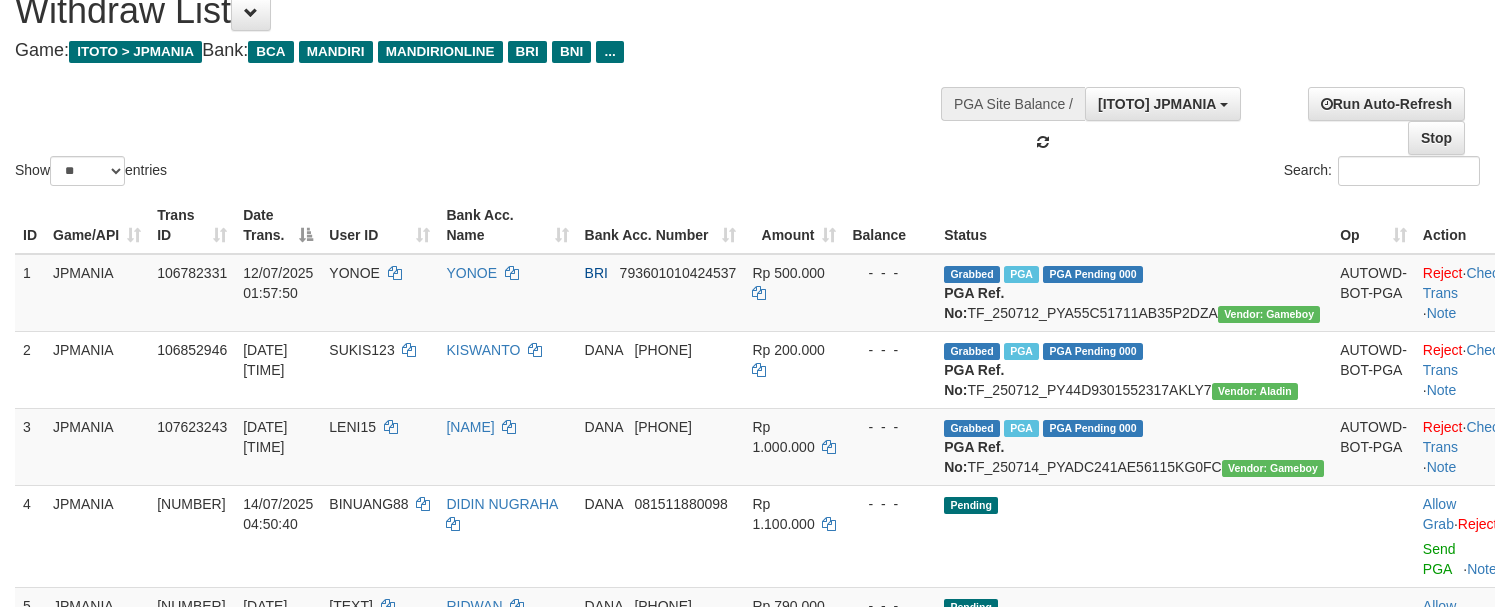 scroll, scrollTop: 125, scrollLeft: 0, axis: vertical 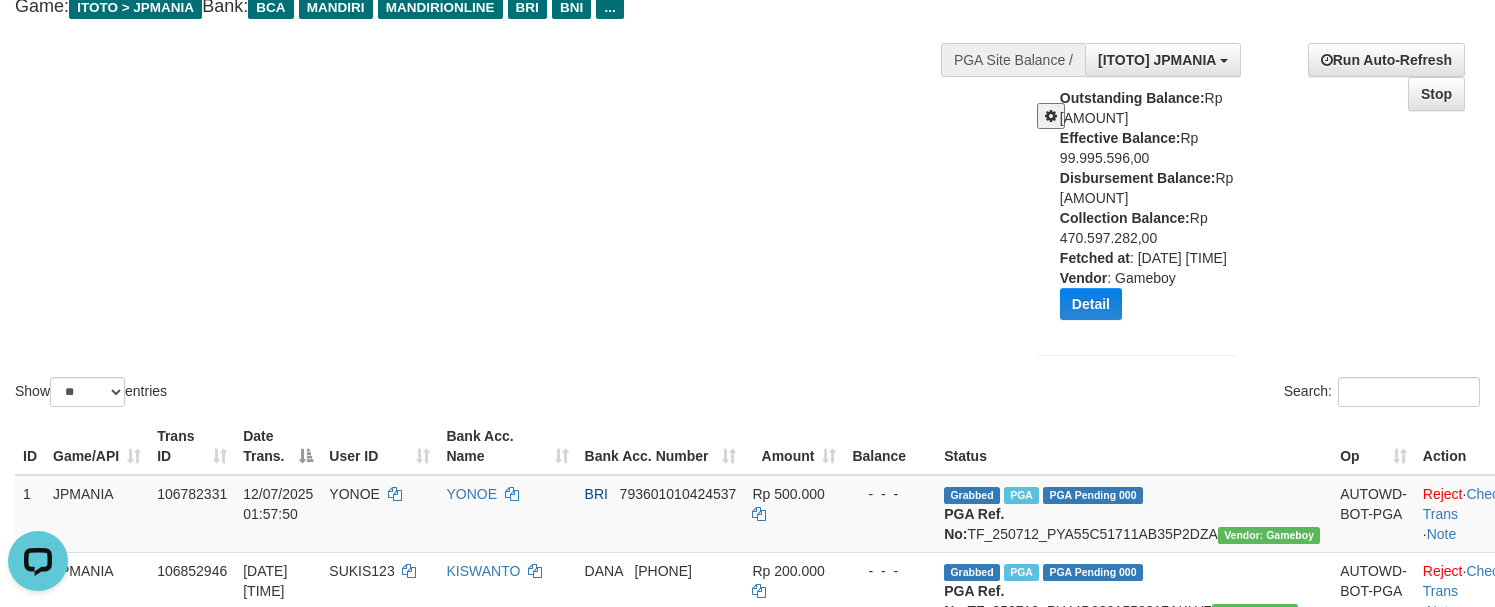 drag, startPoint x: 1056, startPoint y: 158, endPoint x: 1165, endPoint y: 157, distance: 109.004585 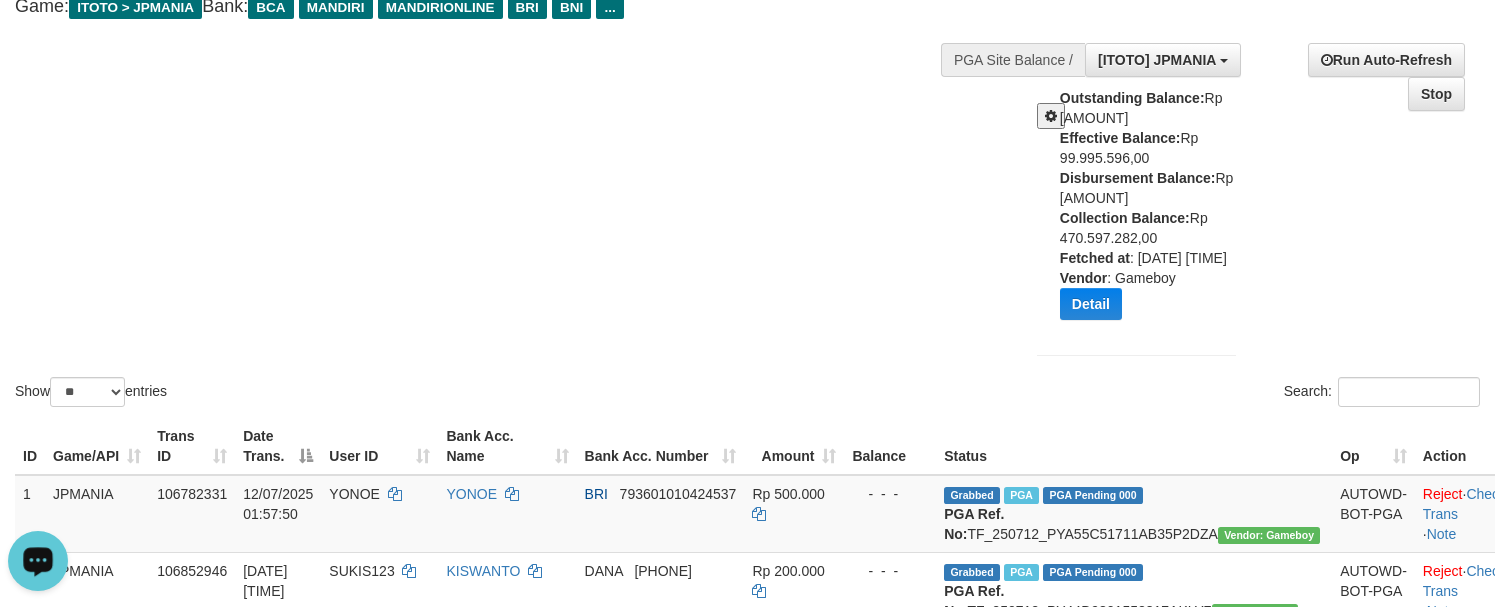 click on "Show  ** ** ** ***  entries Search:" at bounding box center [747, 169] 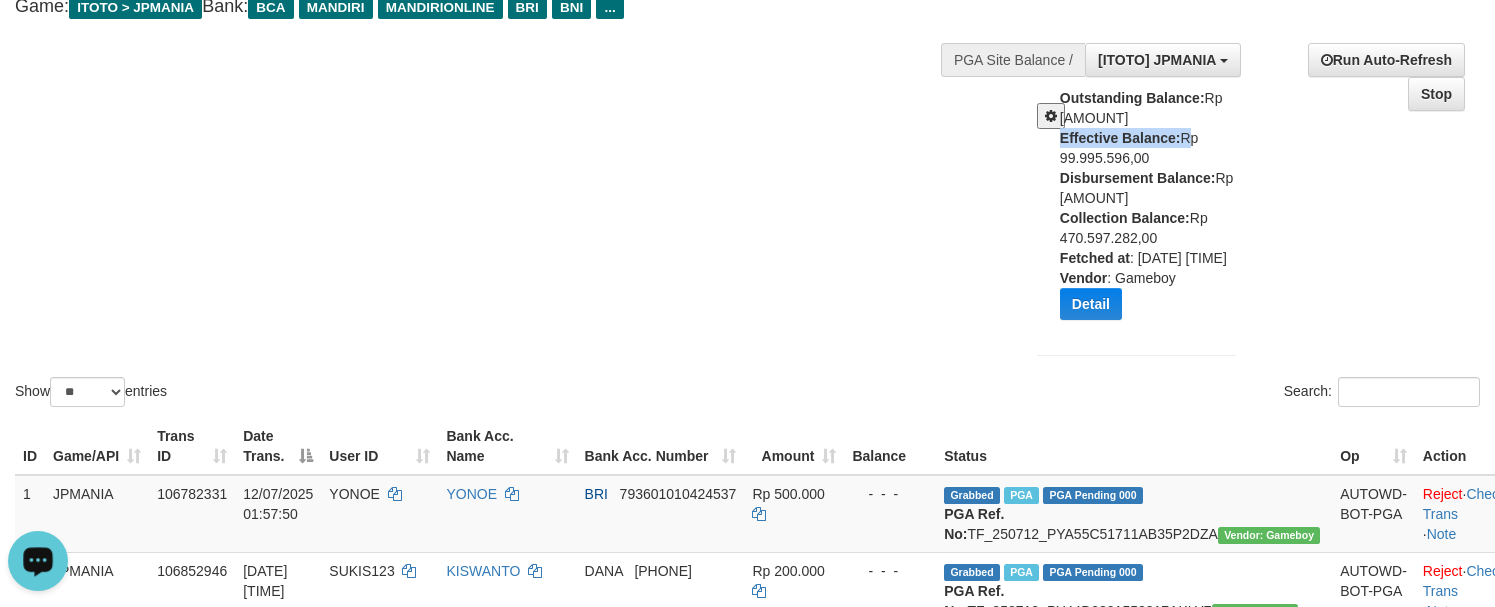 copy on "Effective Balance:" 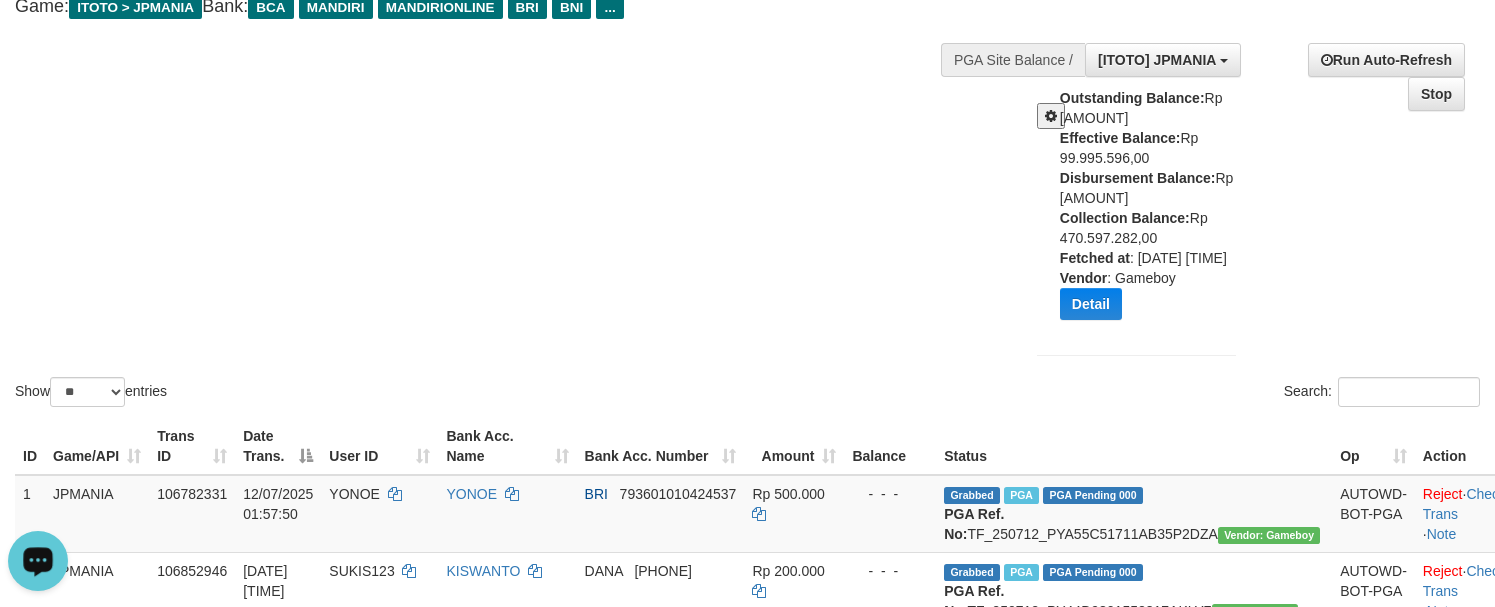 drag, startPoint x: 1035, startPoint y: 182, endPoint x: 1055, endPoint y: 177, distance: 20.615528 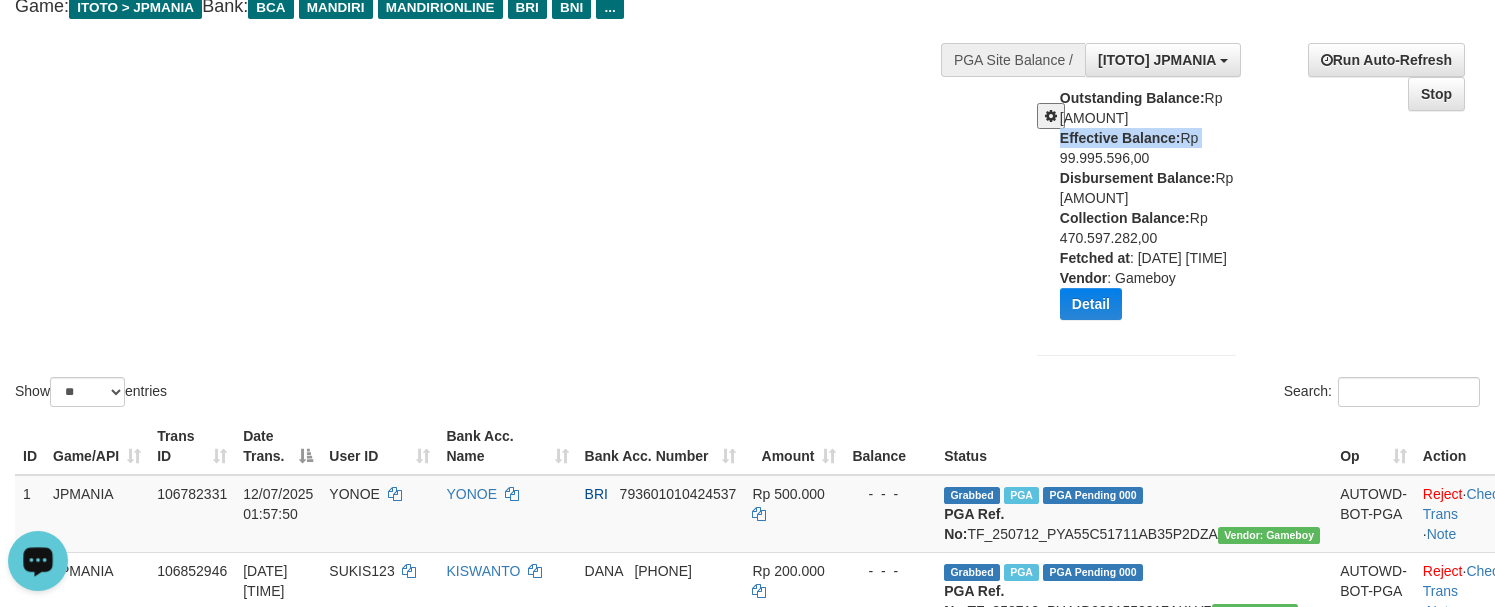 drag, startPoint x: 1055, startPoint y: 138, endPoint x: 1225, endPoint y: 138, distance: 170 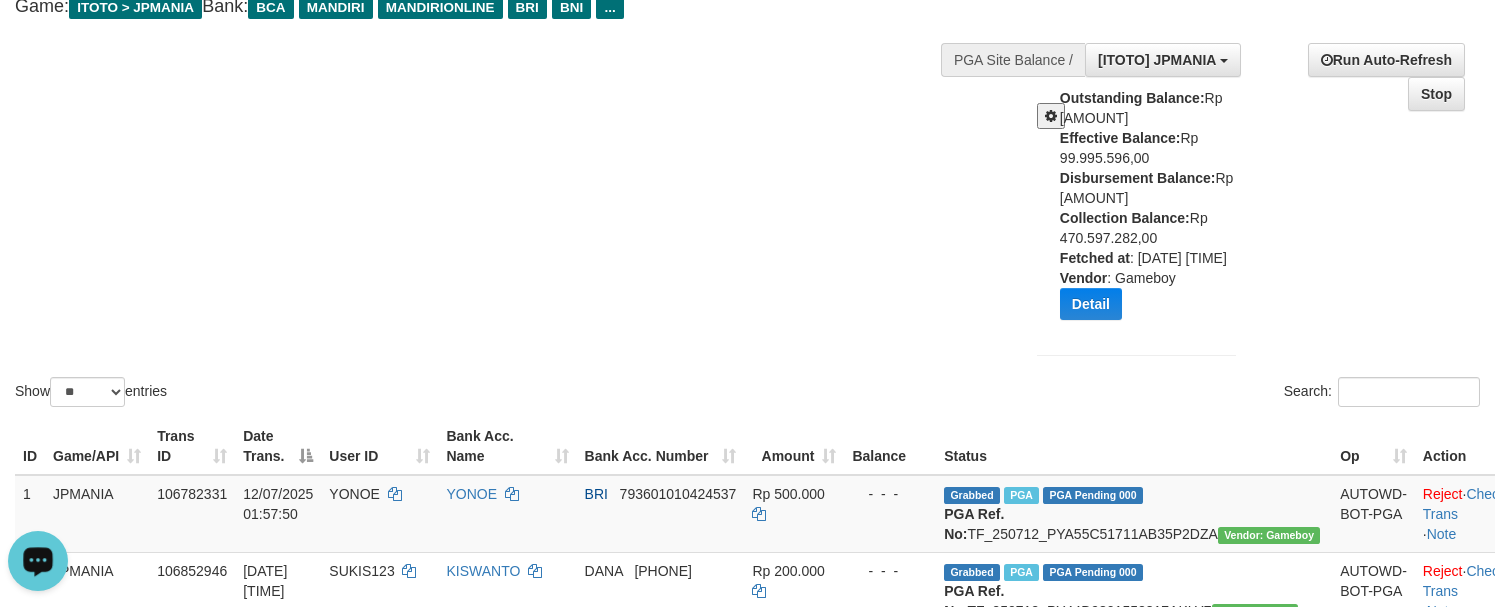 click on "Show  ** ** ** ***  entries Search:" at bounding box center [747, 169] 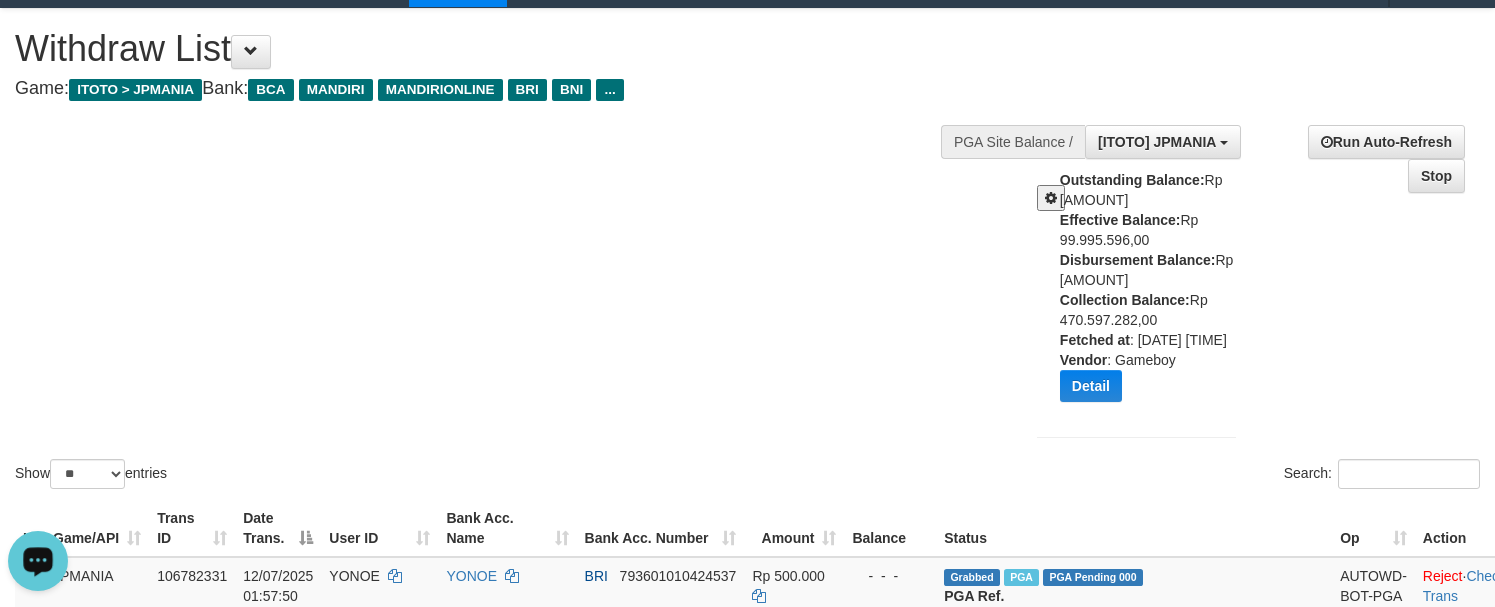 scroll, scrollTop: 0, scrollLeft: 0, axis: both 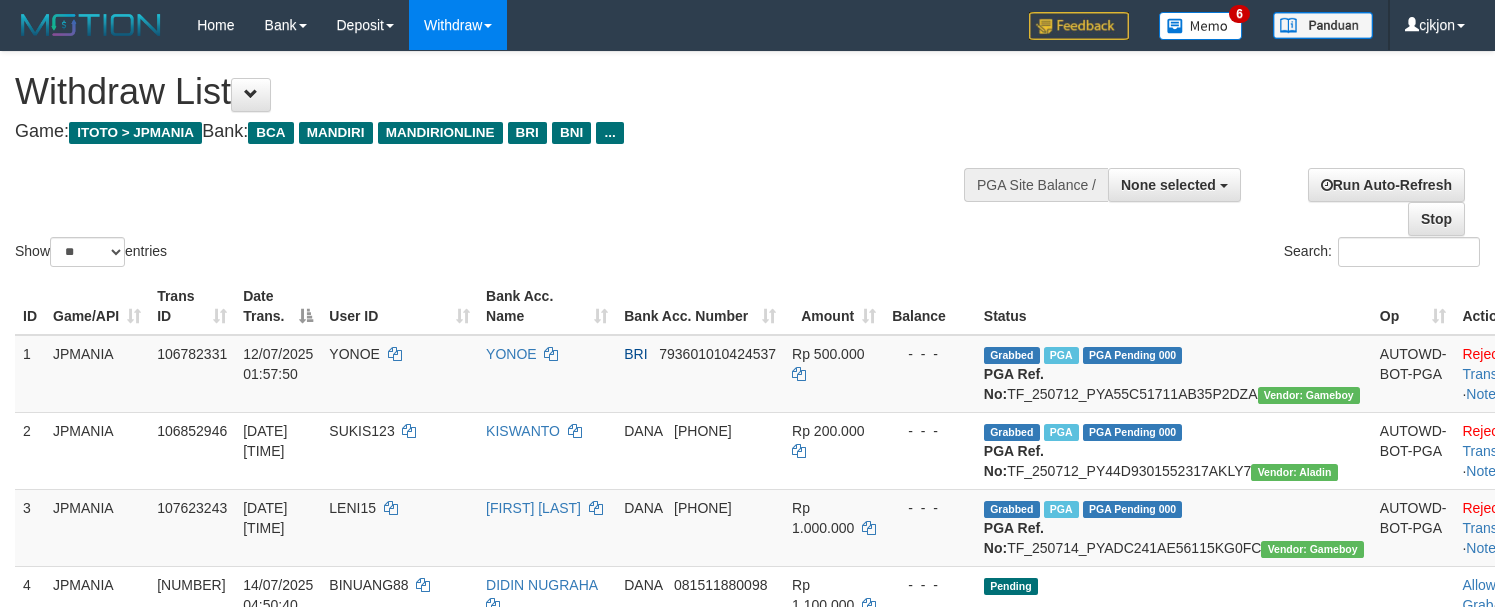 select 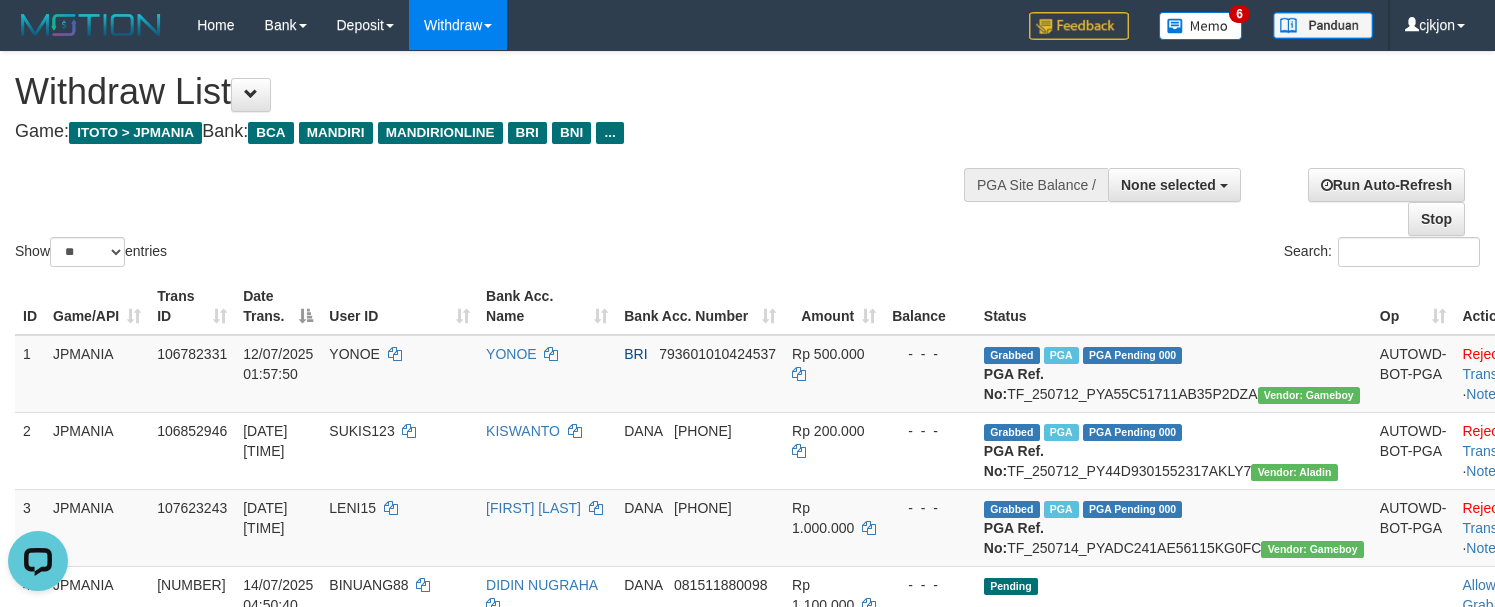 scroll, scrollTop: 0, scrollLeft: 0, axis: both 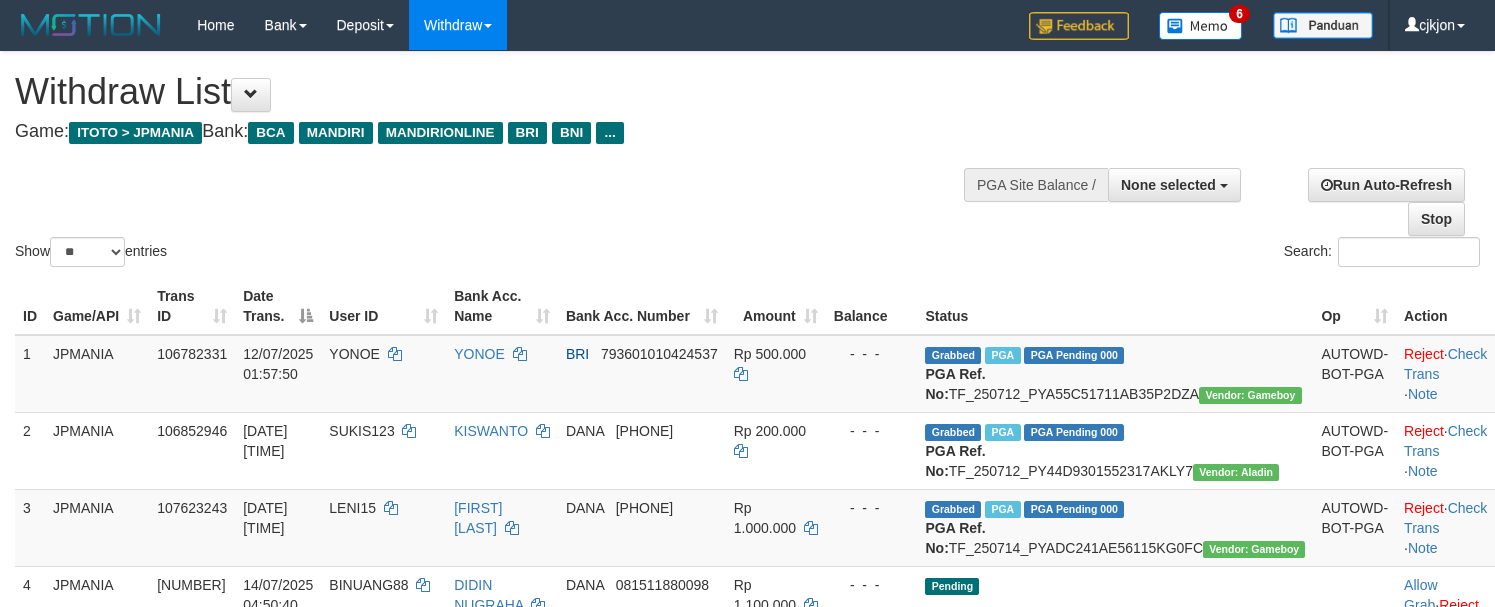 select 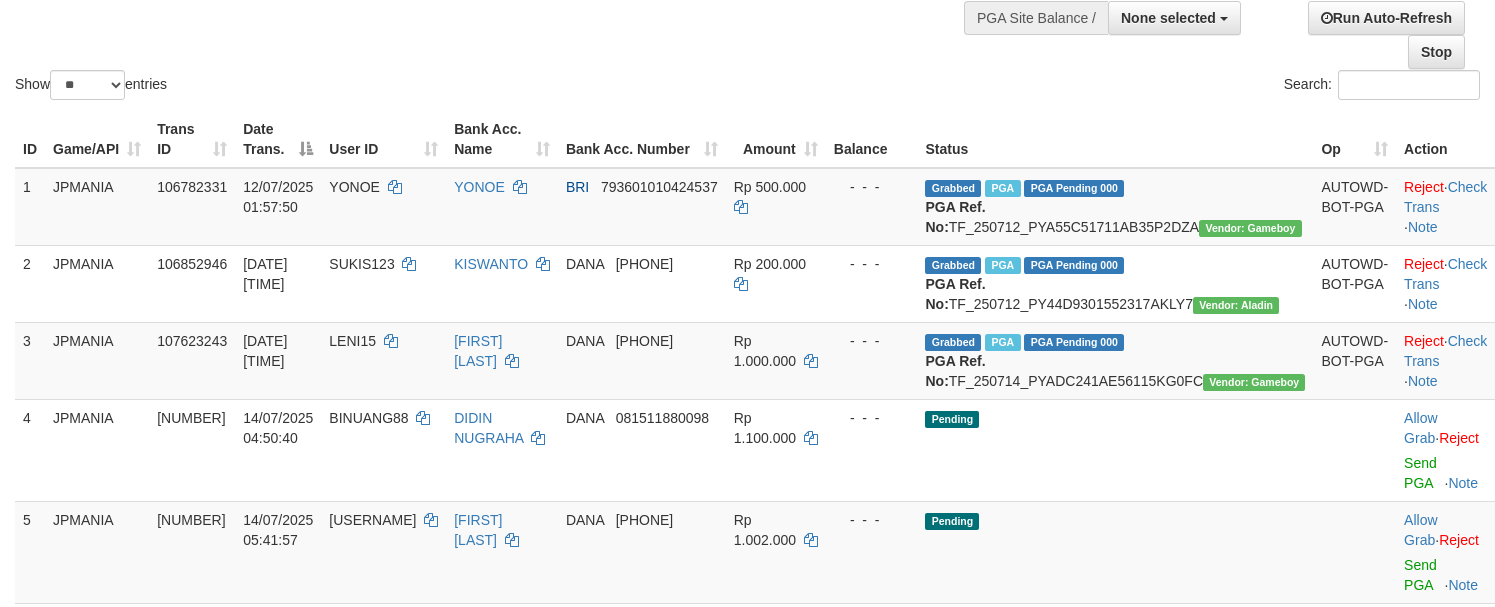 scroll, scrollTop: 375, scrollLeft: 0, axis: vertical 